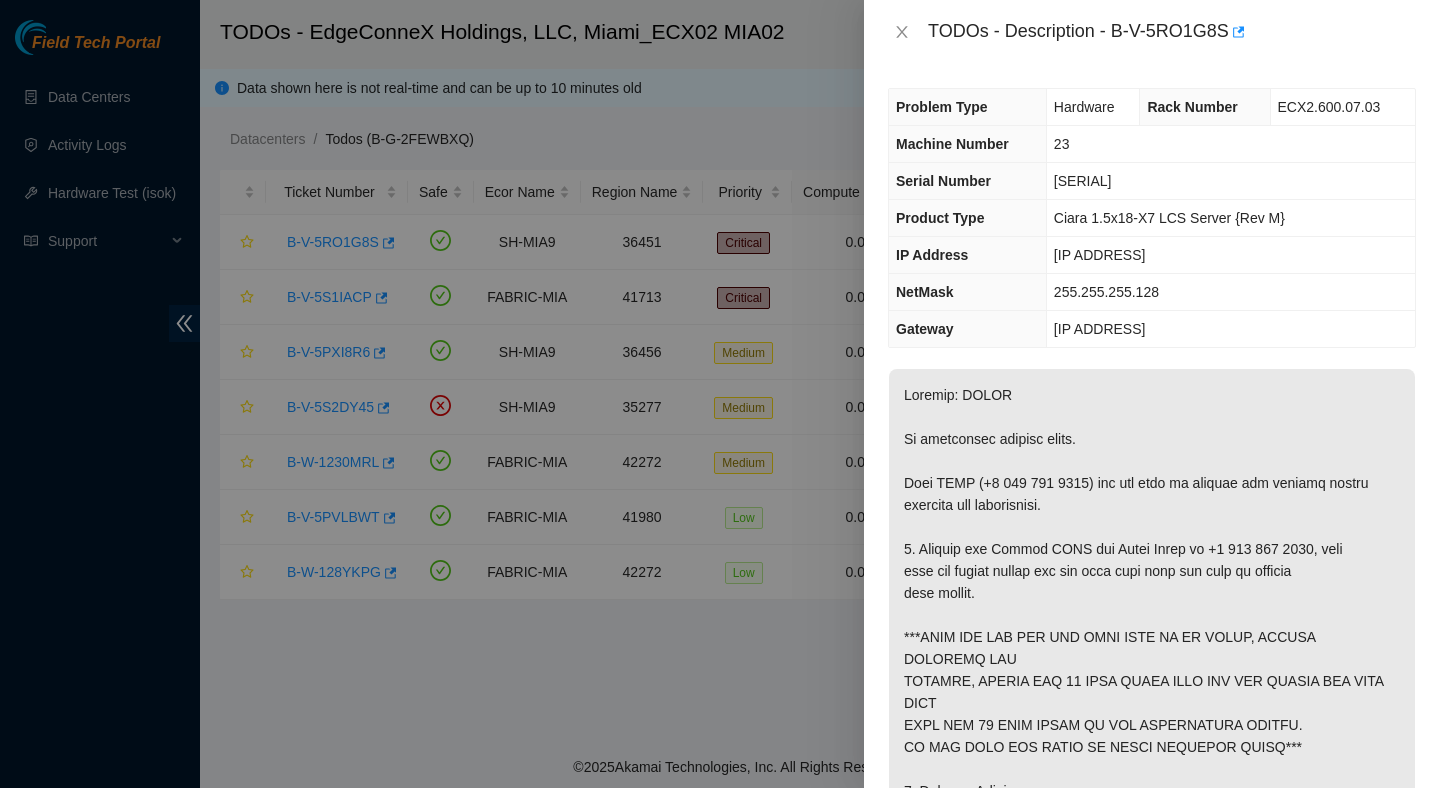 scroll, scrollTop: 0, scrollLeft: 0, axis: both 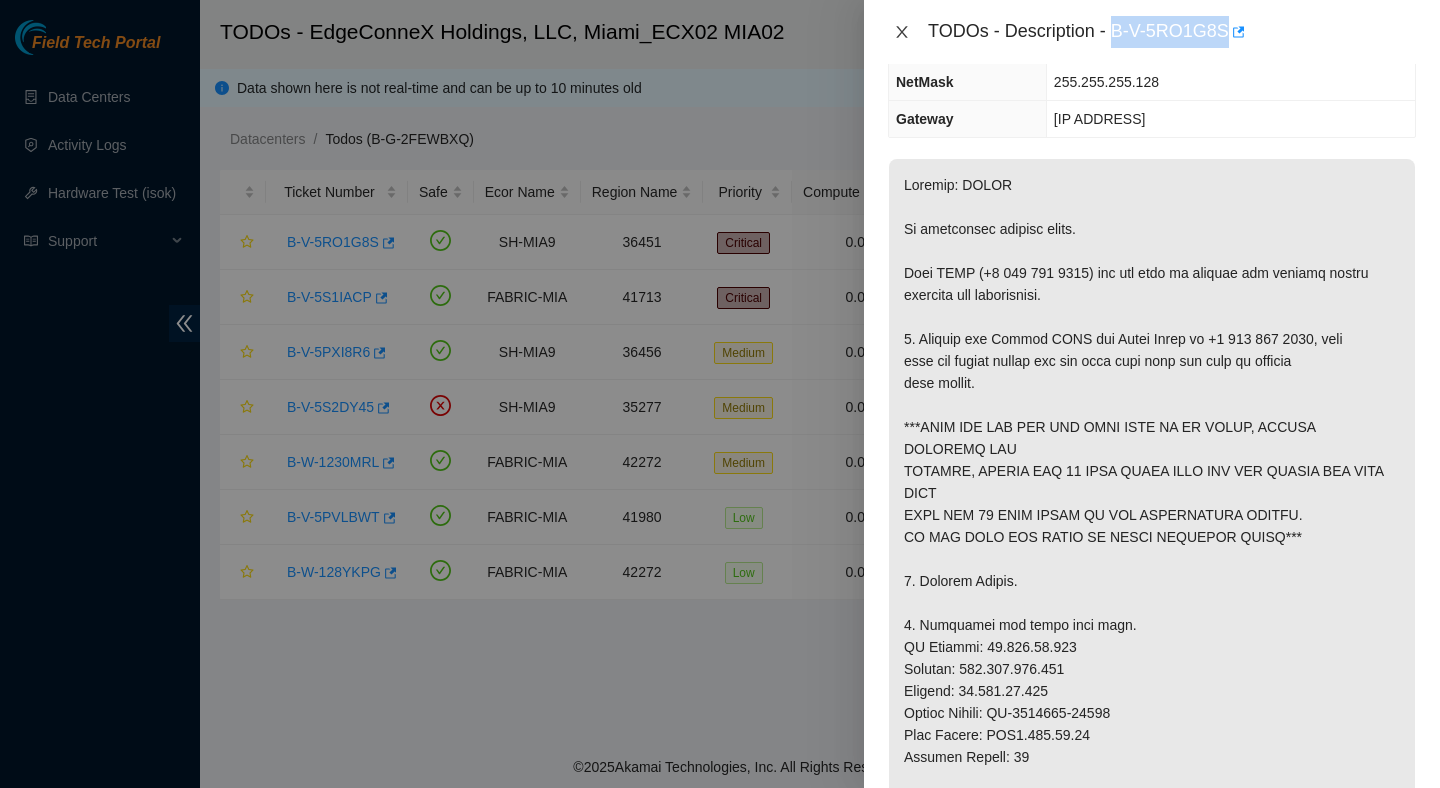click 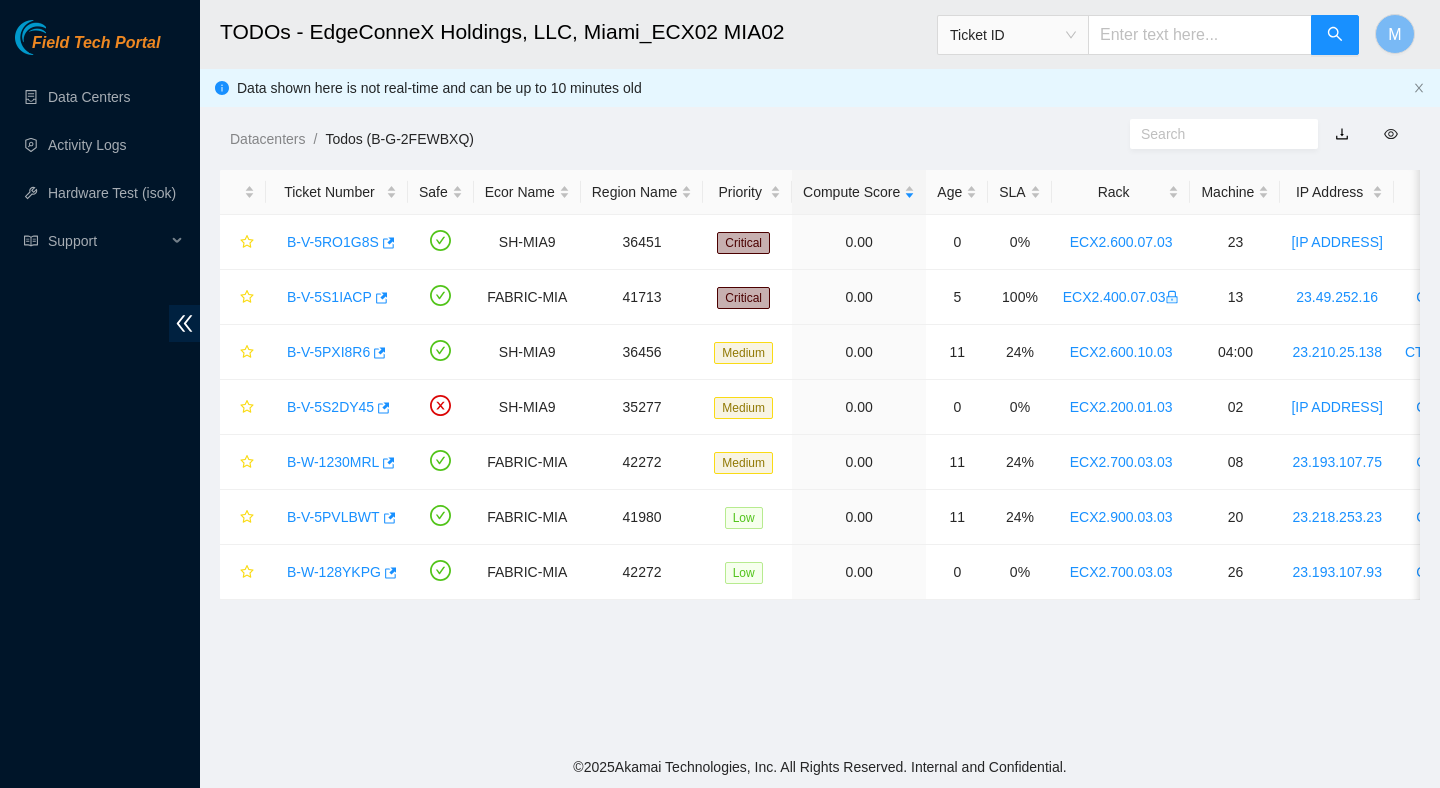 scroll, scrollTop: 276, scrollLeft: 0, axis: vertical 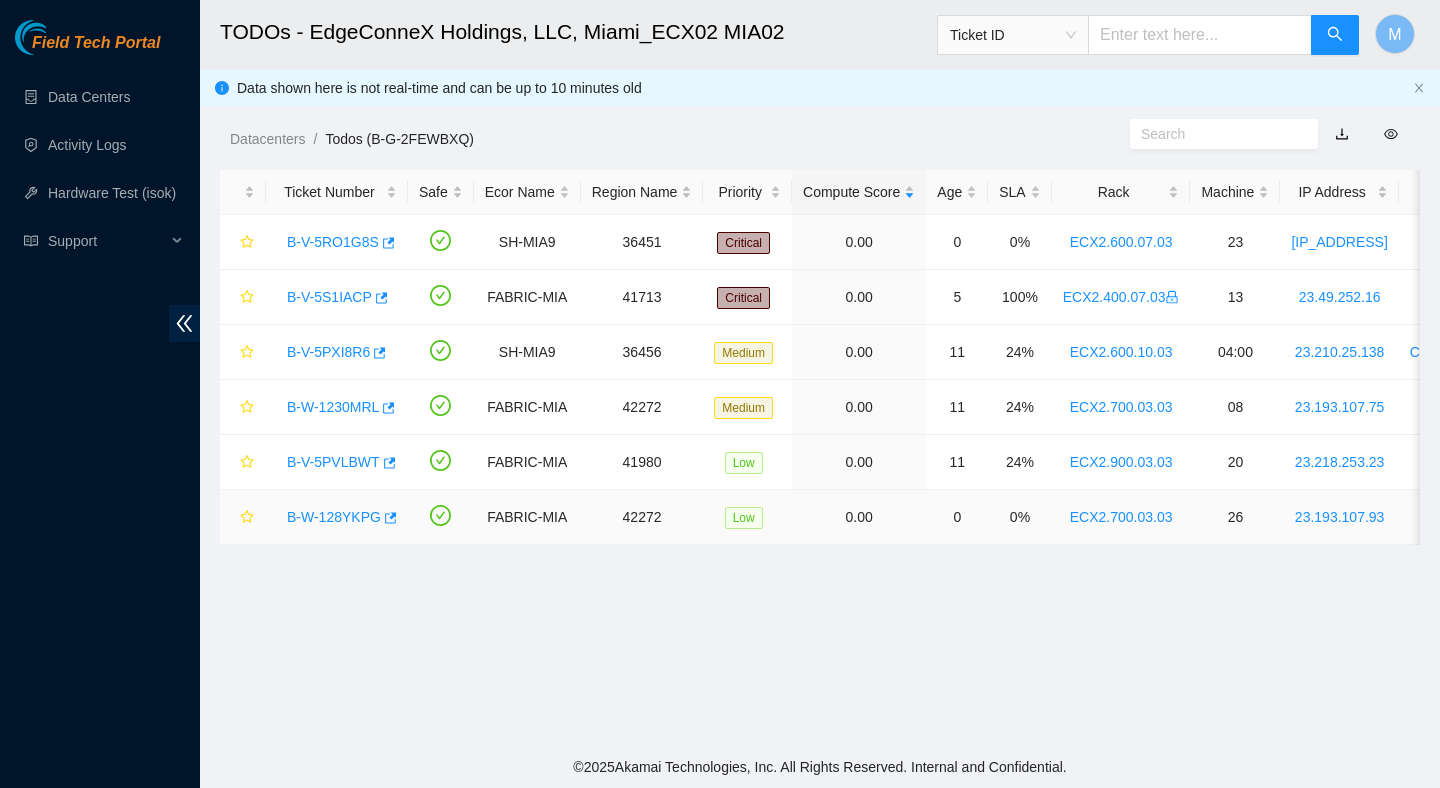 click on "B-W-128YKPG" at bounding box center (334, 517) 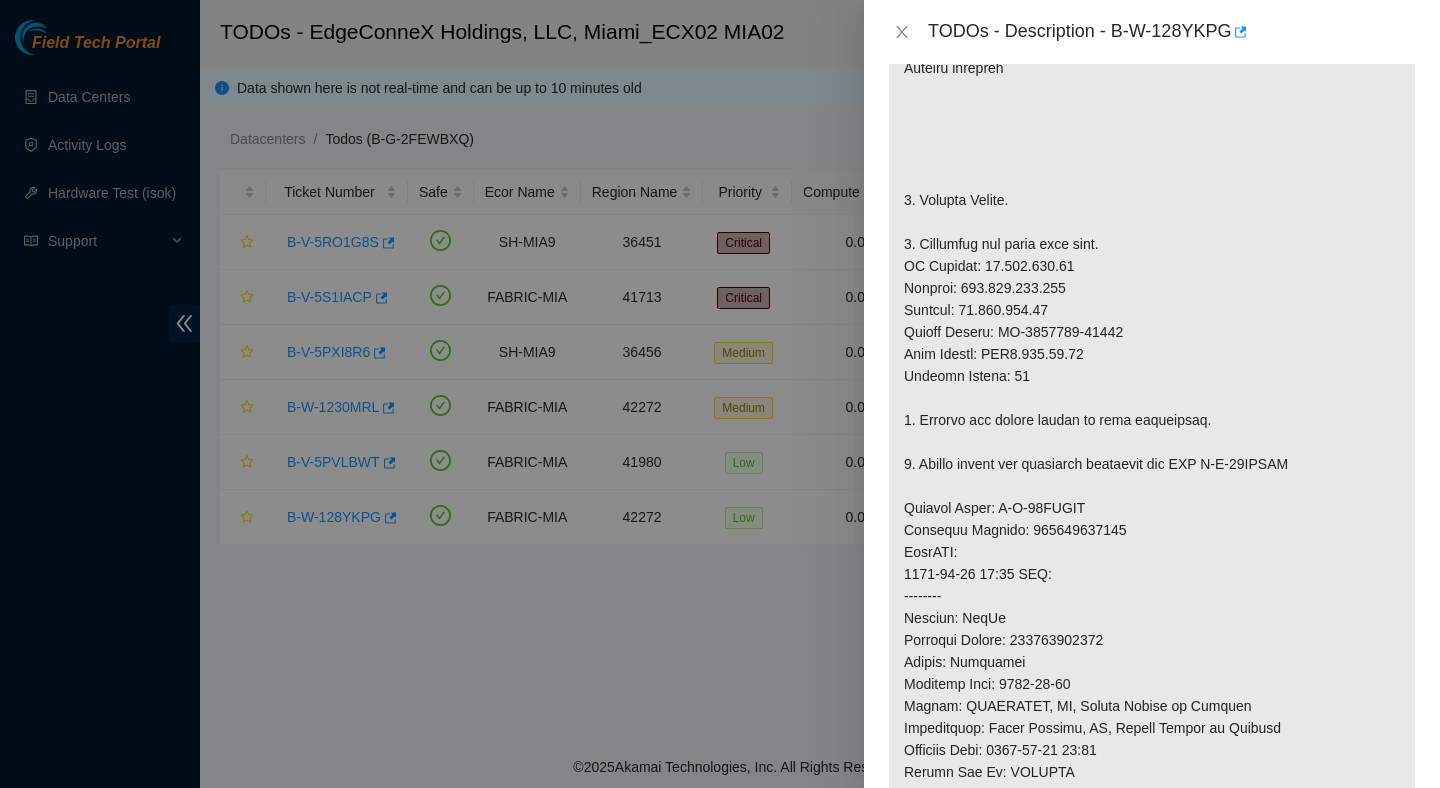 scroll, scrollTop: 0, scrollLeft: 0, axis: both 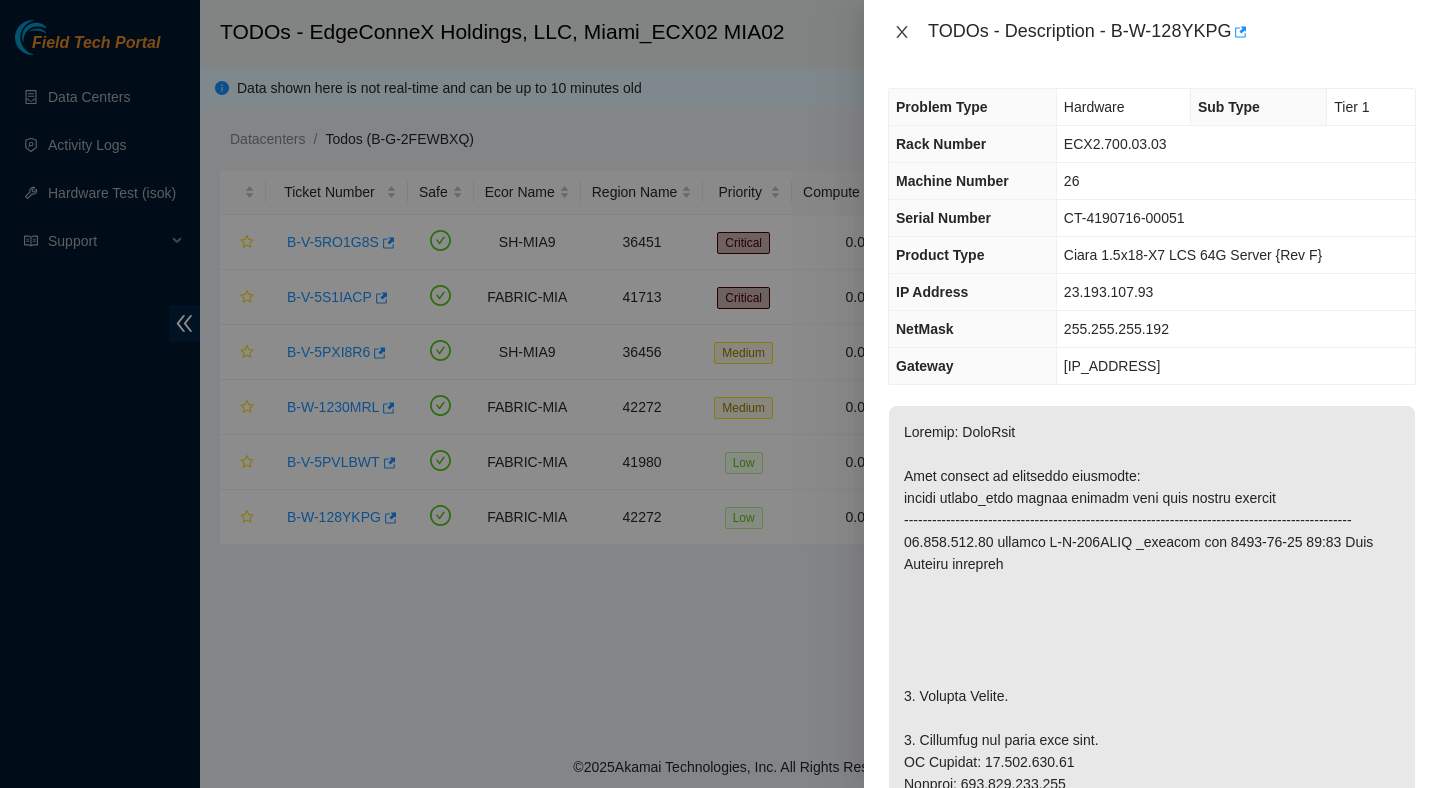click 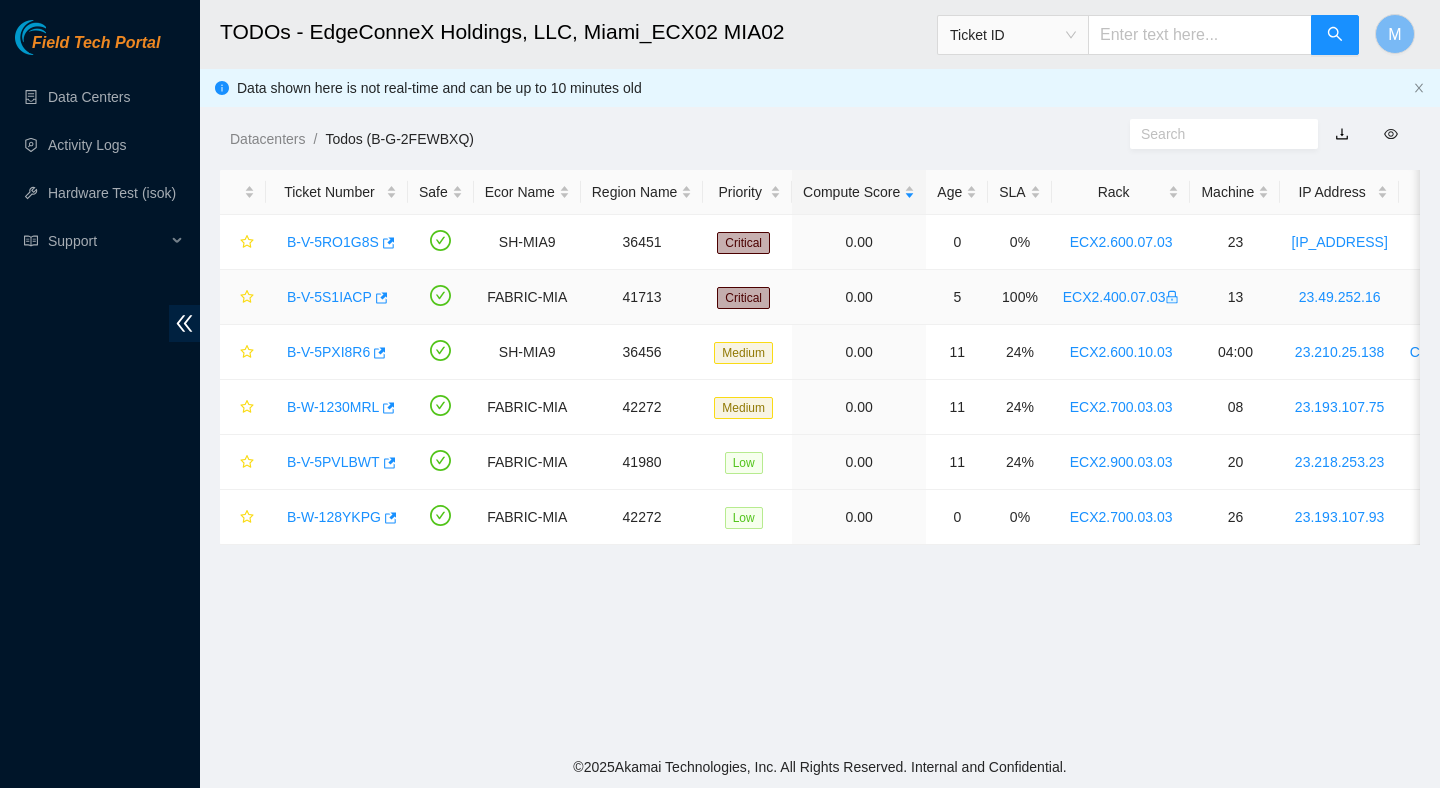 click on "B-V-5S1IACP" at bounding box center (329, 297) 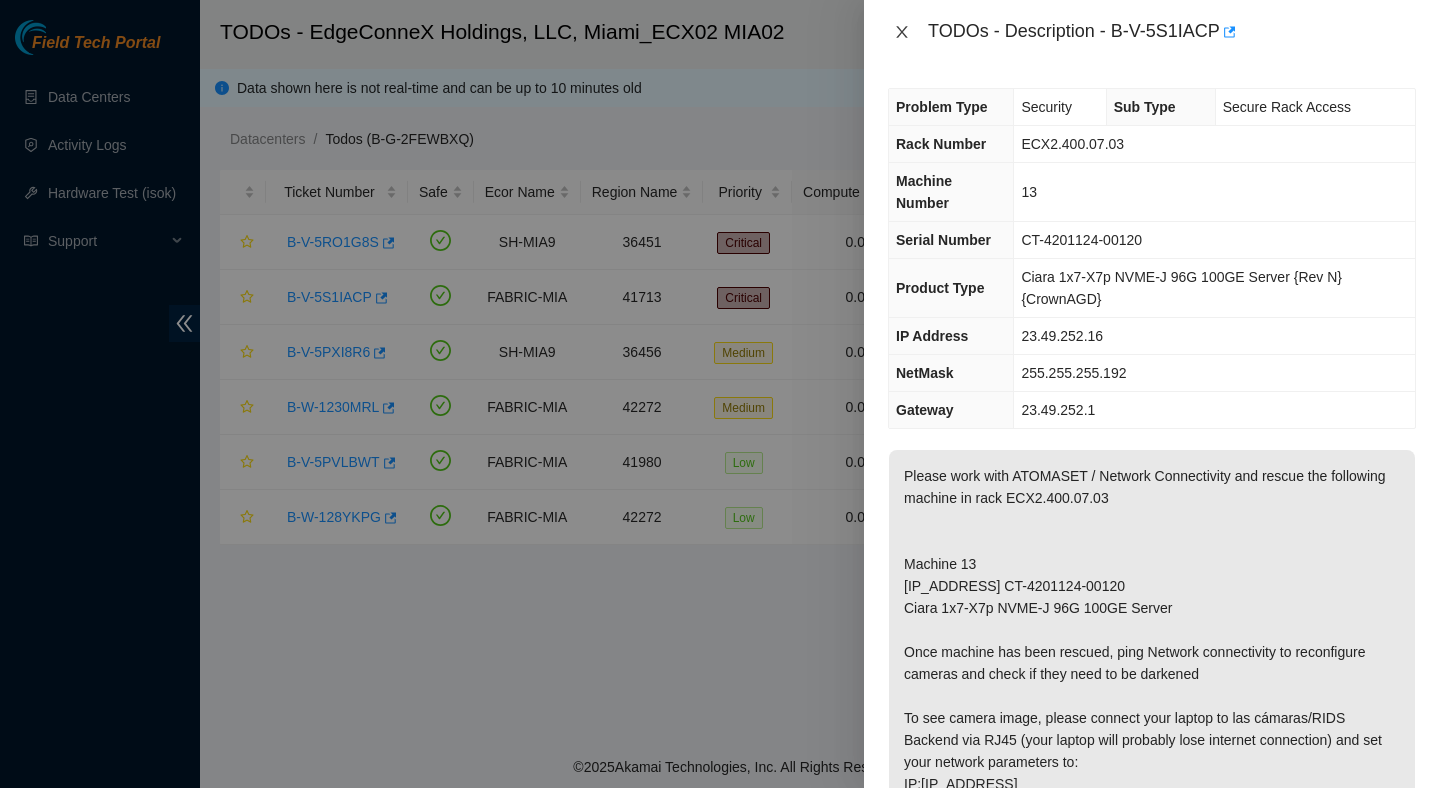 click at bounding box center [902, 32] 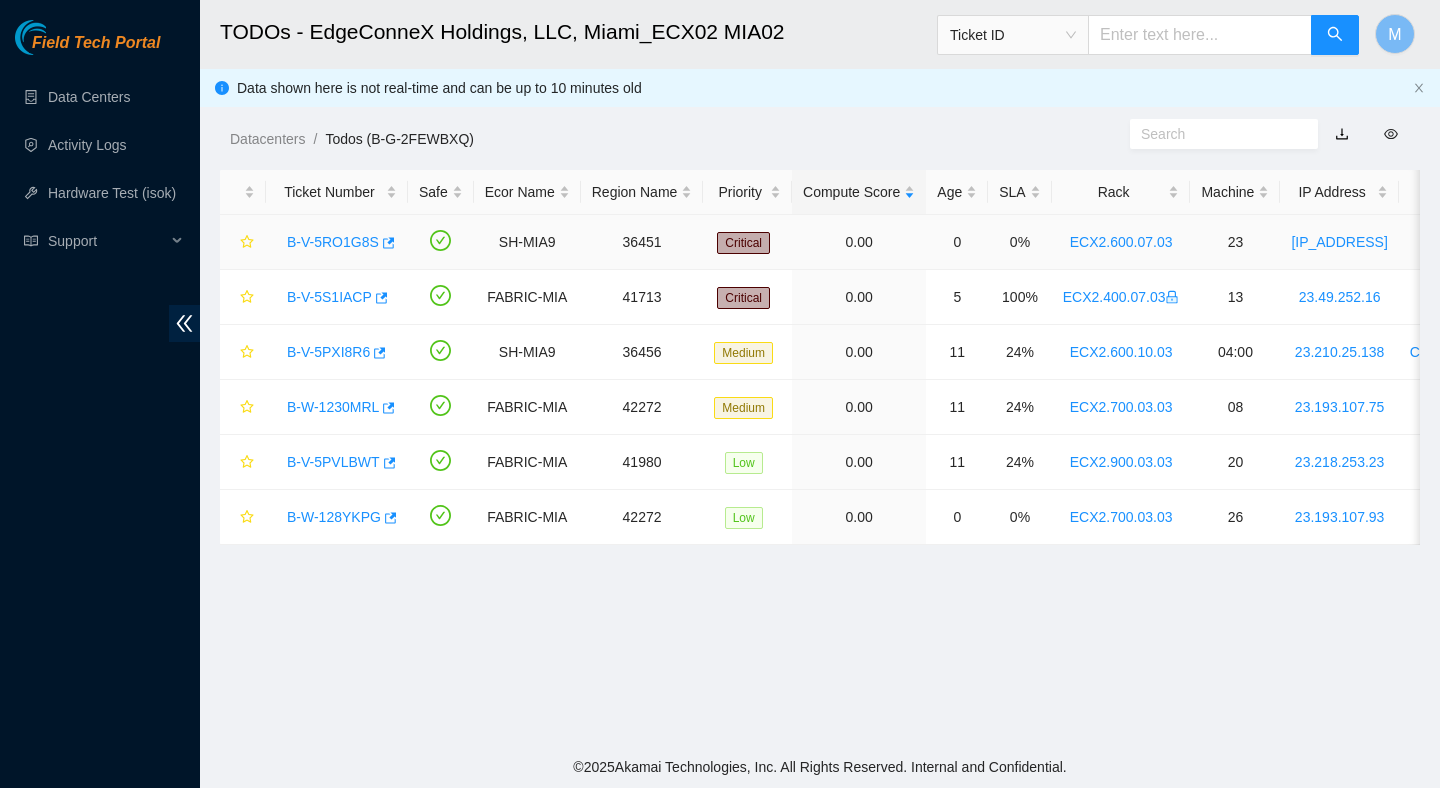 click on "B-V-5RO1G8S" at bounding box center [333, 242] 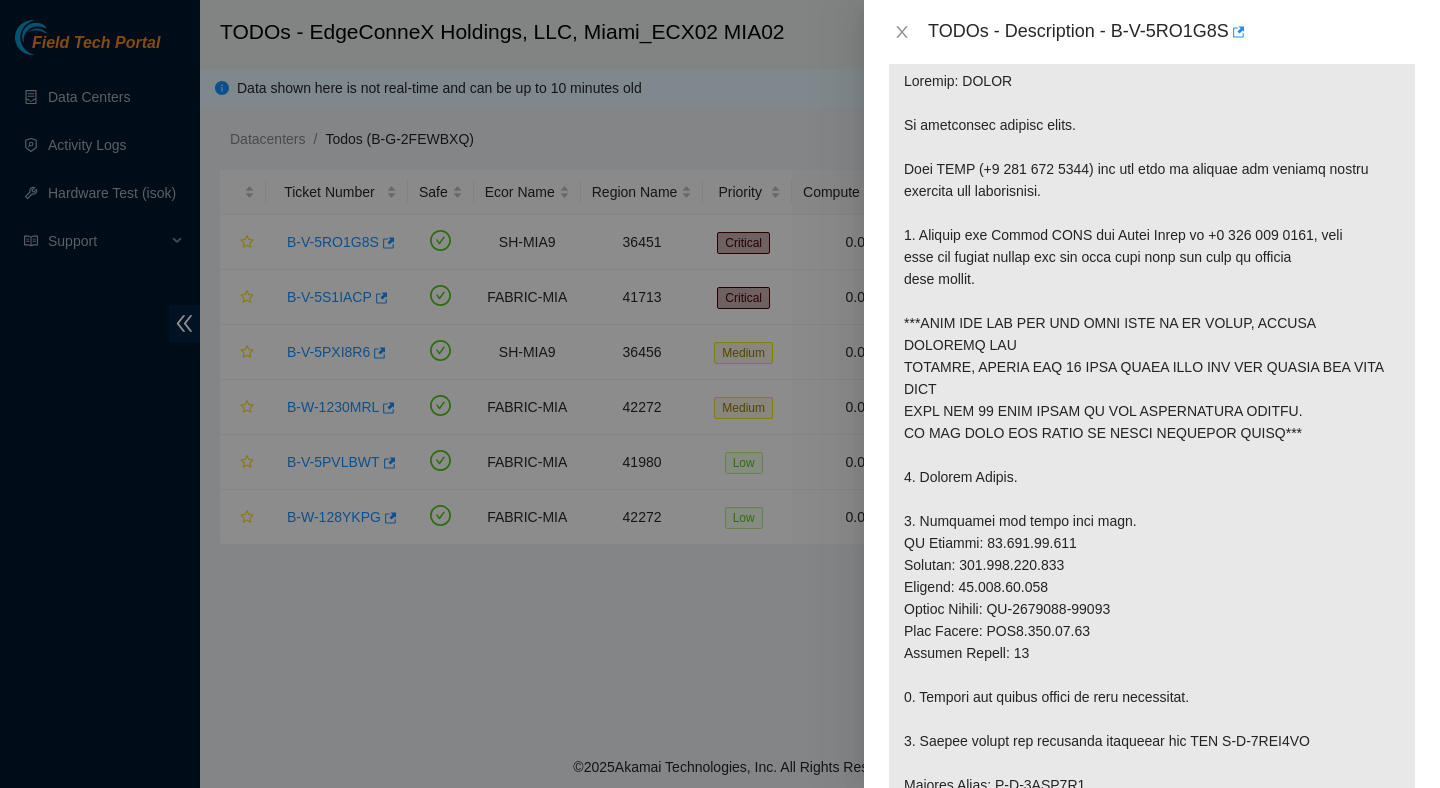 scroll, scrollTop: 357, scrollLeft: 0, axis: vertical 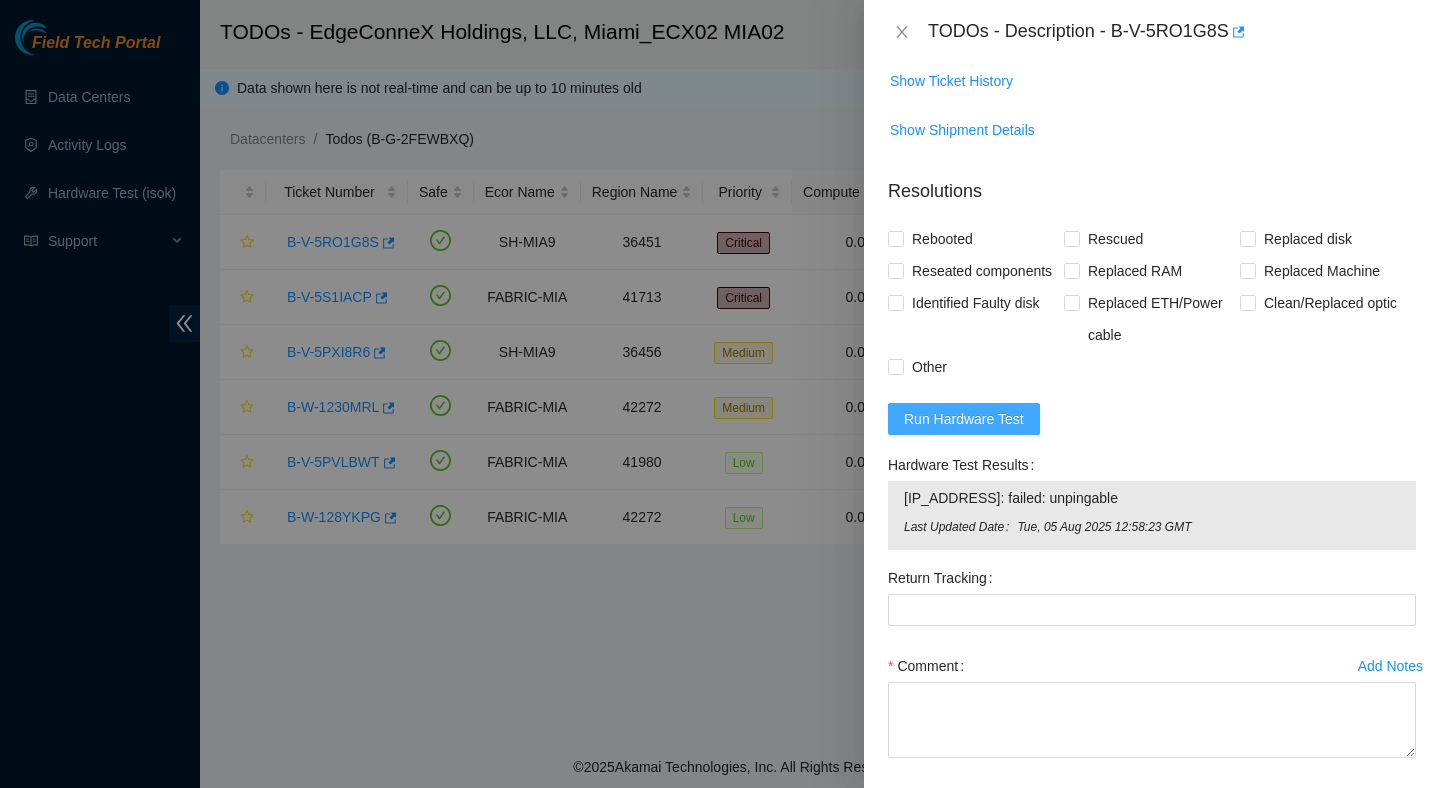 click on "Run Hardware Test" at bounding box center [964, 419] 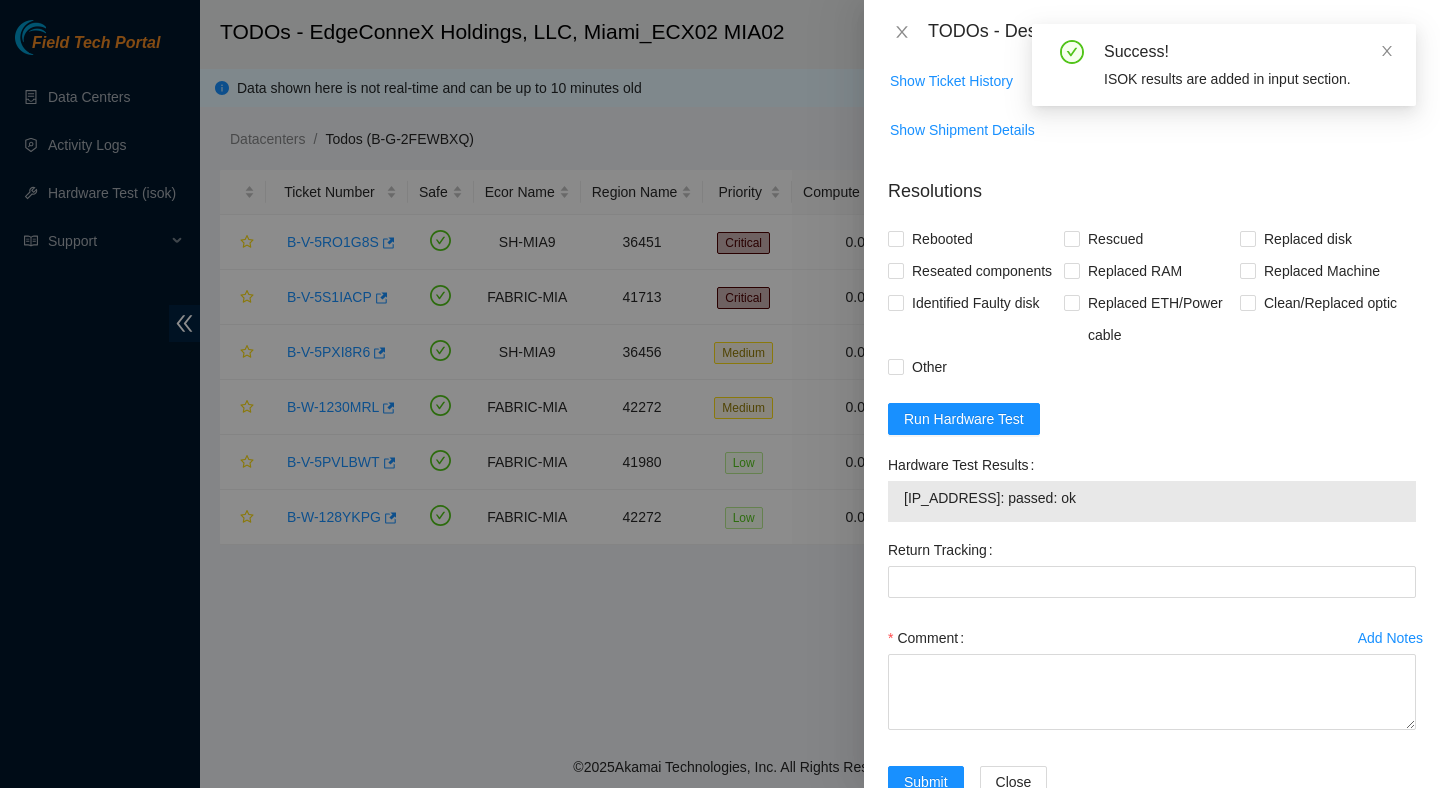 click on "23.205.45.154: passed: ok" at bounding box center (1152, 498) 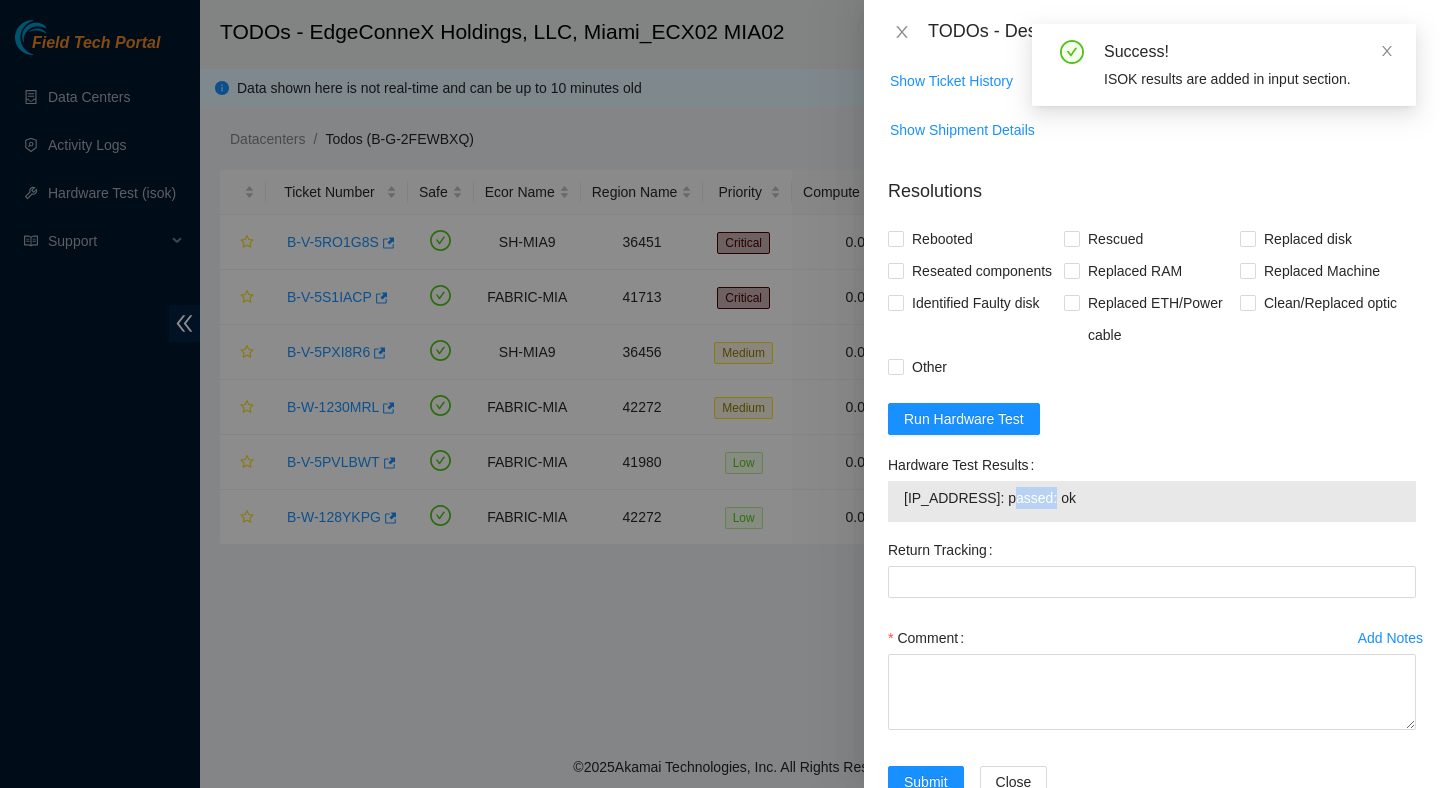 click on "23.205.45.154: passed: ok" at bounding box center (1152, 498) 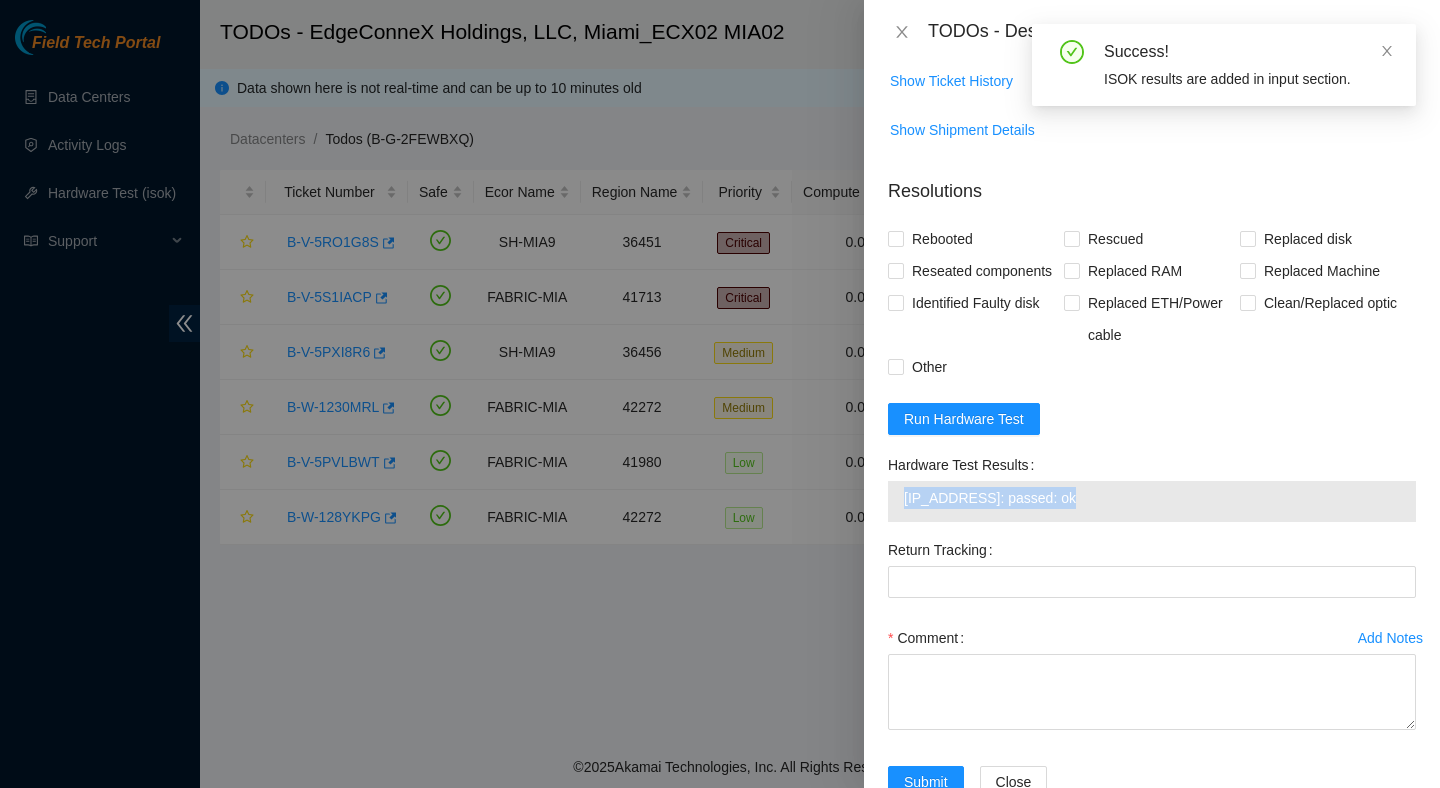 click on "23.205.45.154: passed: ok" at bounding box center (1152, 498) 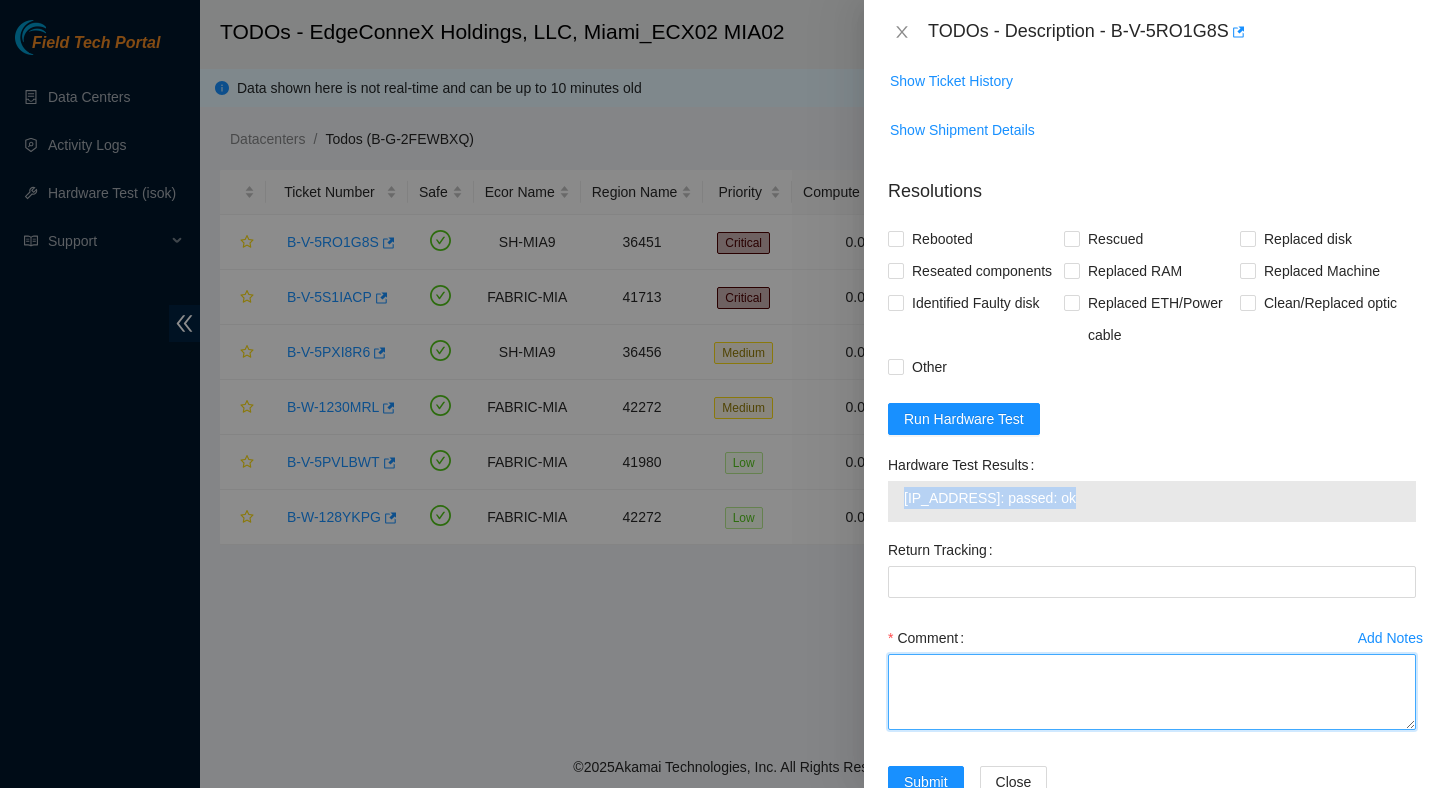 click on "Comment" at bounding box center [1152, 692] 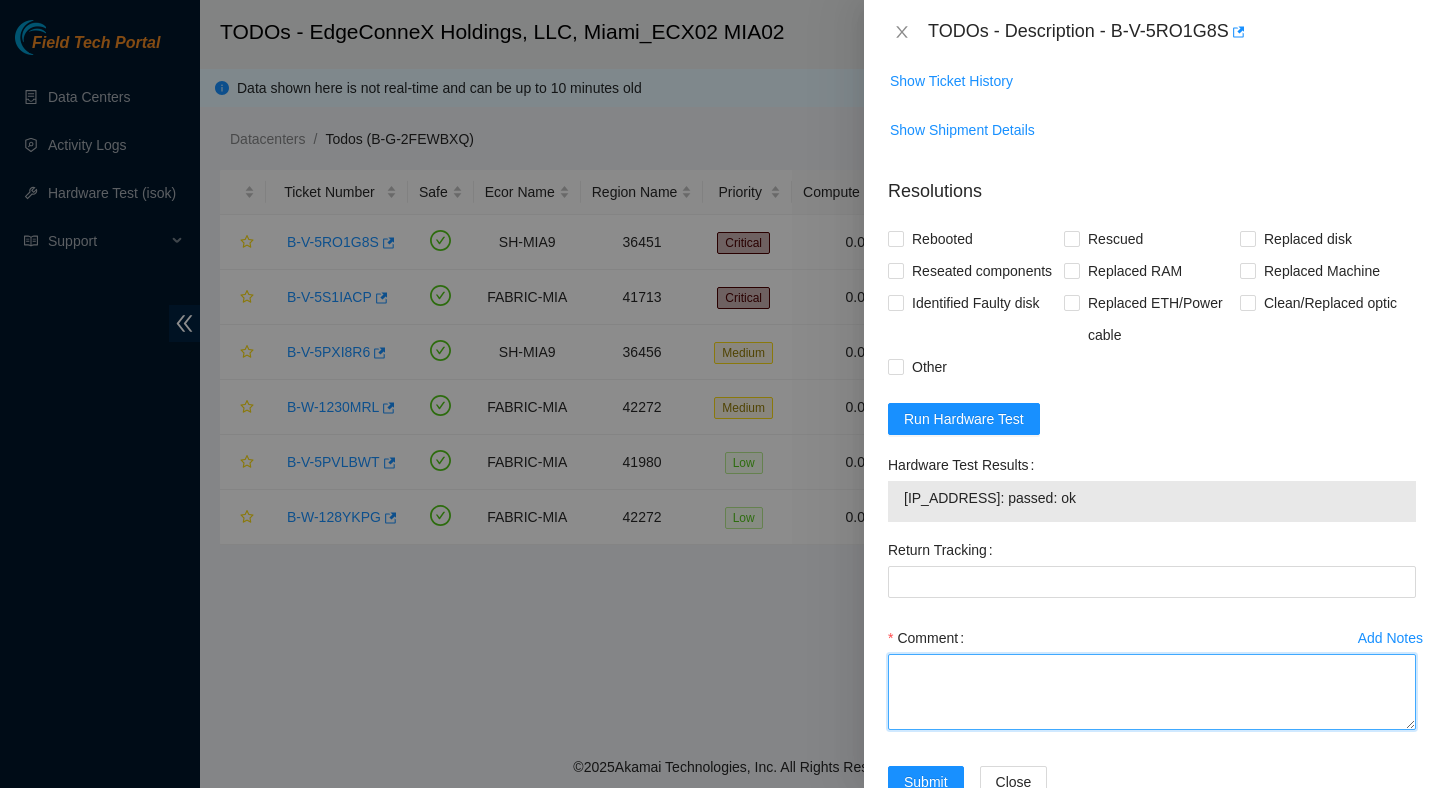 click on "Comment" at bounding box center [1152, 692] 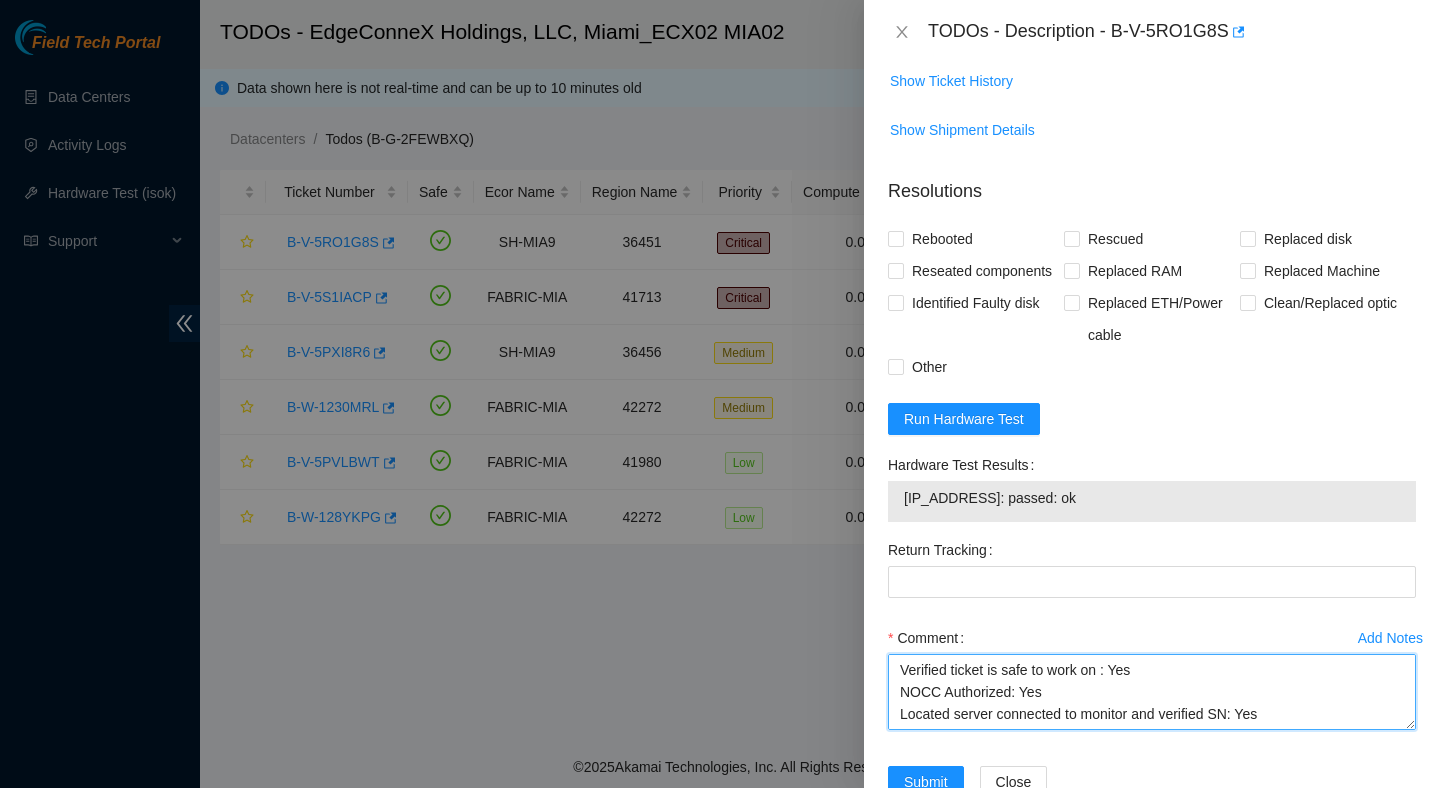 scroll, scrollTop: 389, scrollLeft: 0, axis: vertical 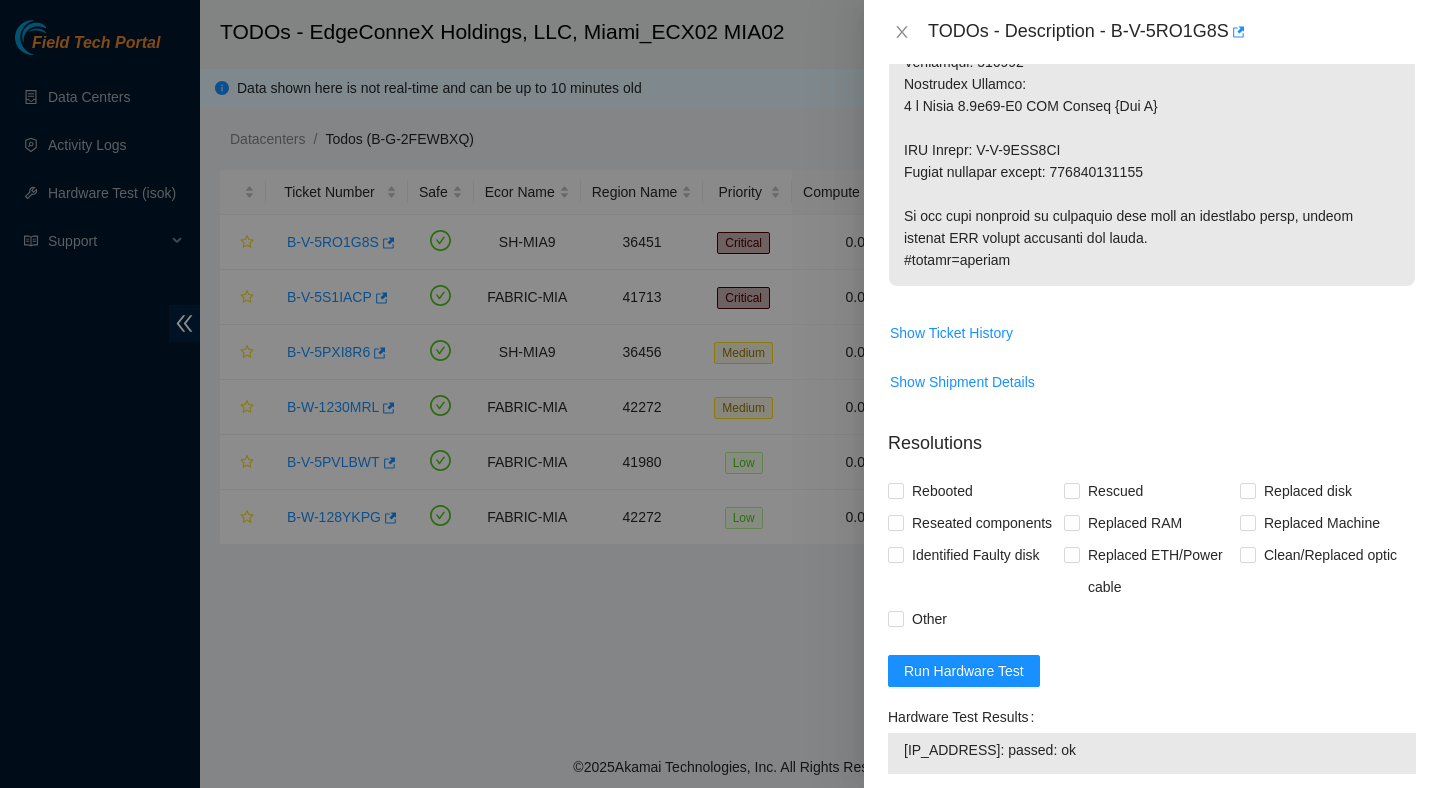 type on "Verified ticket is safe to work on : Yes
NOCC Authorized: Yes
Located server connected to monitor and verified SN: Yes
Ran Pre isok : 23.205.45.154: failed: unpingable
verified and shut down machine : Yes
removed and replaced sever : Yes
- old SN: CT-4190816-00672
- new SN: CT-4190718-00183
Swapped the drives from the bad server to the new server : Yes
Powered up server : Yes
- rescued :Yes
- configured machine :Yes
- reboot :Yes
Verified all disks are reporting : Yes
Post Isok: 23.205.45.154: passed: ok
Tracking Numbers: 417328420294
RMA Return: B-V-5RXS5AE
Return tracking number: 417328420309" 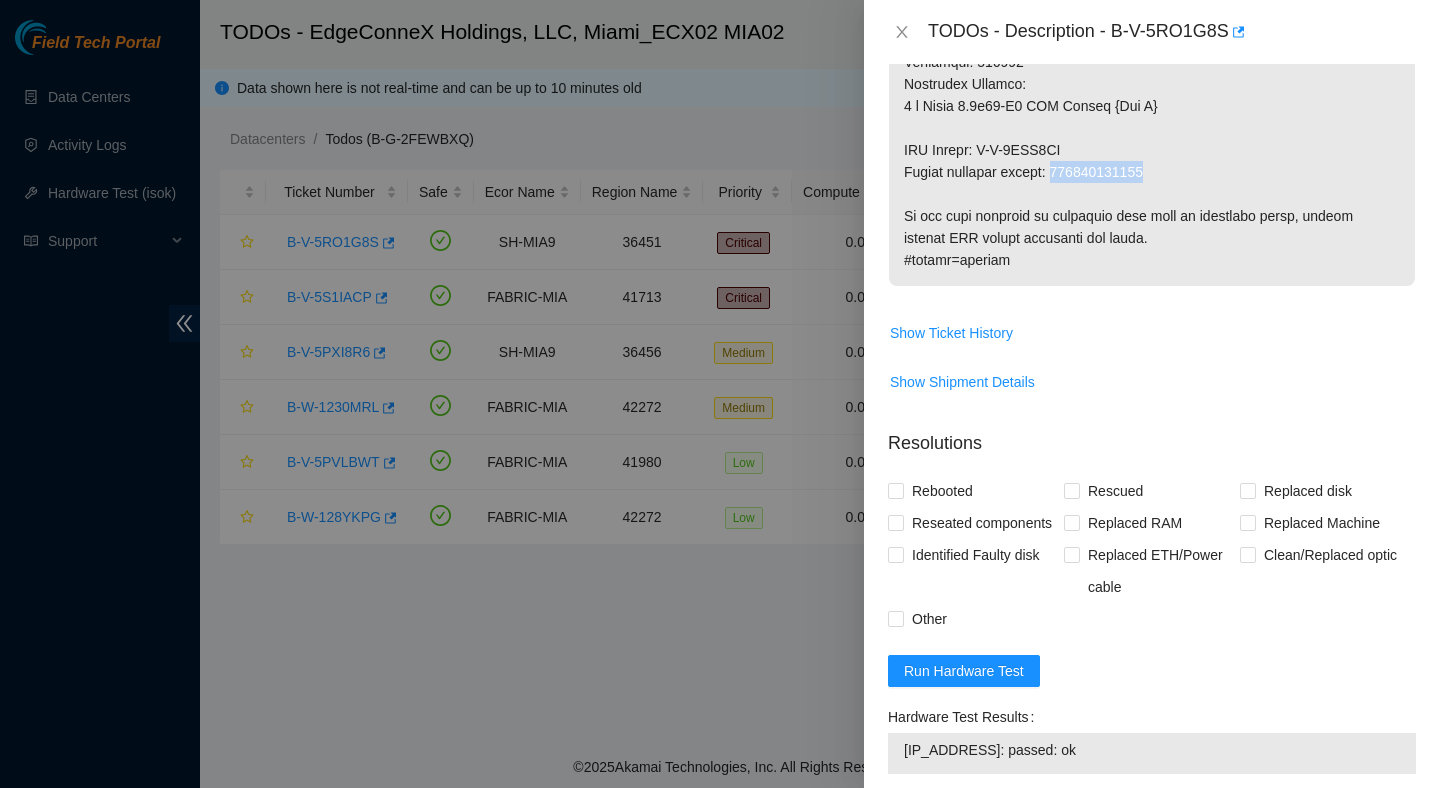 click at bounding box center (1152, -367) 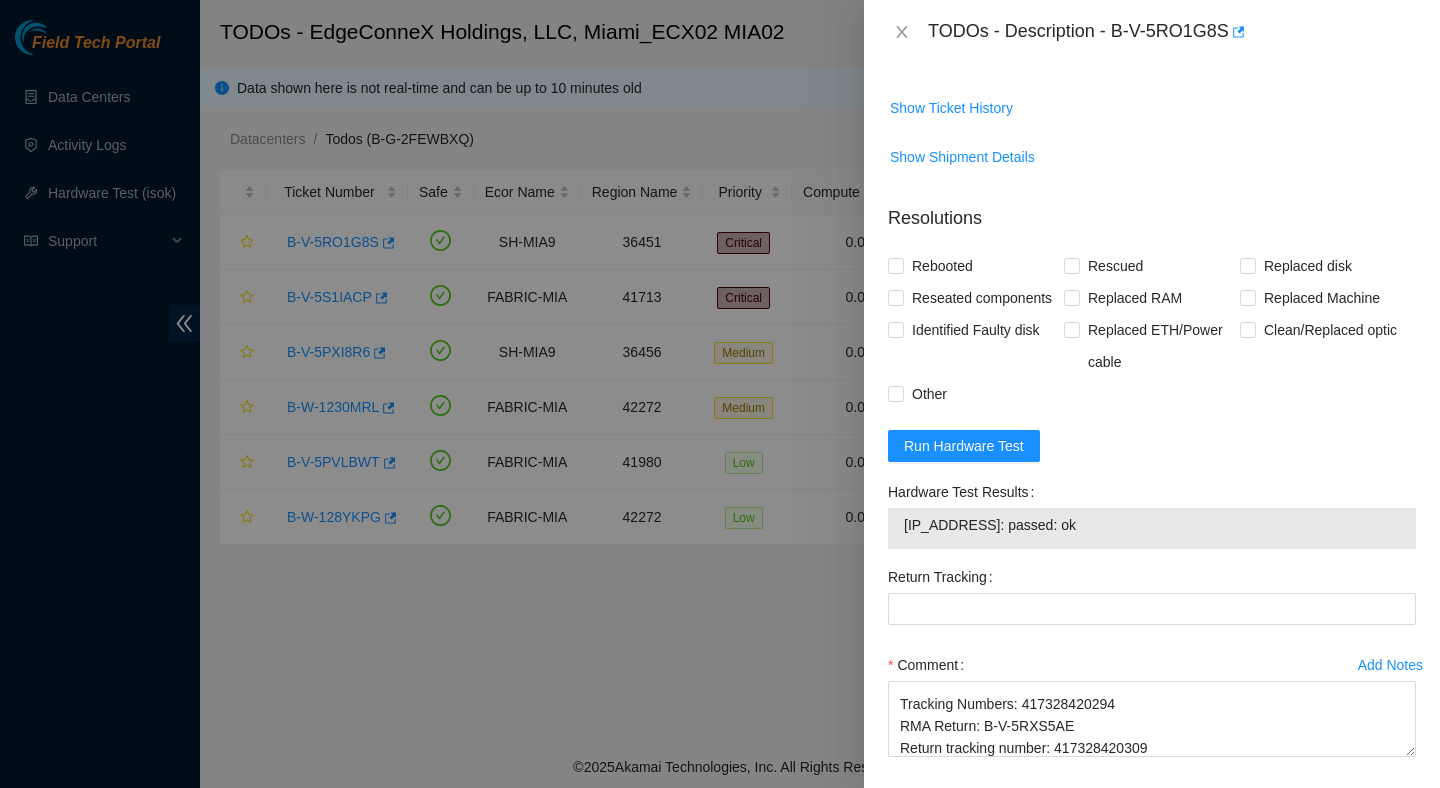 scroll, scrollTop: 1618, scrollLeft: 0, axis: vertical 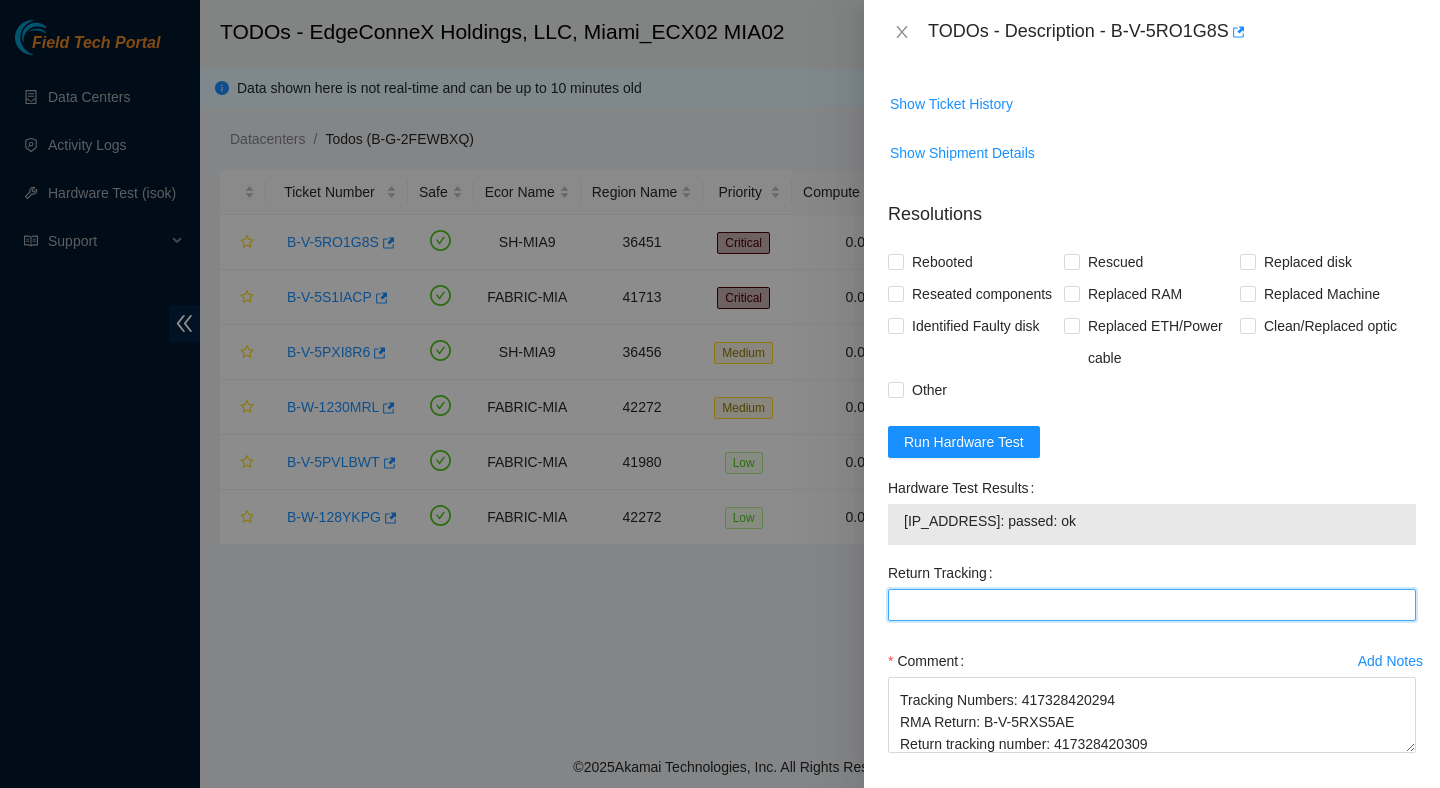 click on "Return Tracking" at bounding box center (1152, 605) 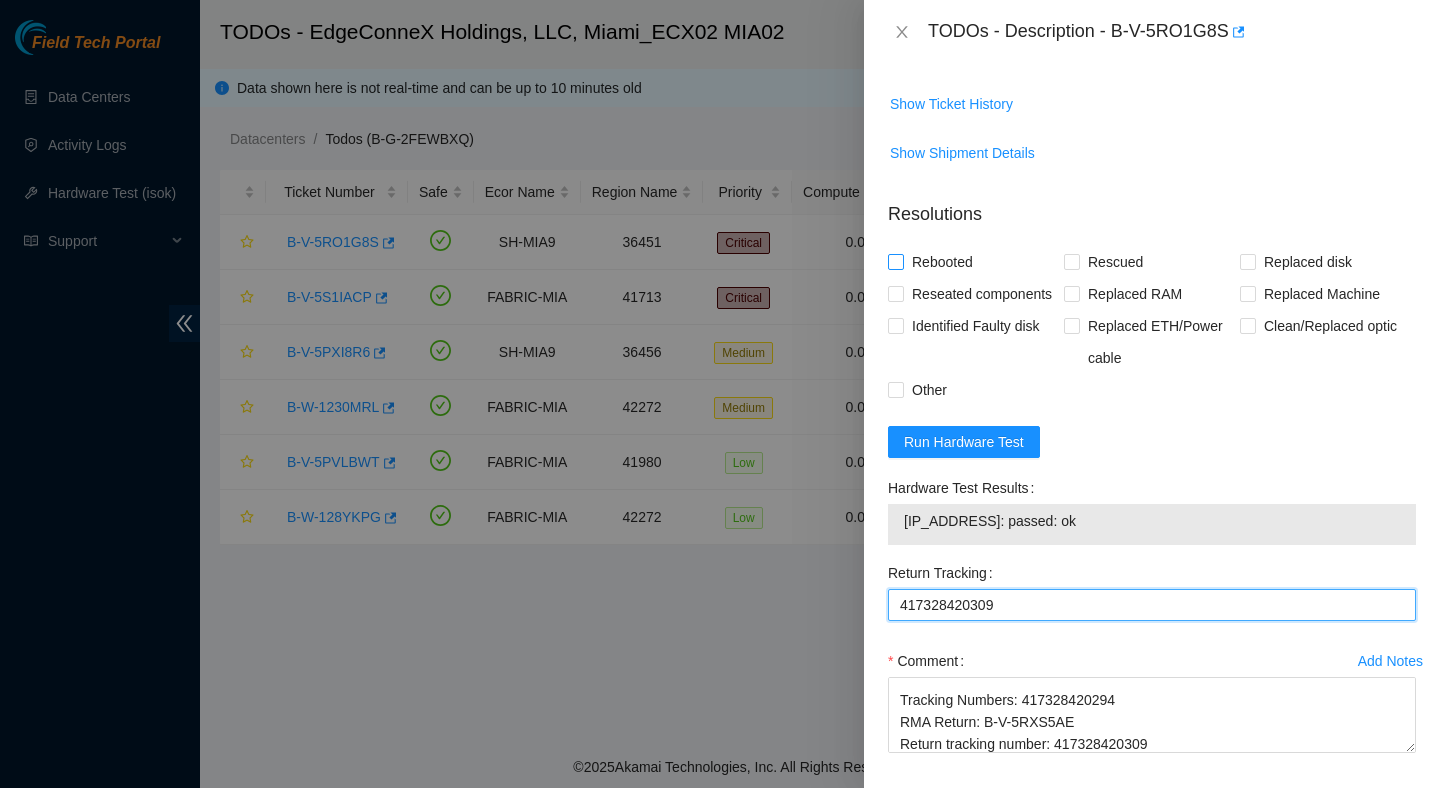 type on "417328420309" 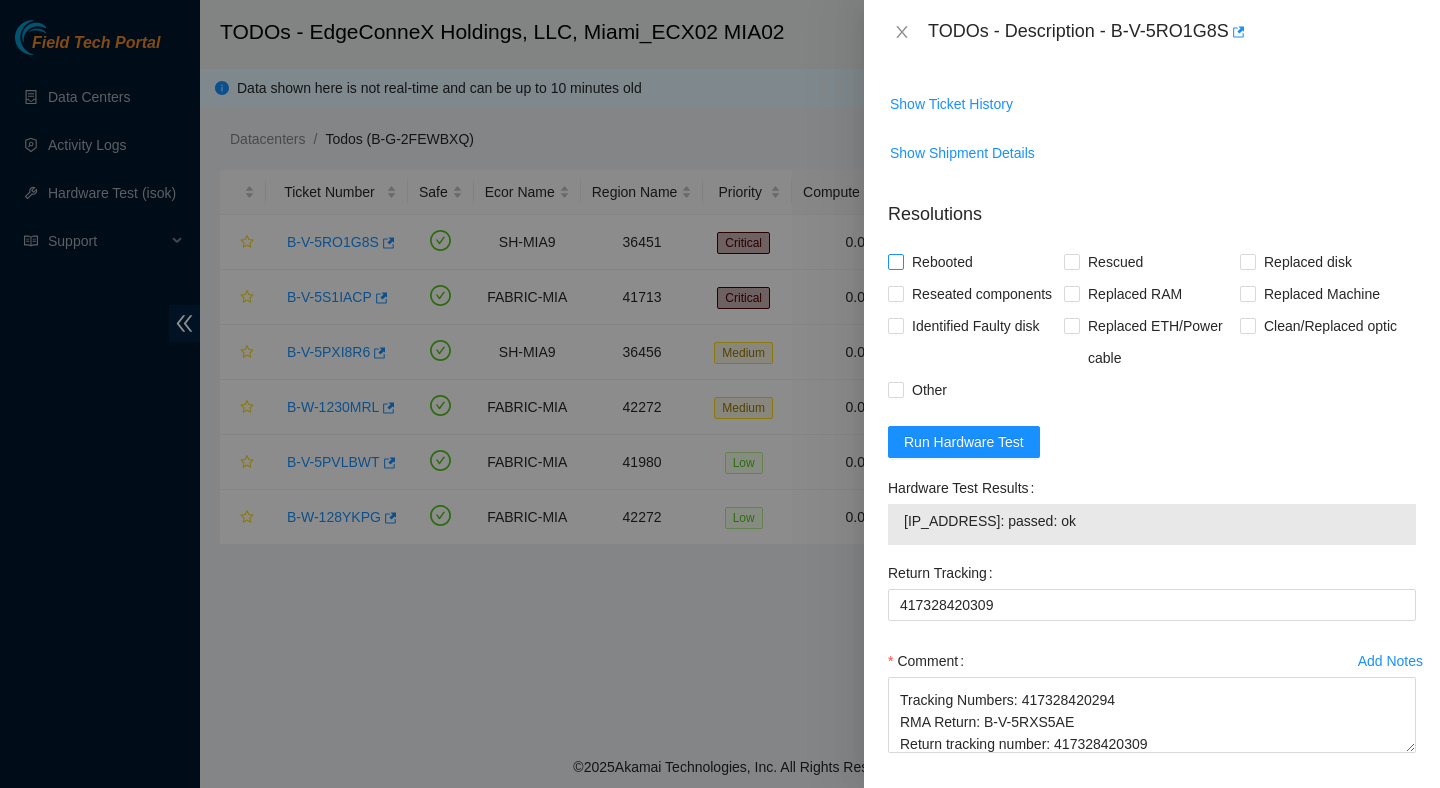 click on "Rebooted" at bounding box center (942, 262) 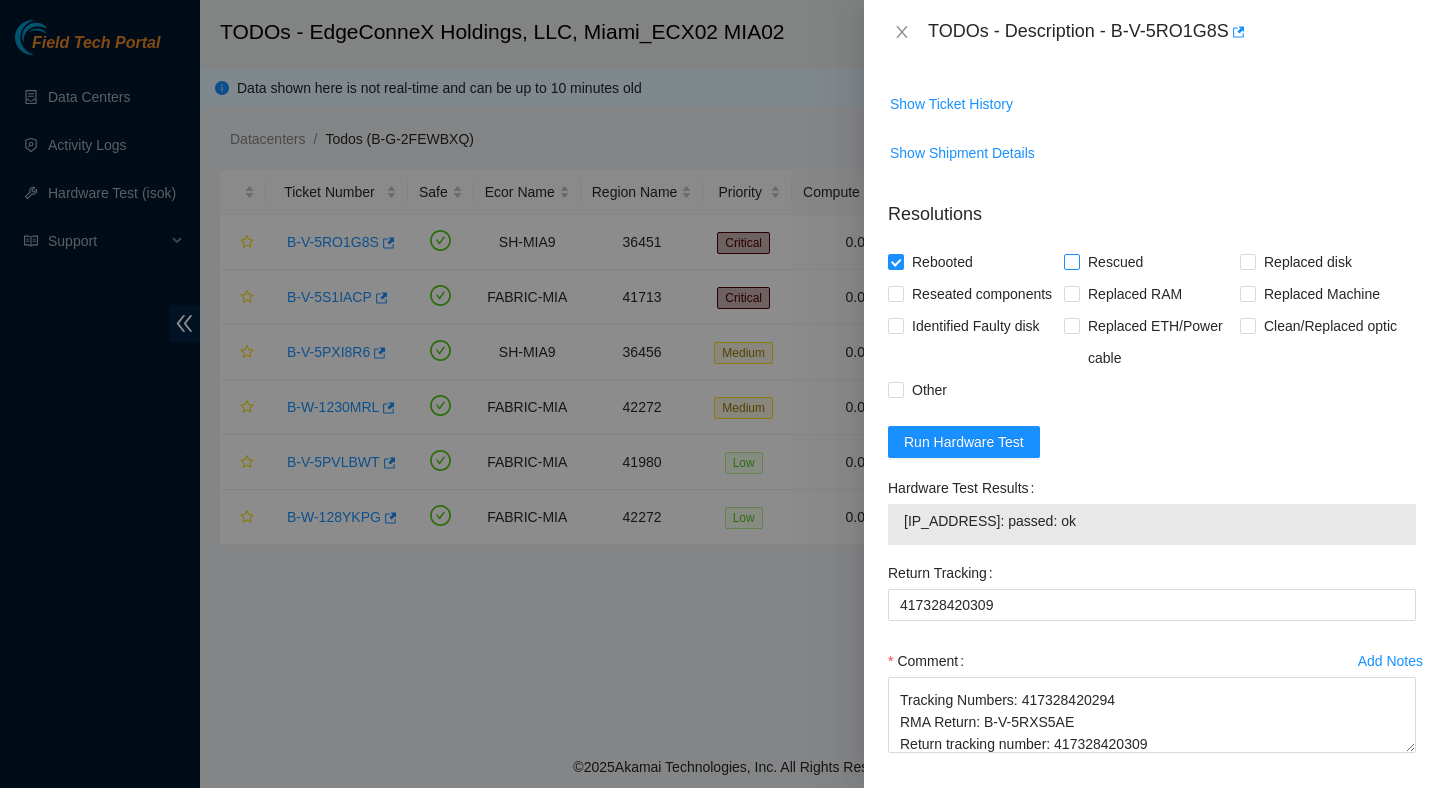 click on "Rescued" at bounding box center (1115, 262) 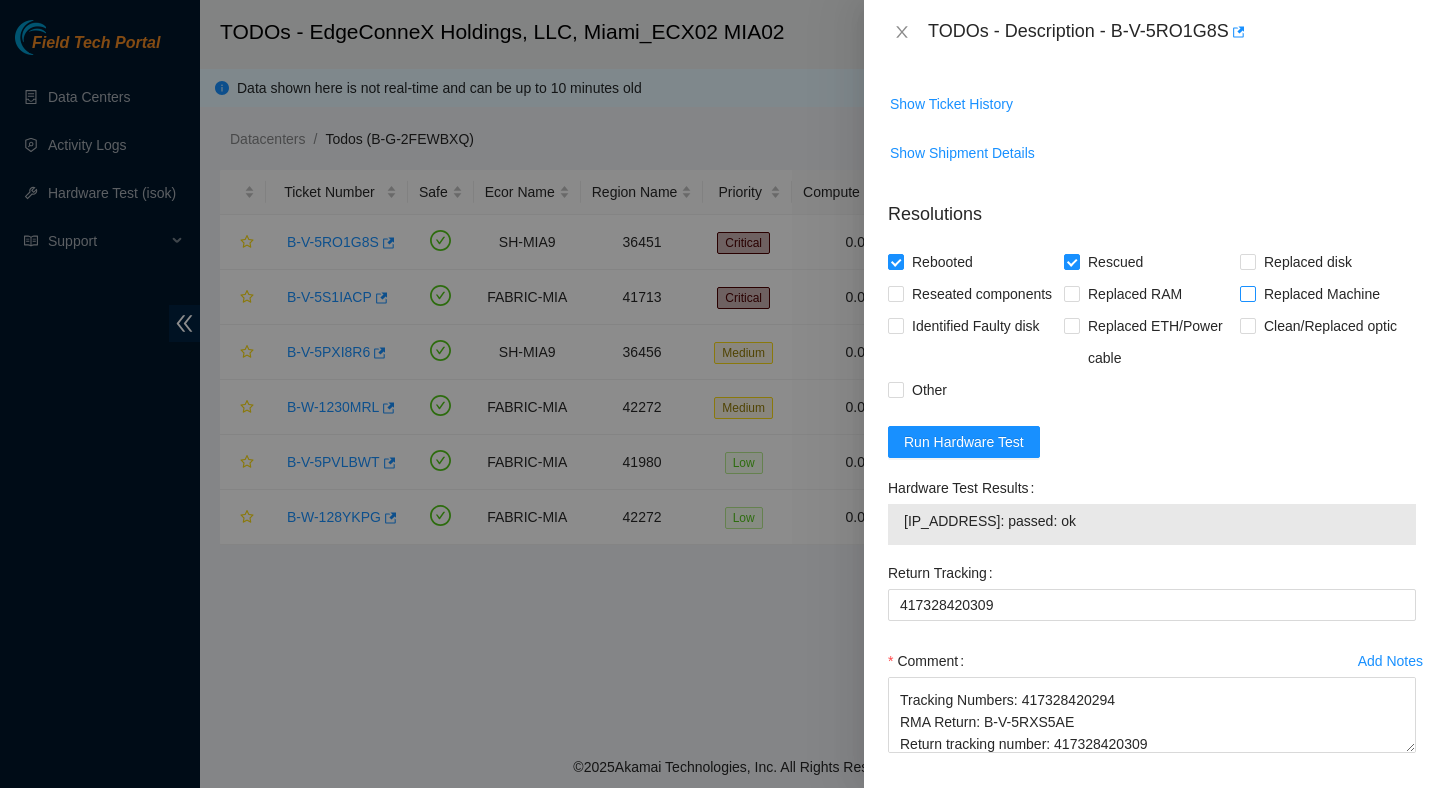 click on "Replaced Machine" at bounding box center [1322, 294] 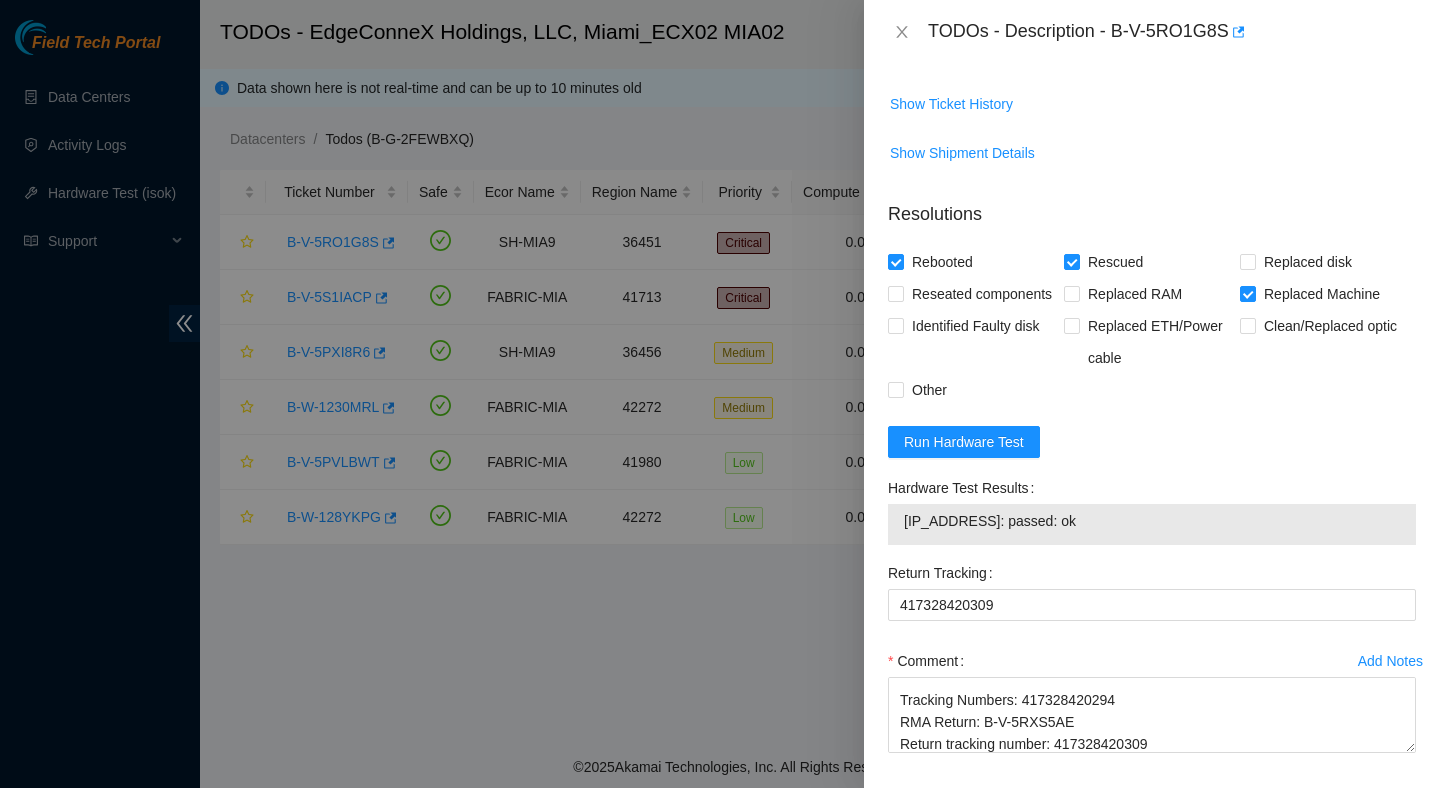 scroll, scrollTop: 1731, scrollLeft: 0, axis: vertical 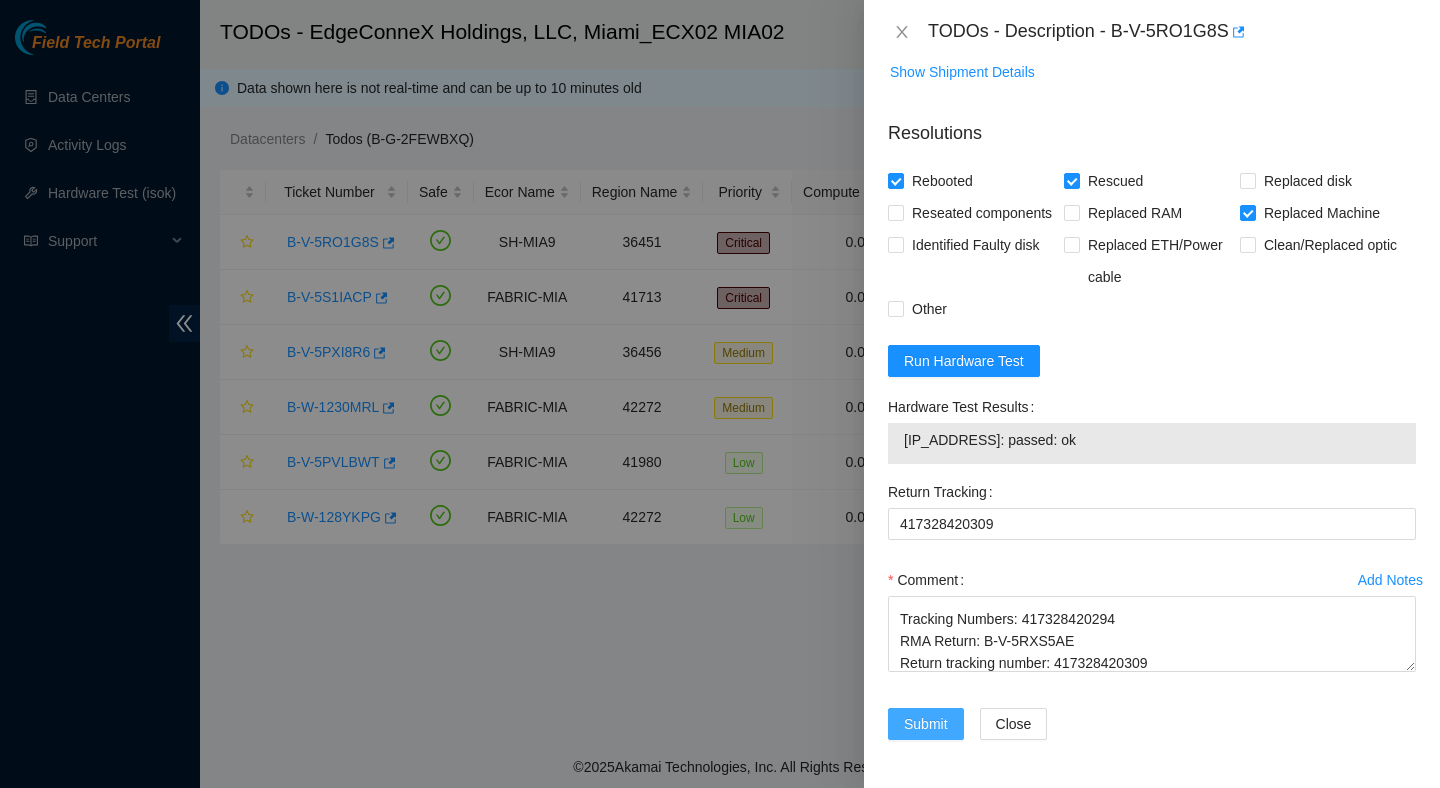 click on "Submit" at bounding box center [926, 724] 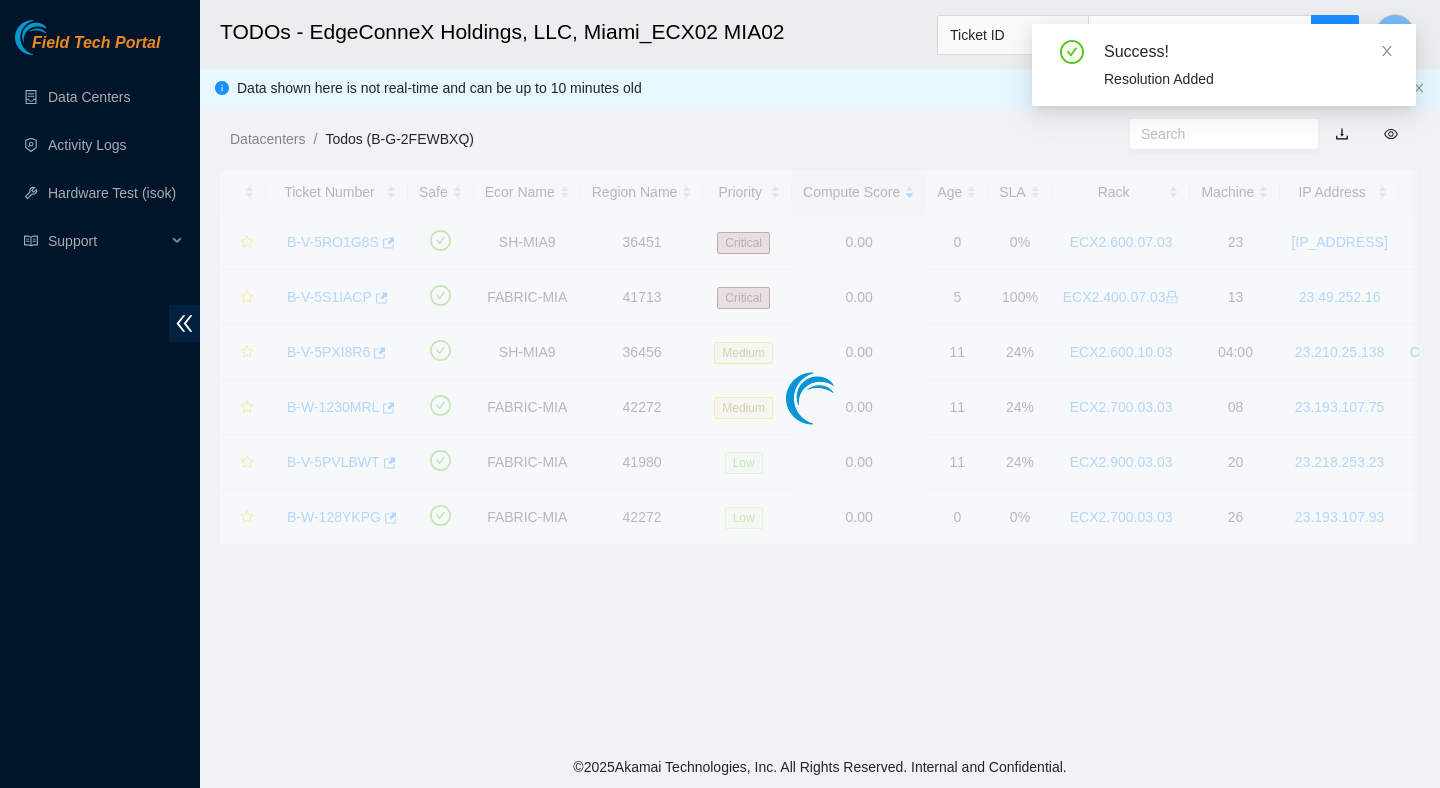 scroll, scrollTop: 502, scrollLeft: 0, axis: vertical 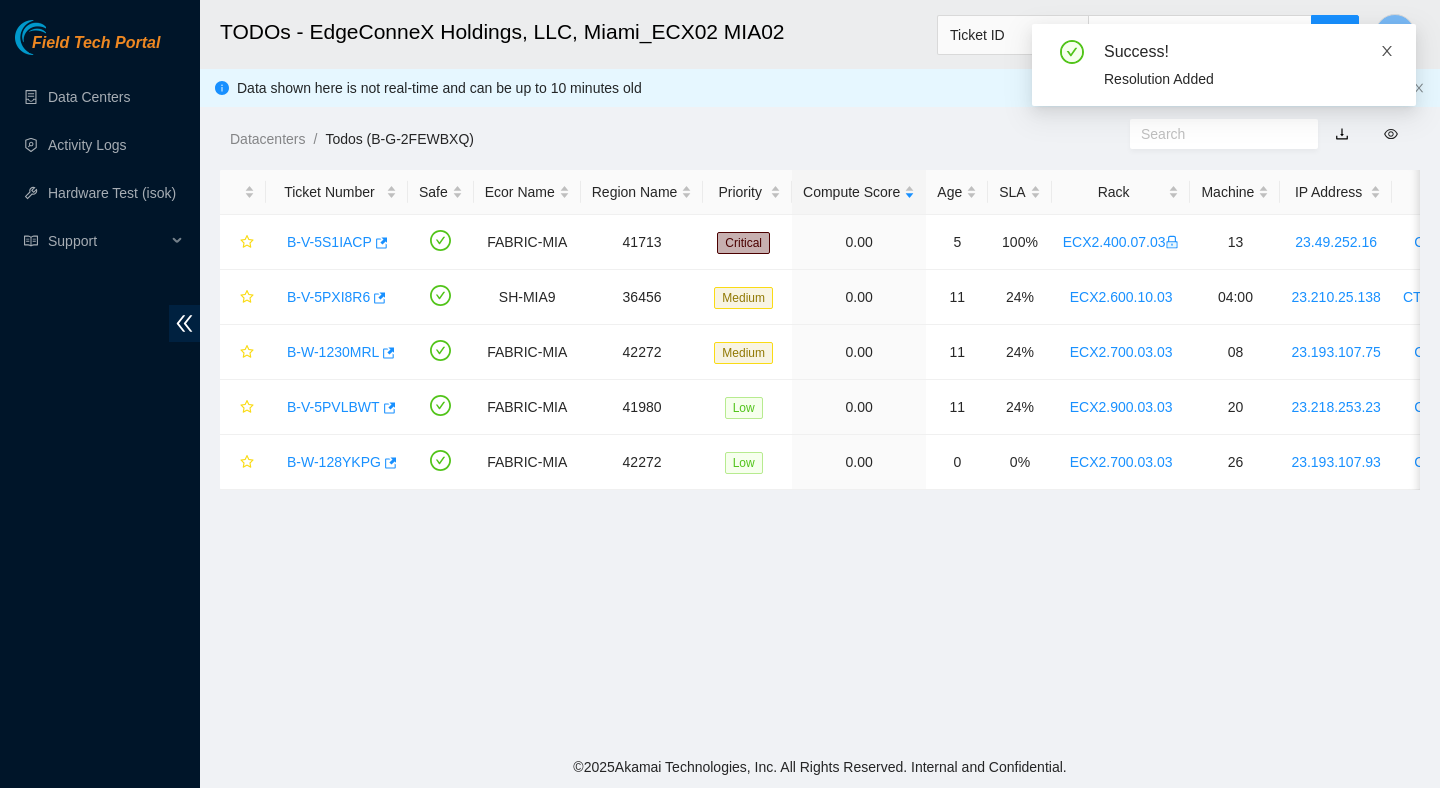 click 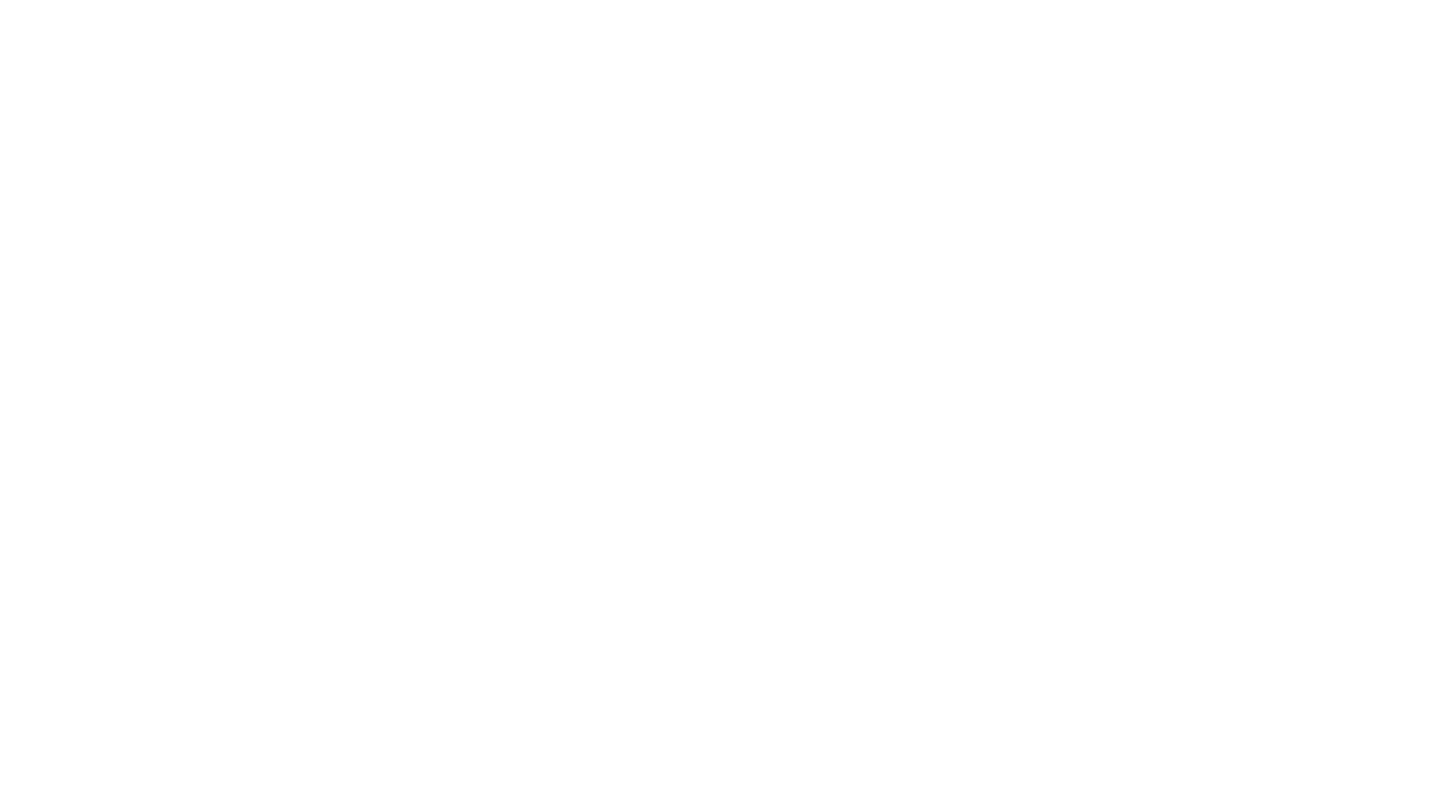 scroll, scrollTop: 0, scrollLeft: 0, axis: both 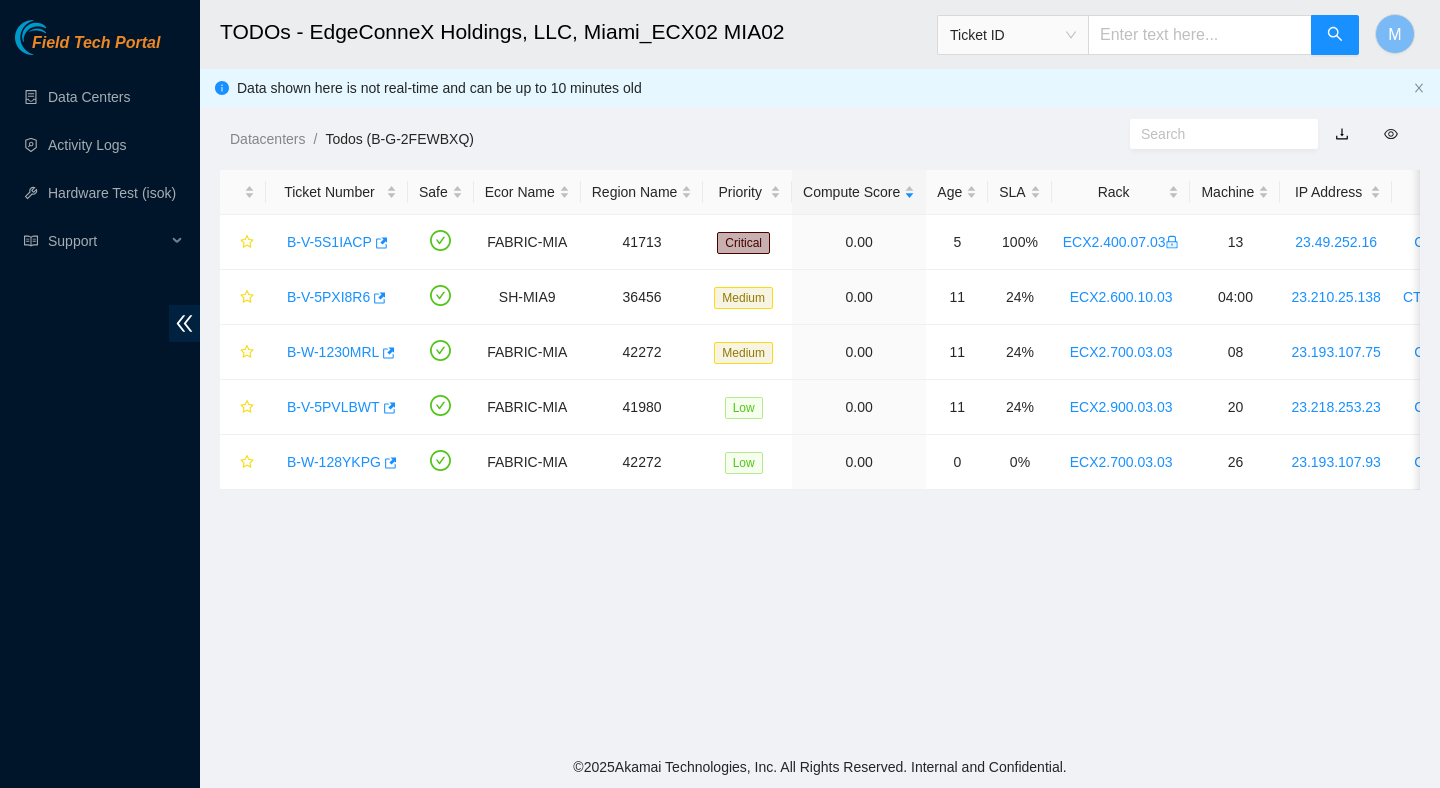 click on "TODOs - EdgeConneX Holdings, LLC, Miami_ECX02 MIA02    Ticket ID M Data shown here is not real-time and can be up to 10 minutes old Datacenters / Todos (B-G-2FEWBXQ) / Ticket Number Safe Ecor Name Region Name Priority Compute Score Age SLA Rack Machine IP Address Serial Number Server Type                               B-V-5S1IACP FABRIC-MIA 41713 Critical 0.00 5 100% ECX2.400.07.03  13 23.49.252.16 CT-4201124-00120 Ciara 1x7-X7p NVME-J 96G 100GE Server {Rev N}{CrownAGD}   B-V-5PXI8R6 SH-MIA9 36456 Medium 0.00 11 24%  ECX2.600.10.03    04:00 23.210.25.138 CT-4190808-00103-N0 Ciara 1x6-X8 SSD-E Server {Rev H}   B-W-1230MRL FABRIC-MIA 42272 Medium 0.00 11 24%  ECX2.700.03.03    08 23.193.107.75 CT-4190716-00124 Ciara 1.5x18-X7 LCS 64G Server {Rev F}   B-V-5PVLBWT FABRIC-MIA 41980 Low 0.00 11 24%  ECX2.900.03.03    20 23.218.253.23 CT-4201229-00568 Ciara 1x7-X7p NVME-J 96G 100GE Server {Rev C1}{Sanyo}   B-W-128YKPG FABRIC-MIA 42272 Low 0.00 0 0%  ECX2.700.03.03    26 23.193.107.93" at bounding box center [820, 373] 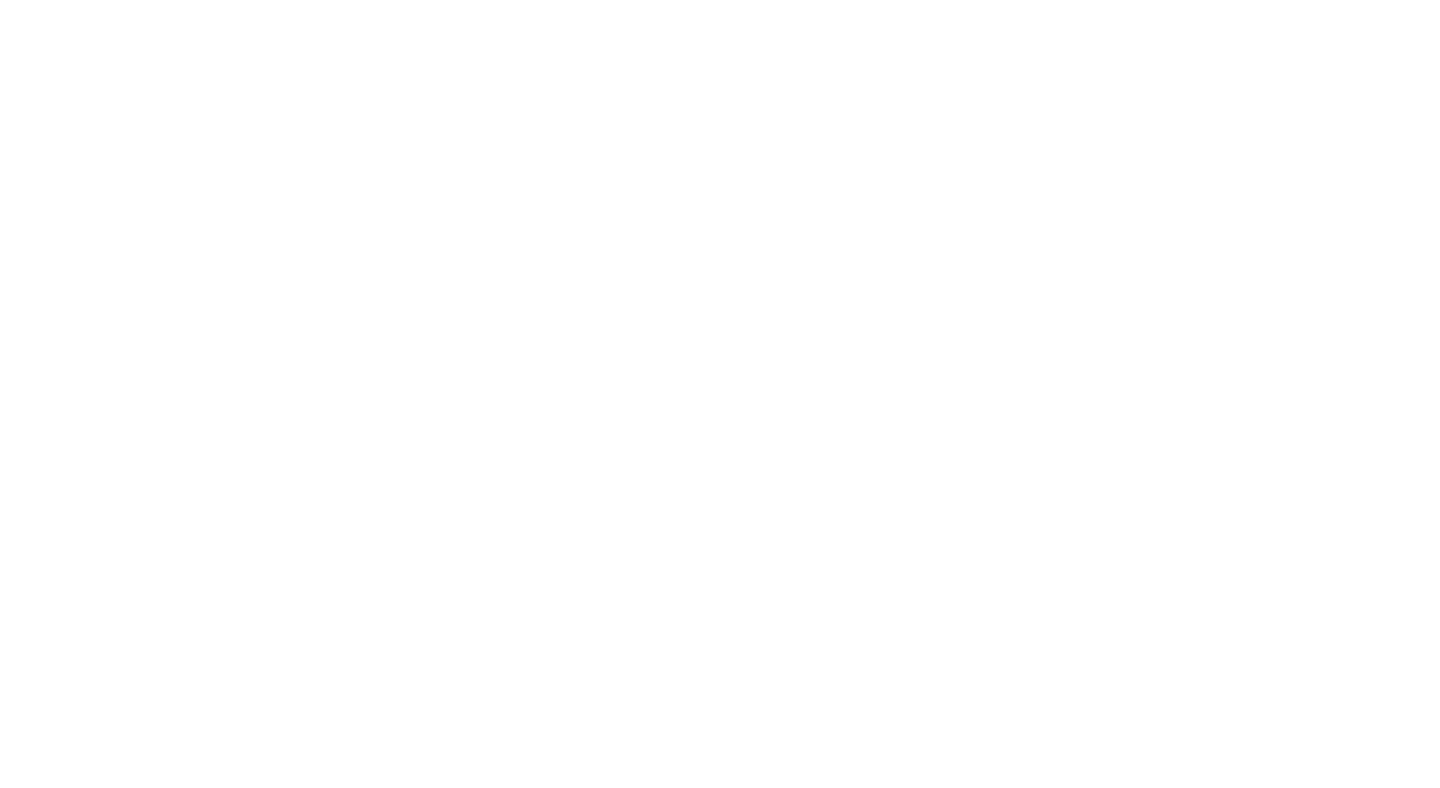 scroll, scrollTop: 0, scrollLeft: 0, axis: both 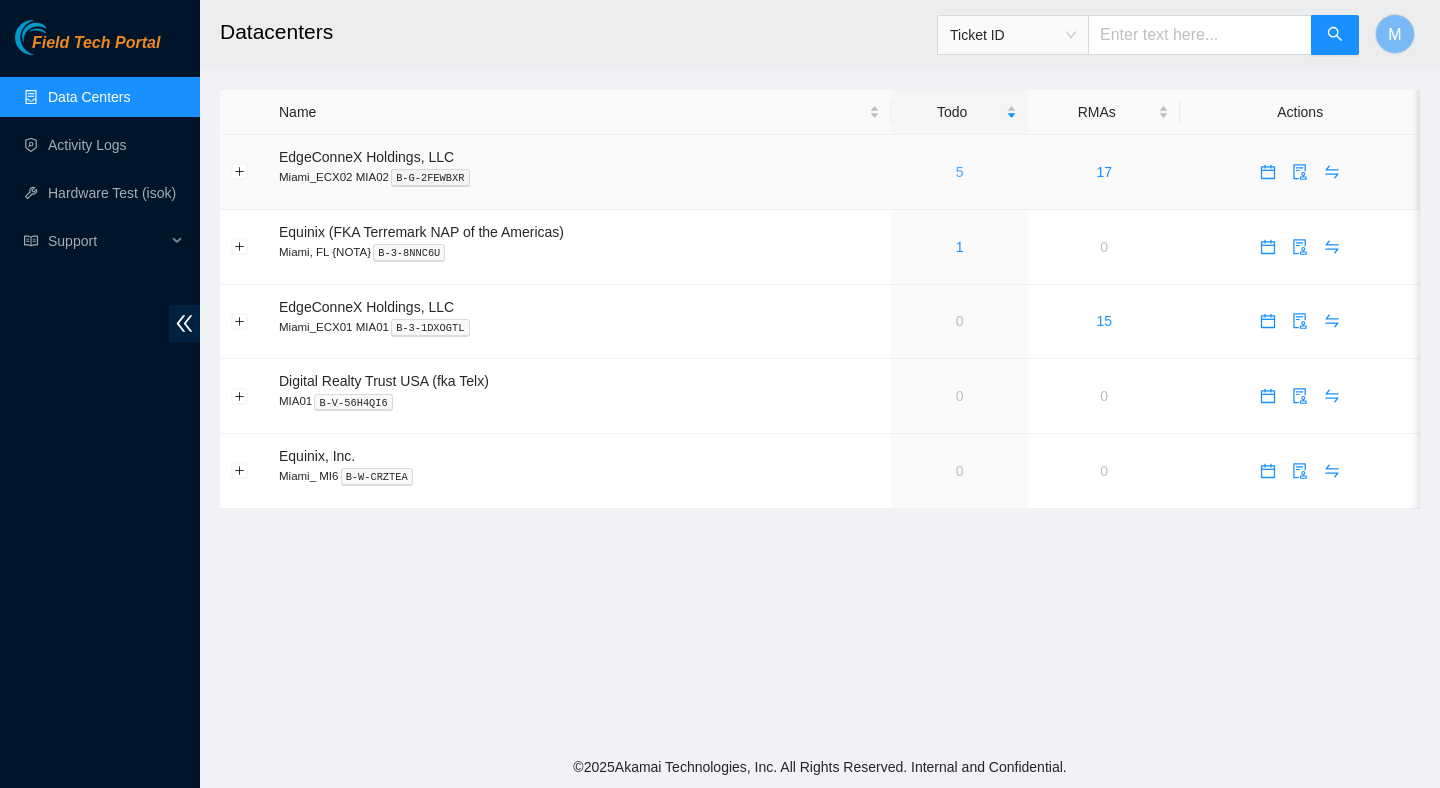 click on "5" at bounding box center [960, 172] 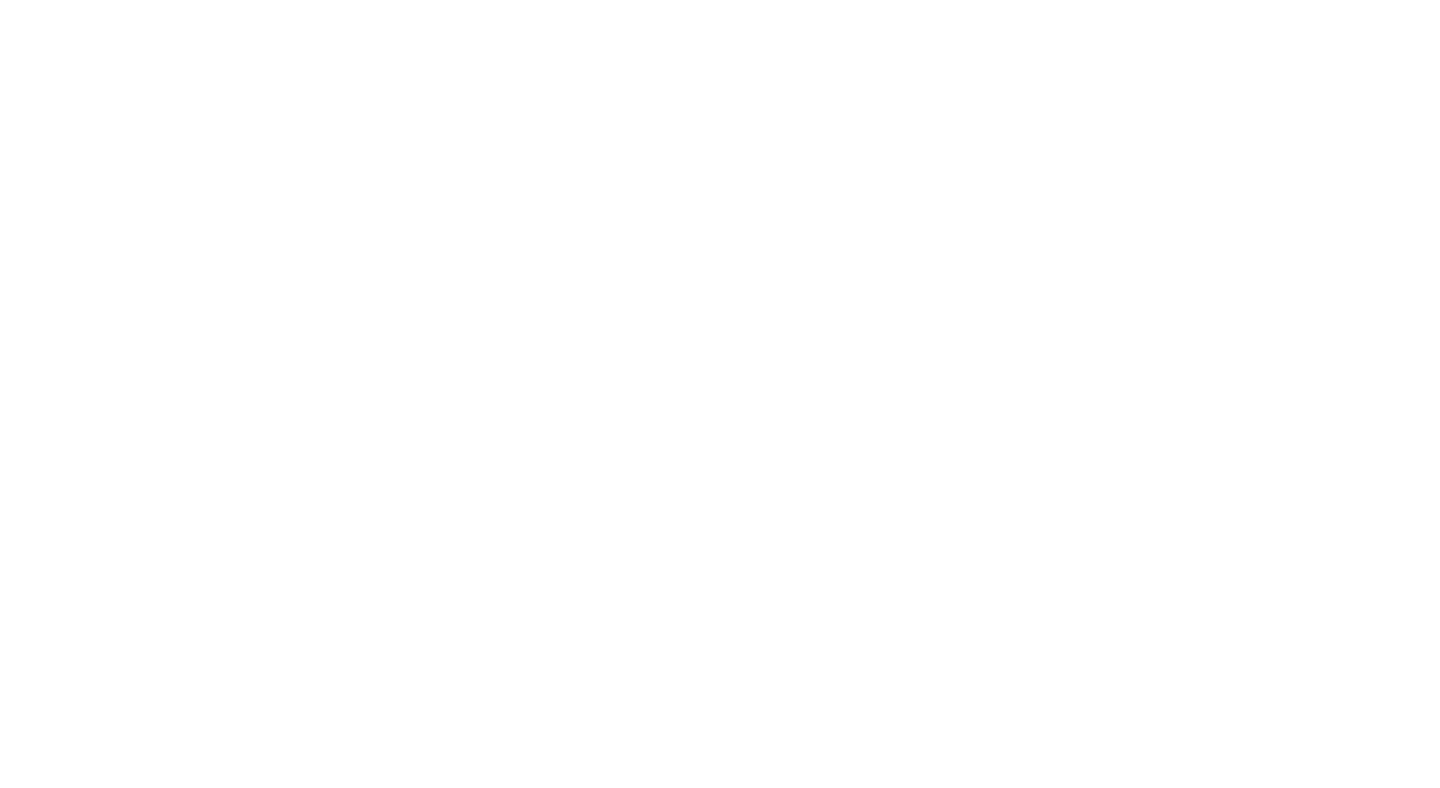 scroll, scrollTop: 0, scrollLeft: 0, axis: both 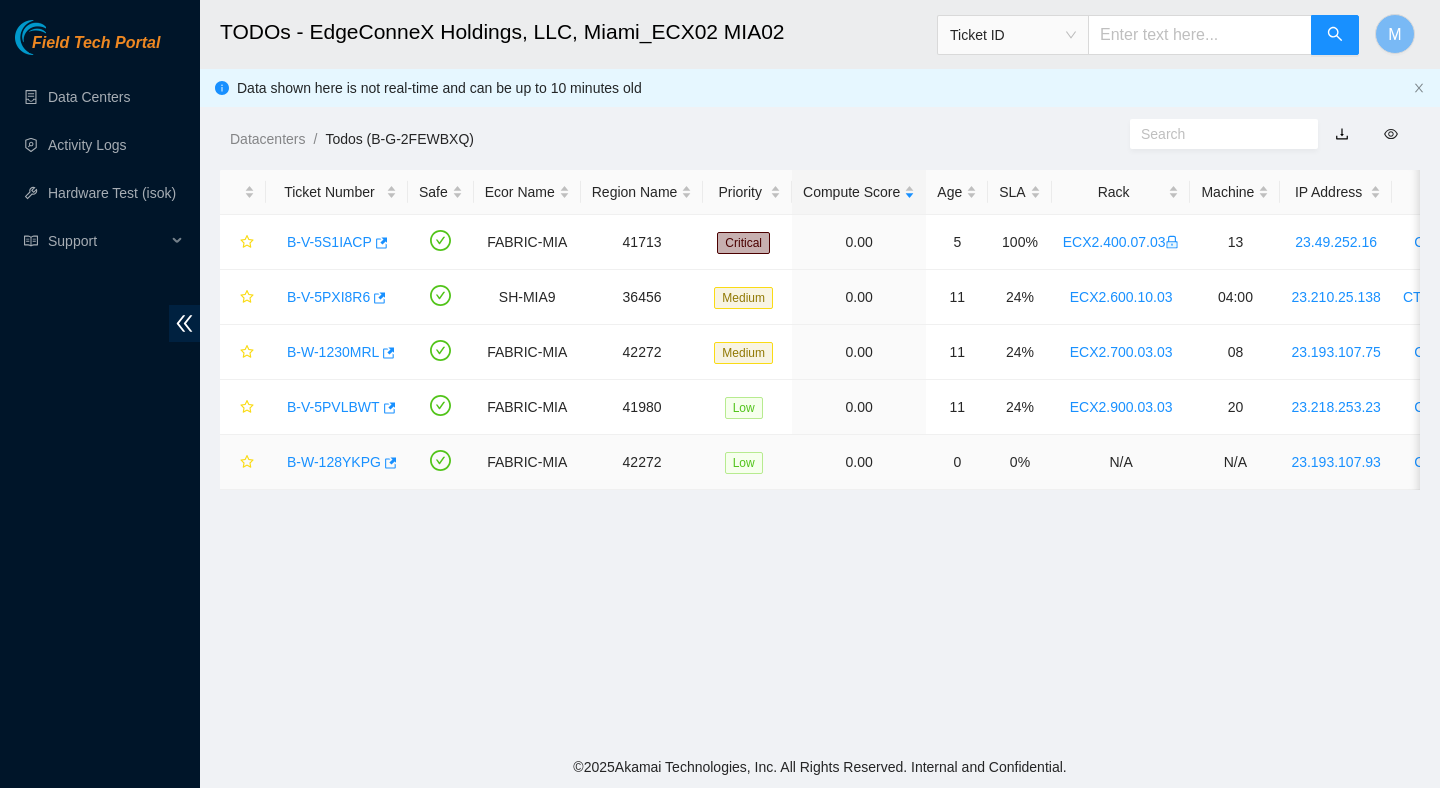 click on "B-W-128YKPG" at bounding box center [334, 462] 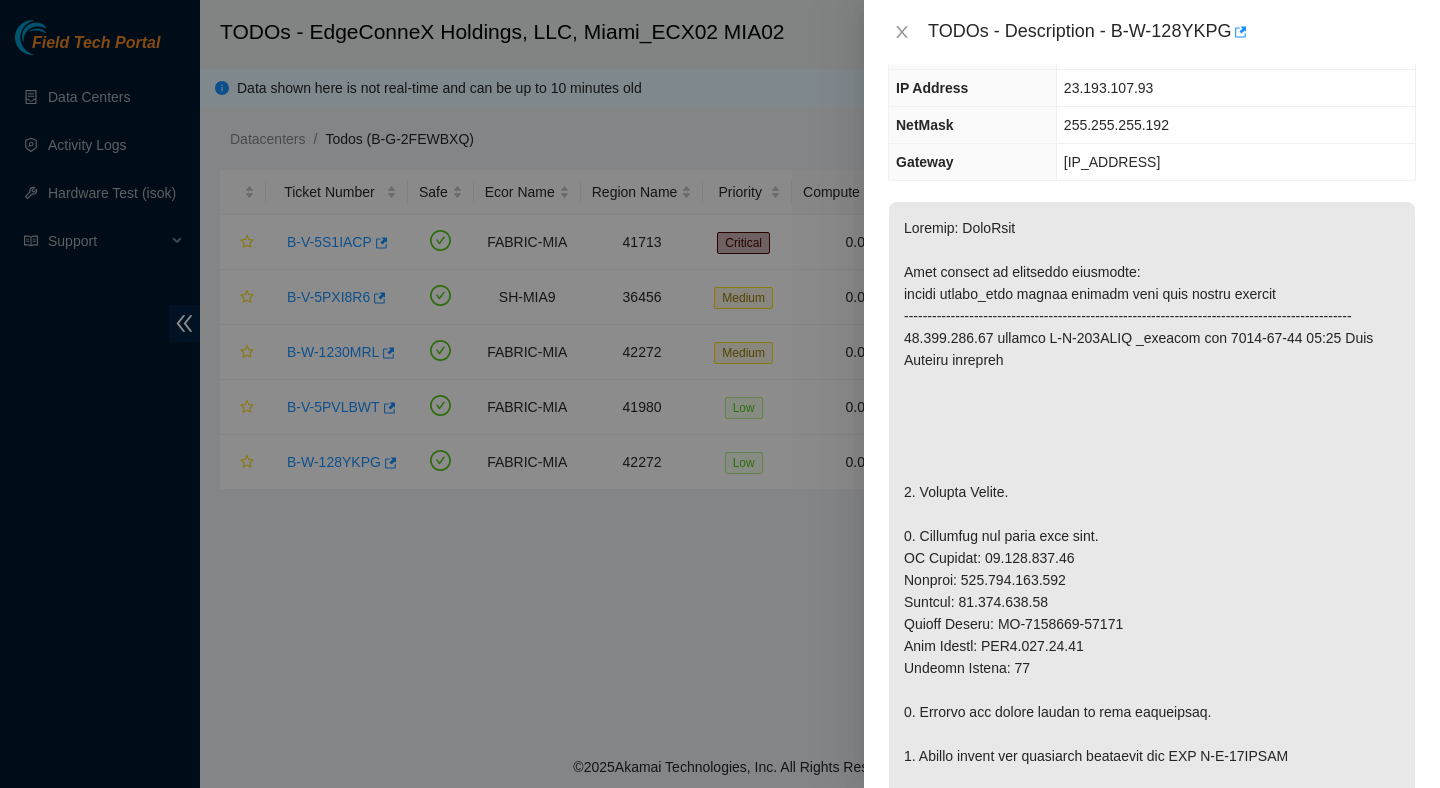 scroll, scrollTop: 0, scrollLeft: 0, axis: both 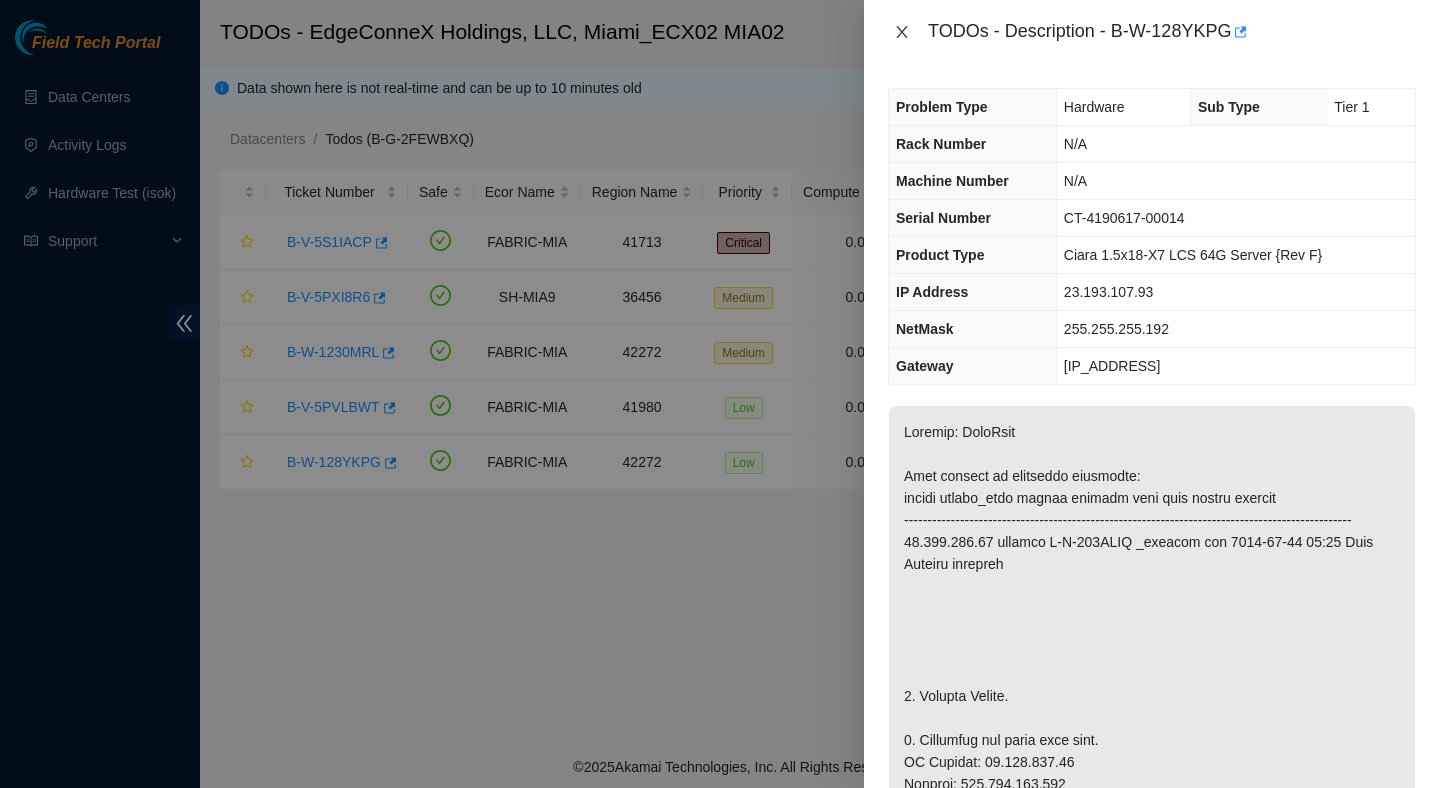 click 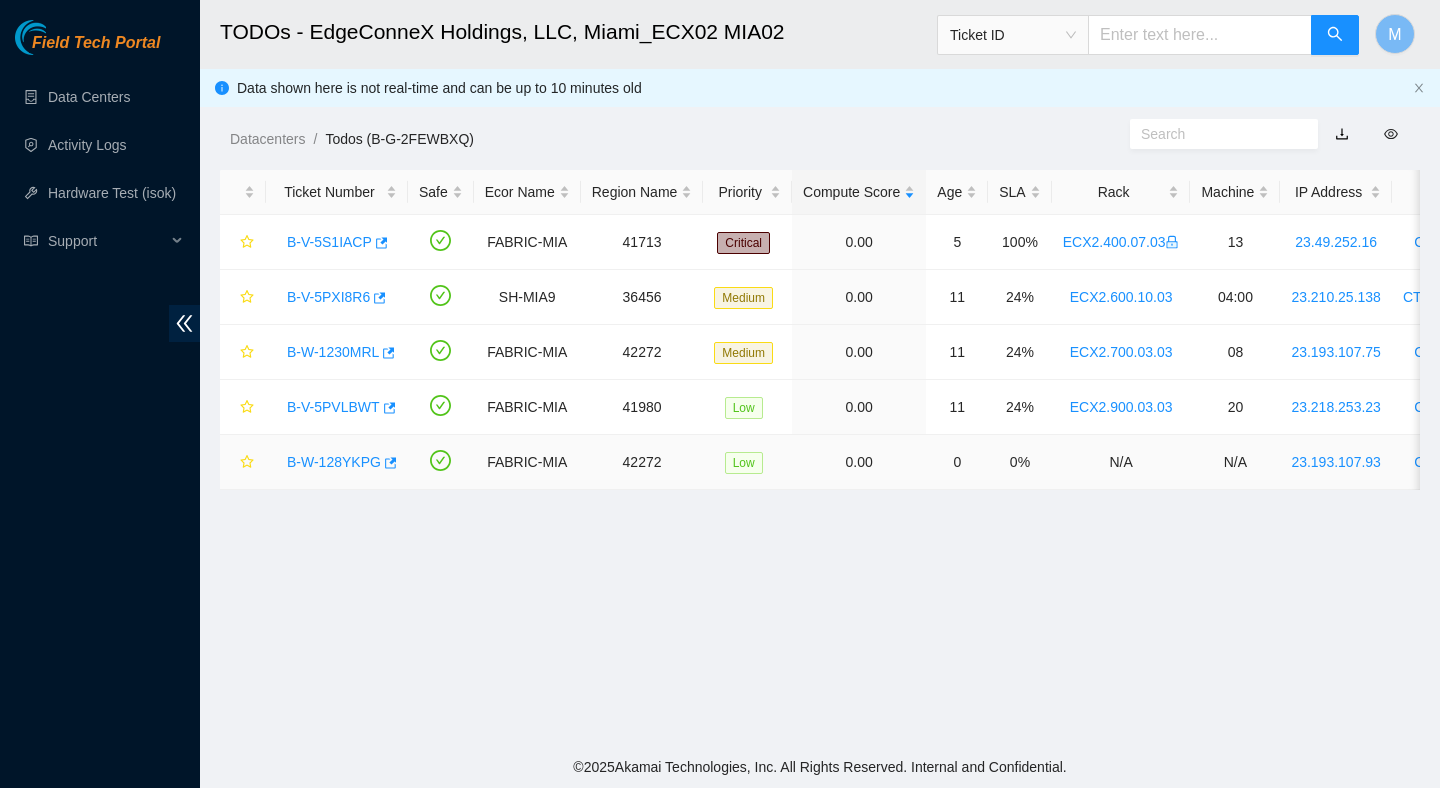 click on "B-W-128YKPG" at bounding box center [334, 462] 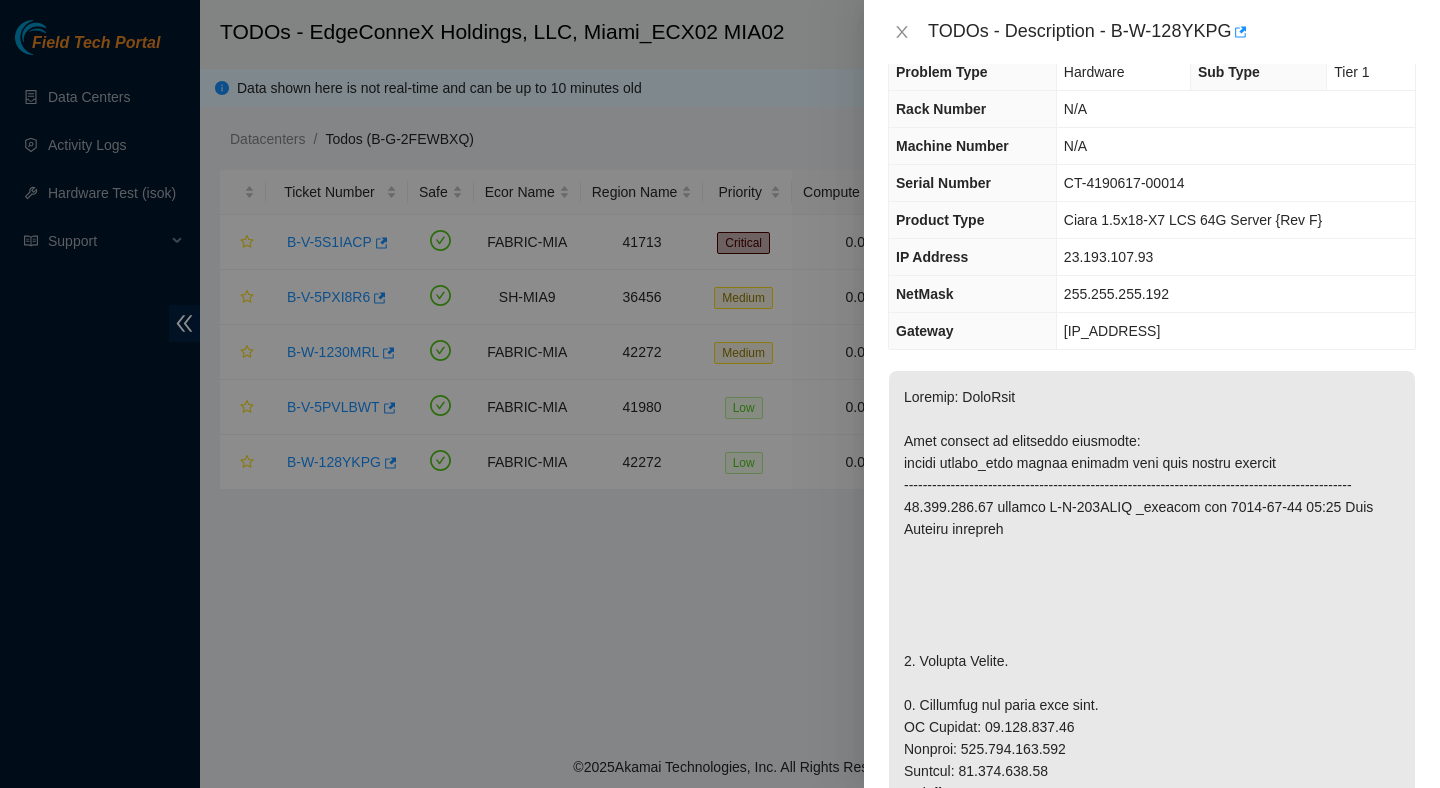 scroll, scrollTop: 0, scrollLeft: 0, axis: both 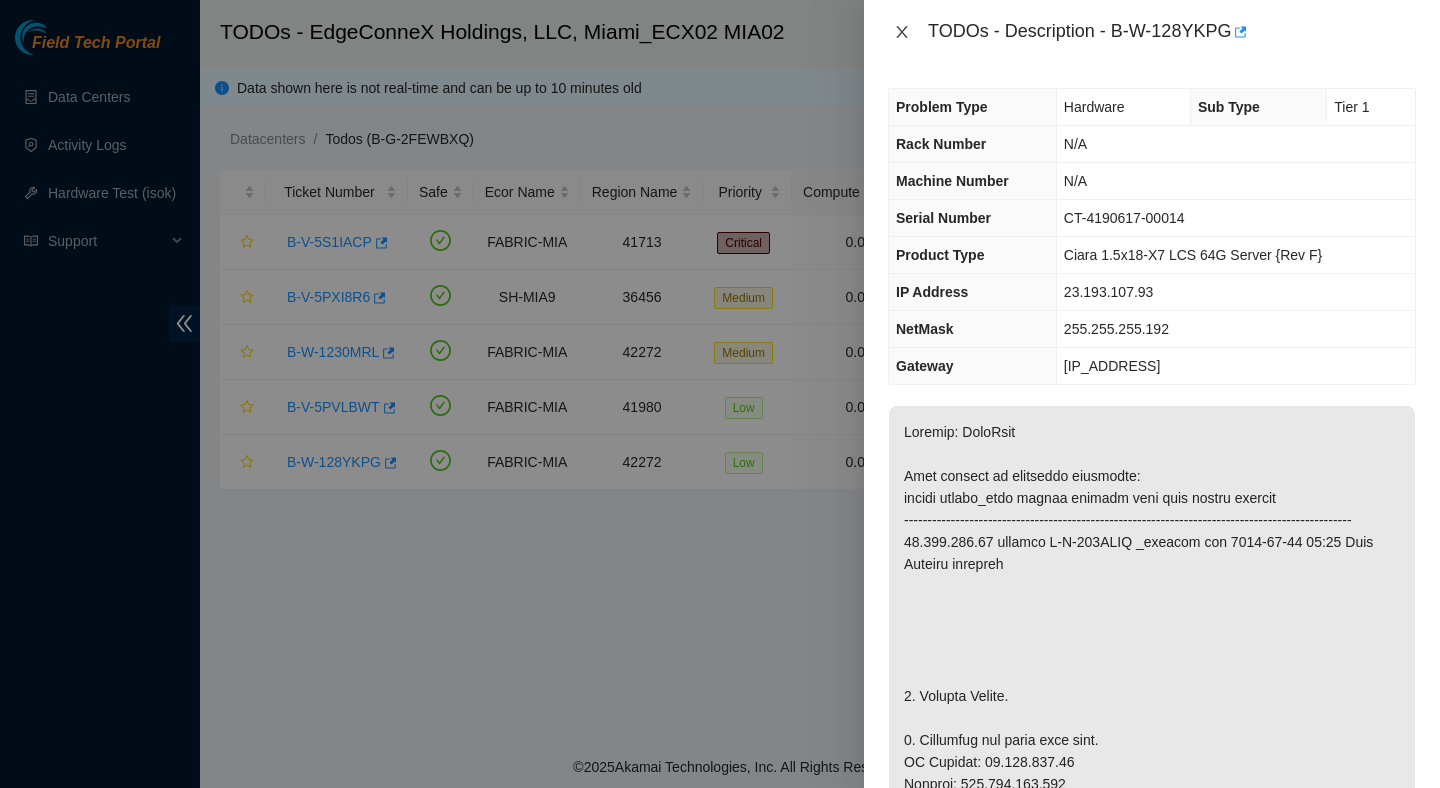 click 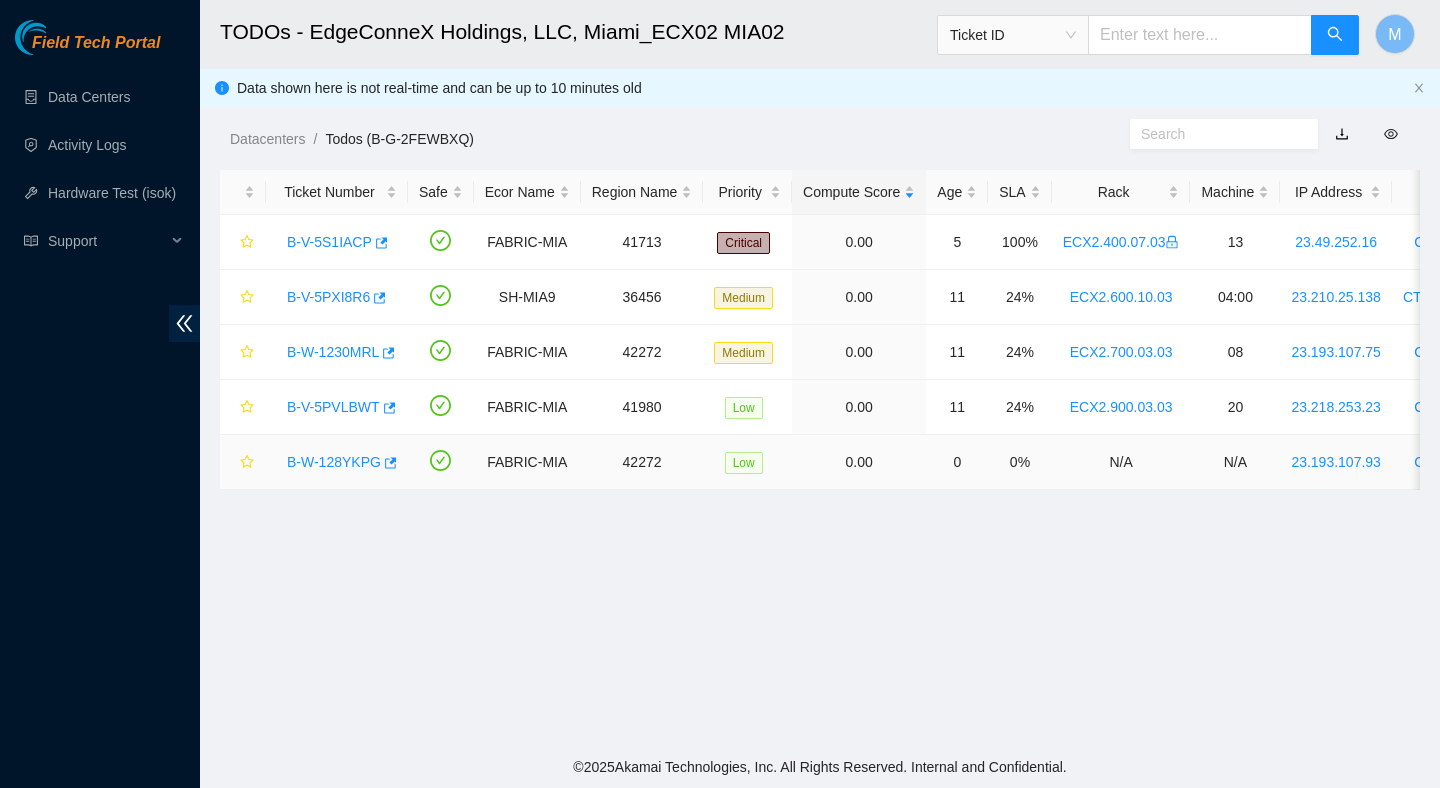 click on "B-W-128YKPG" at bounding box center (334, 462) 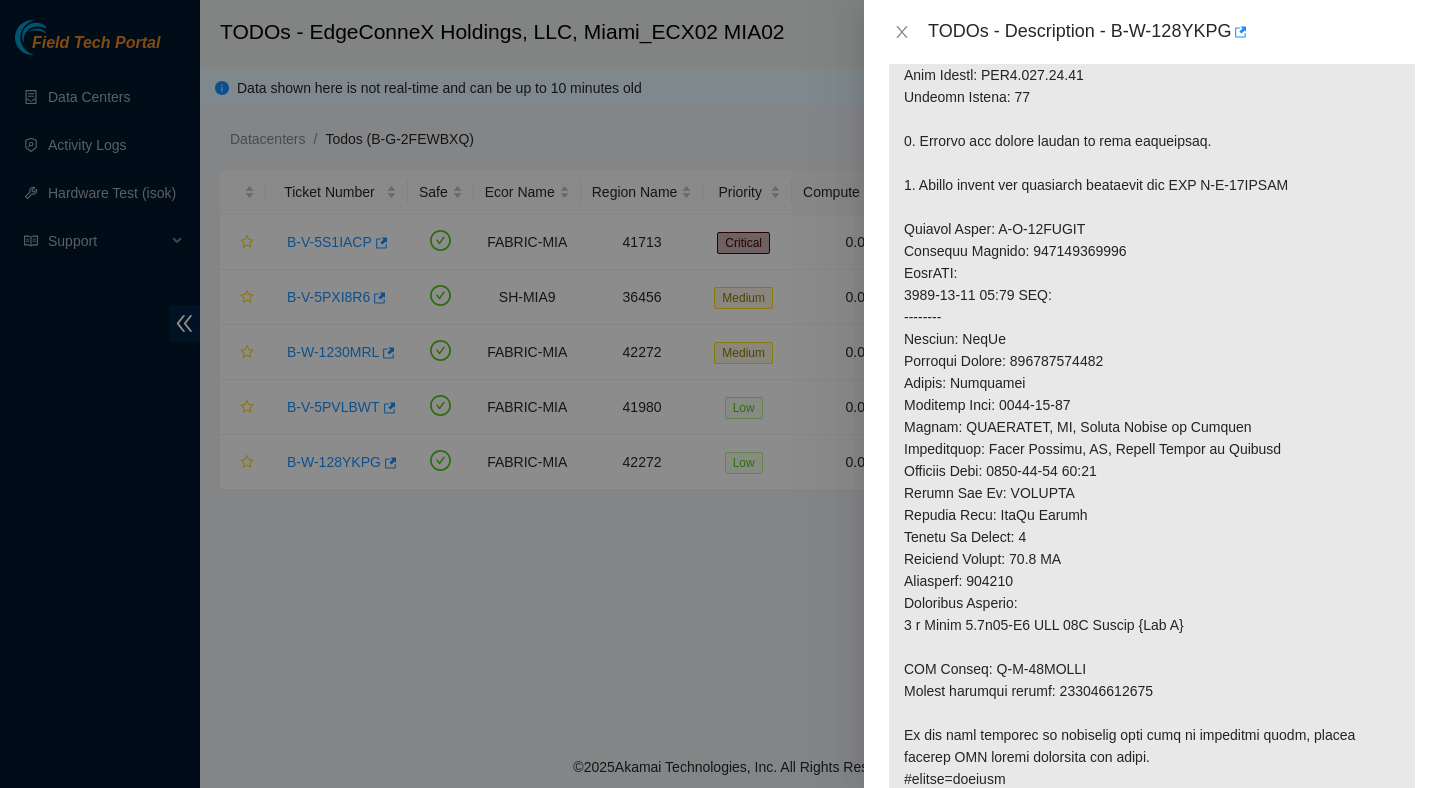 scroll, scrollTop: 770, scrollLeft: 0, axis: vertical 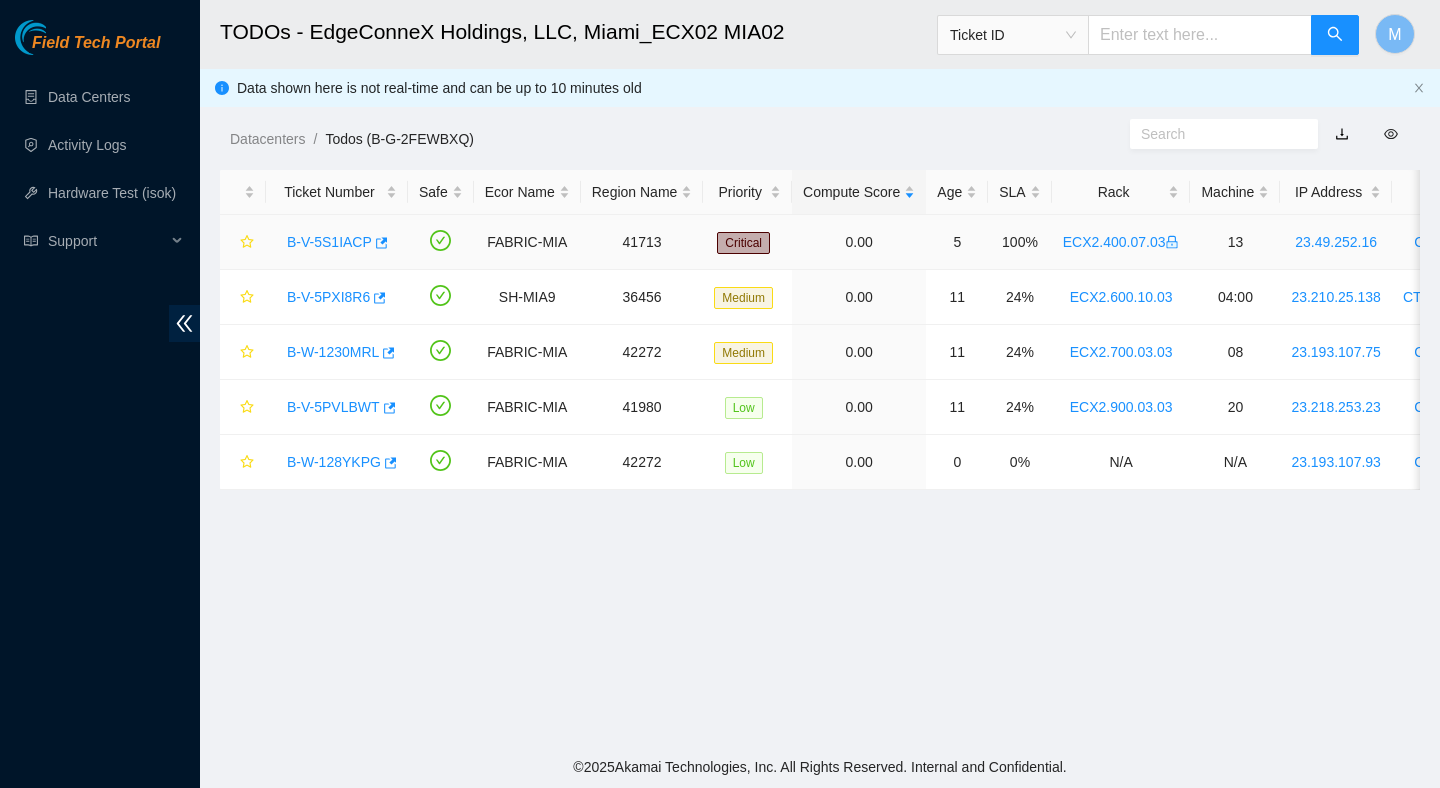 click on "B-V-5S1IACP" at bounding box center [337, 242] 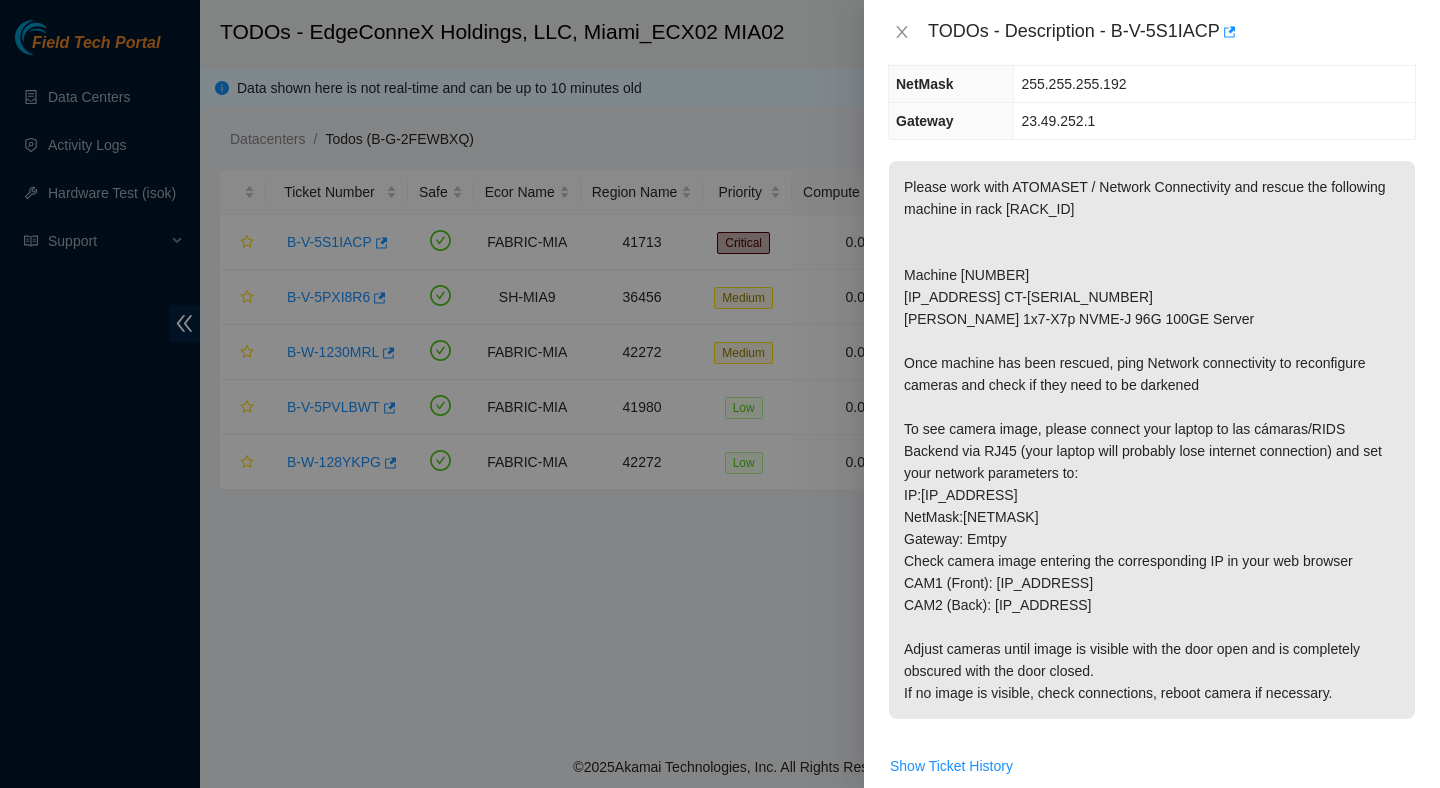 scroll, scrollTop: 298, scrollLeft: 0, axis: vertical 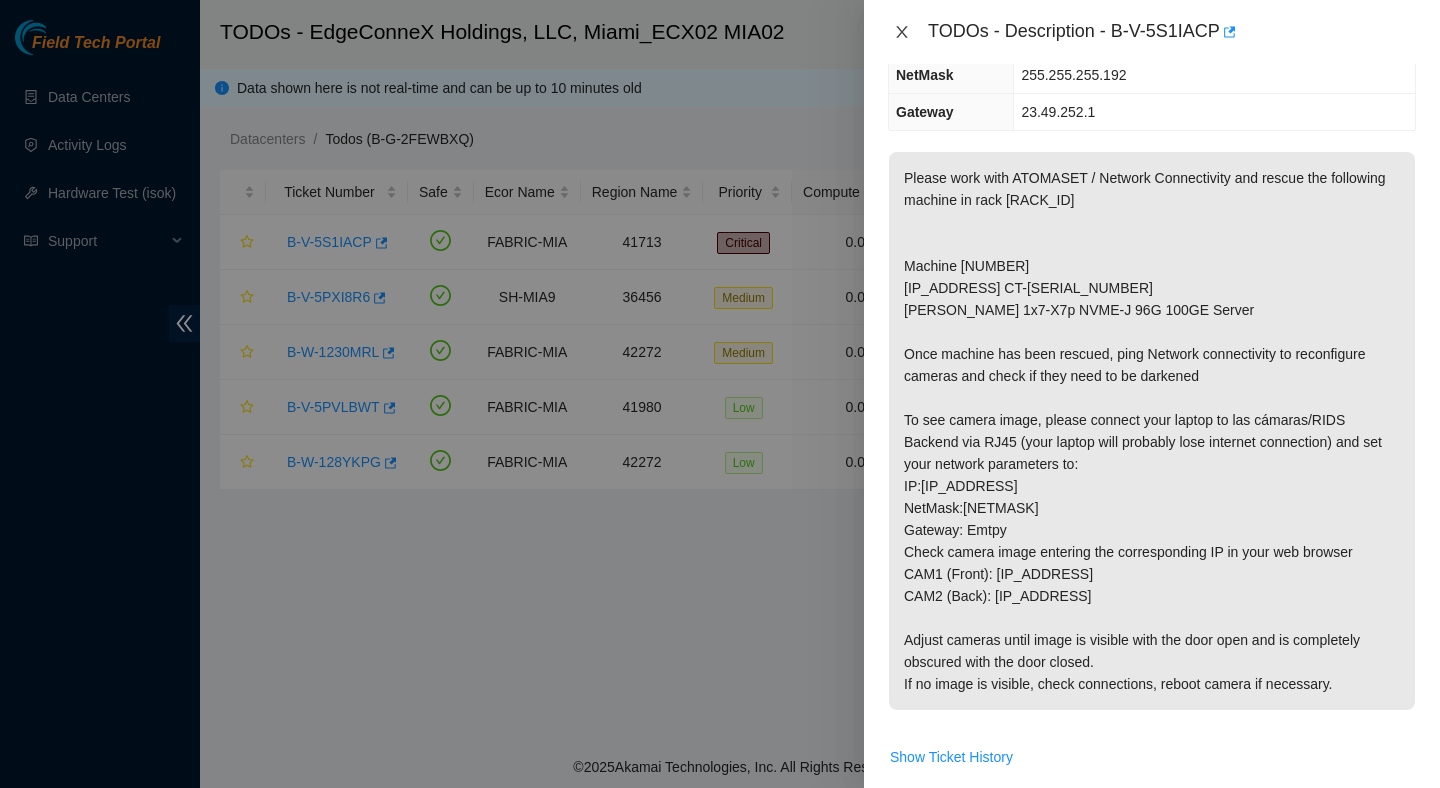 click 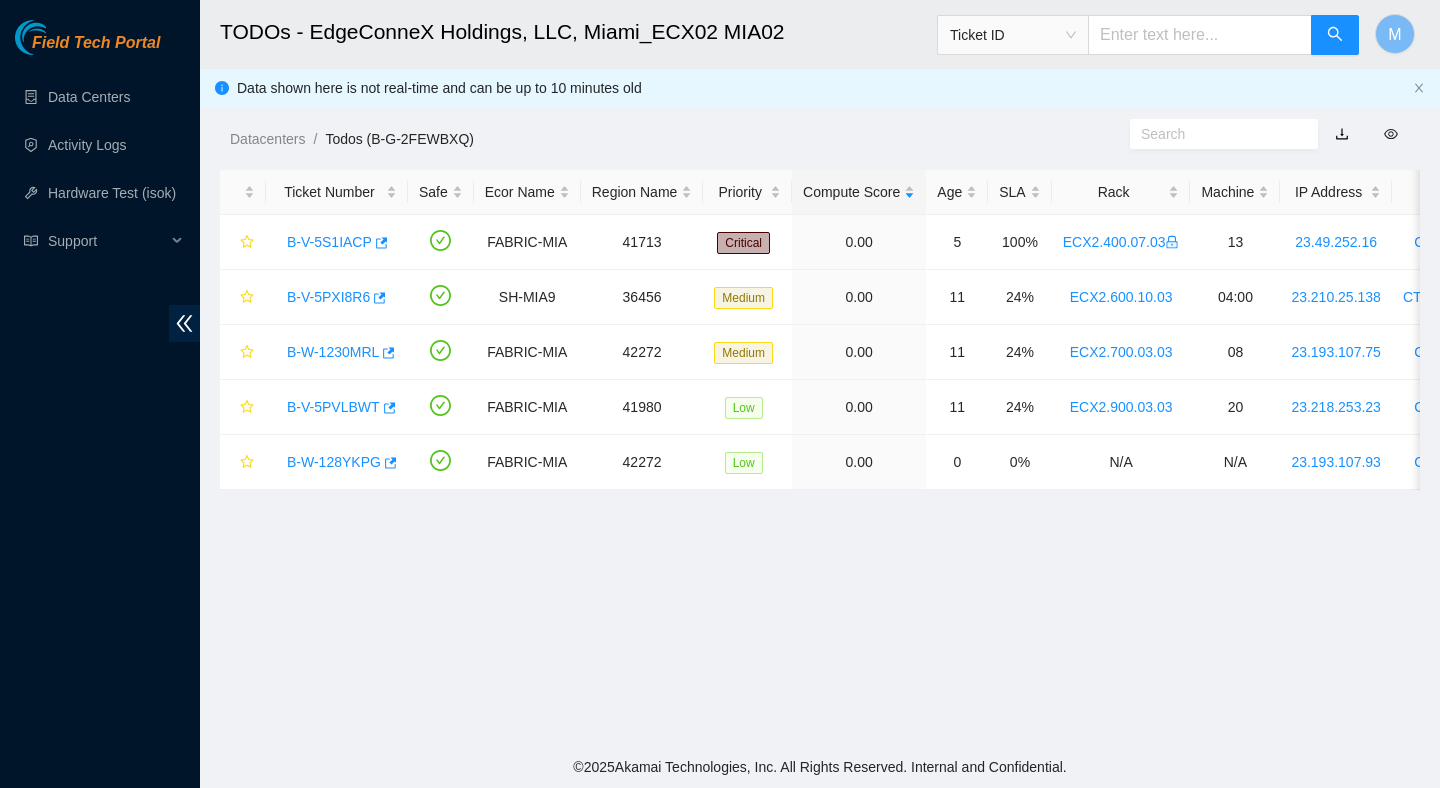 scroll, scrollTop: 320, scrollLeft: 0, axis: vertical 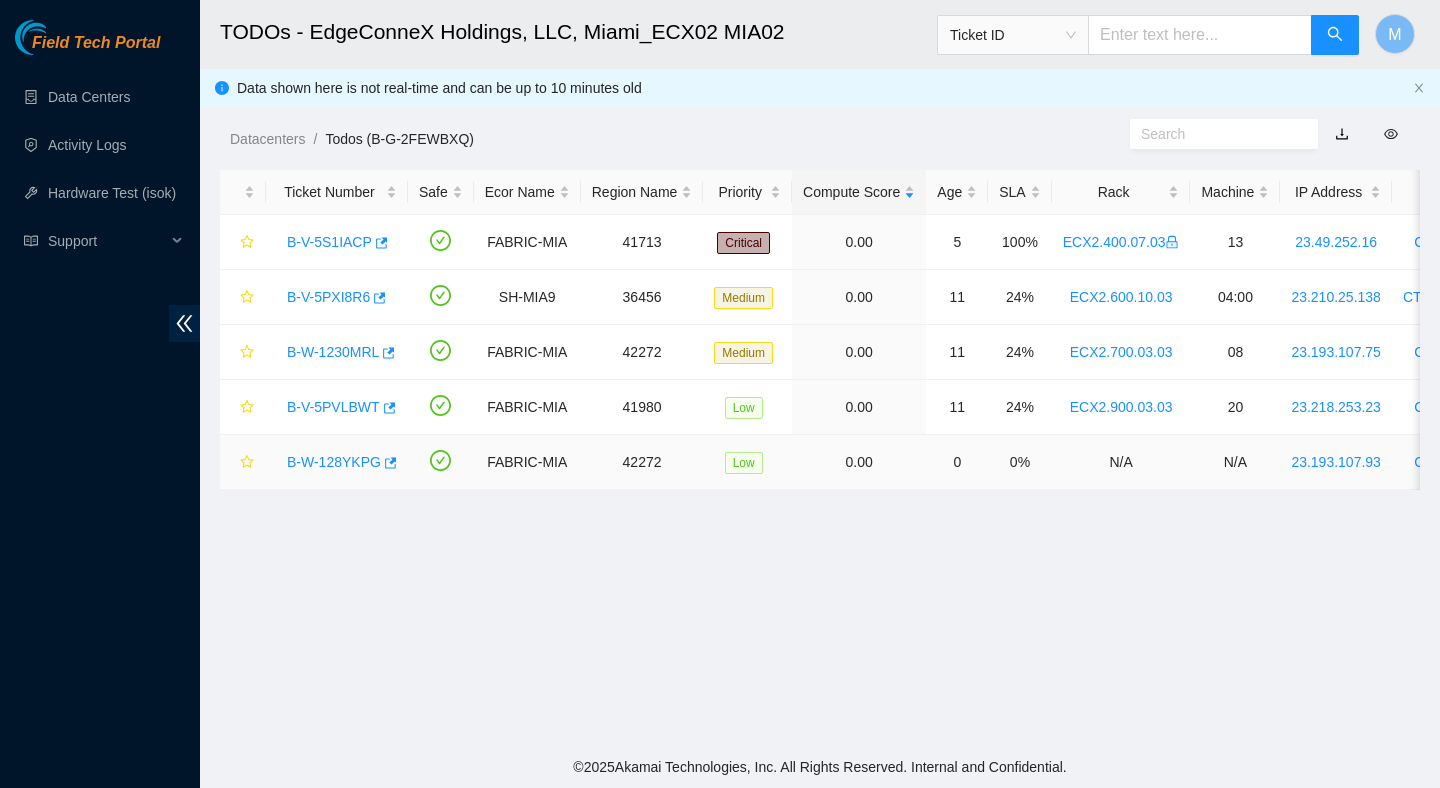click on "B-W-128YKPG" at bounding box center [334, 462] 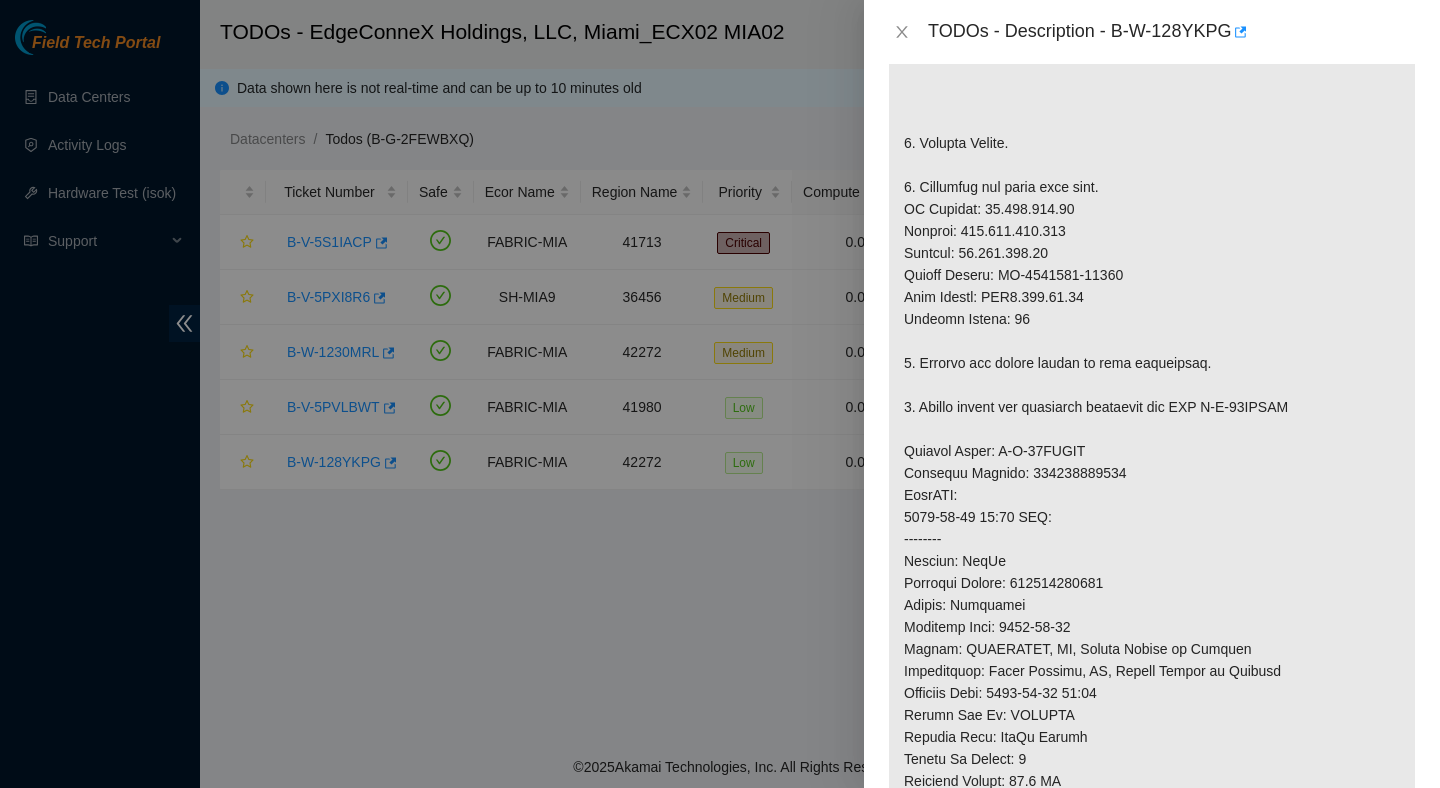 scroll, scrollTop: 563, scrollLeft: 0, axis: vertical 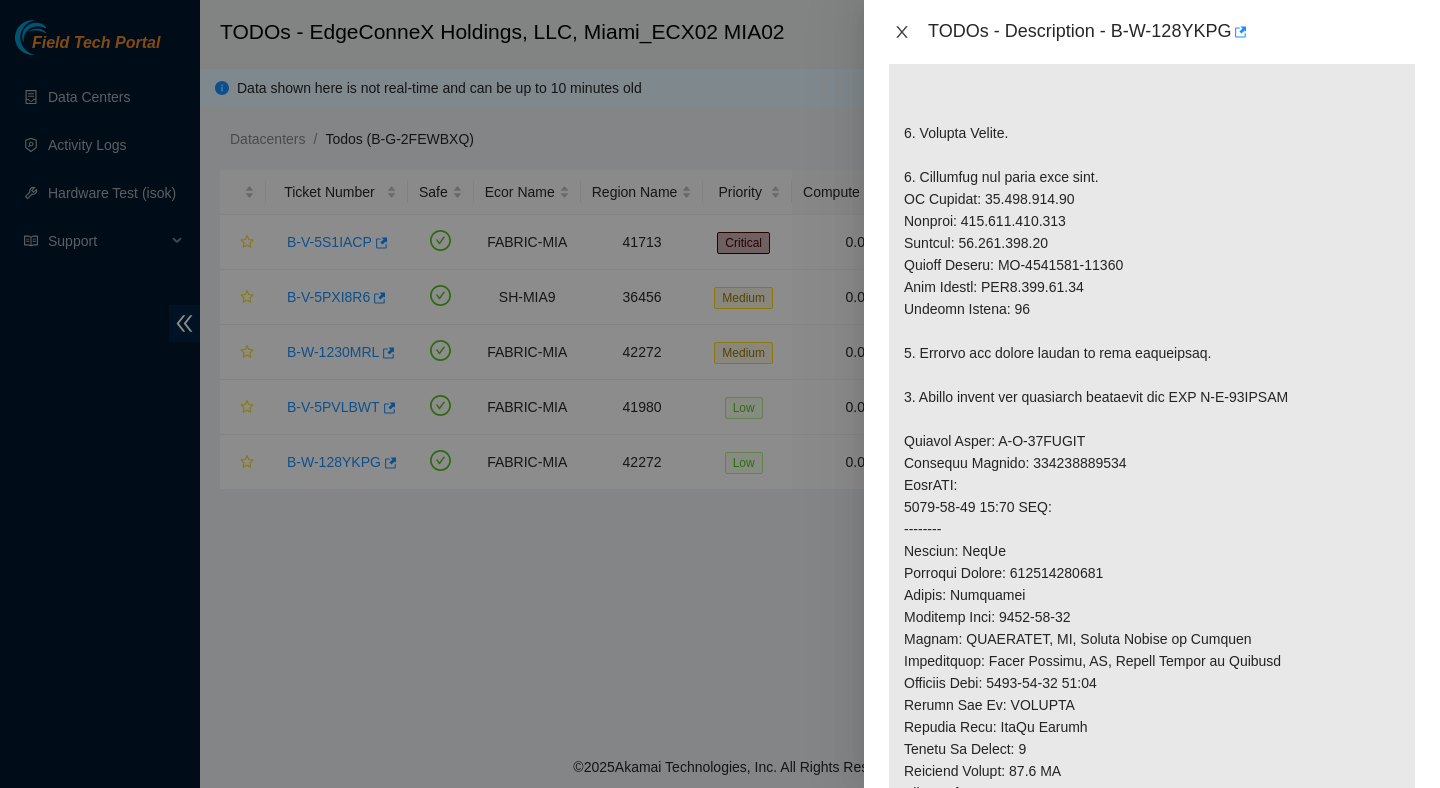 click 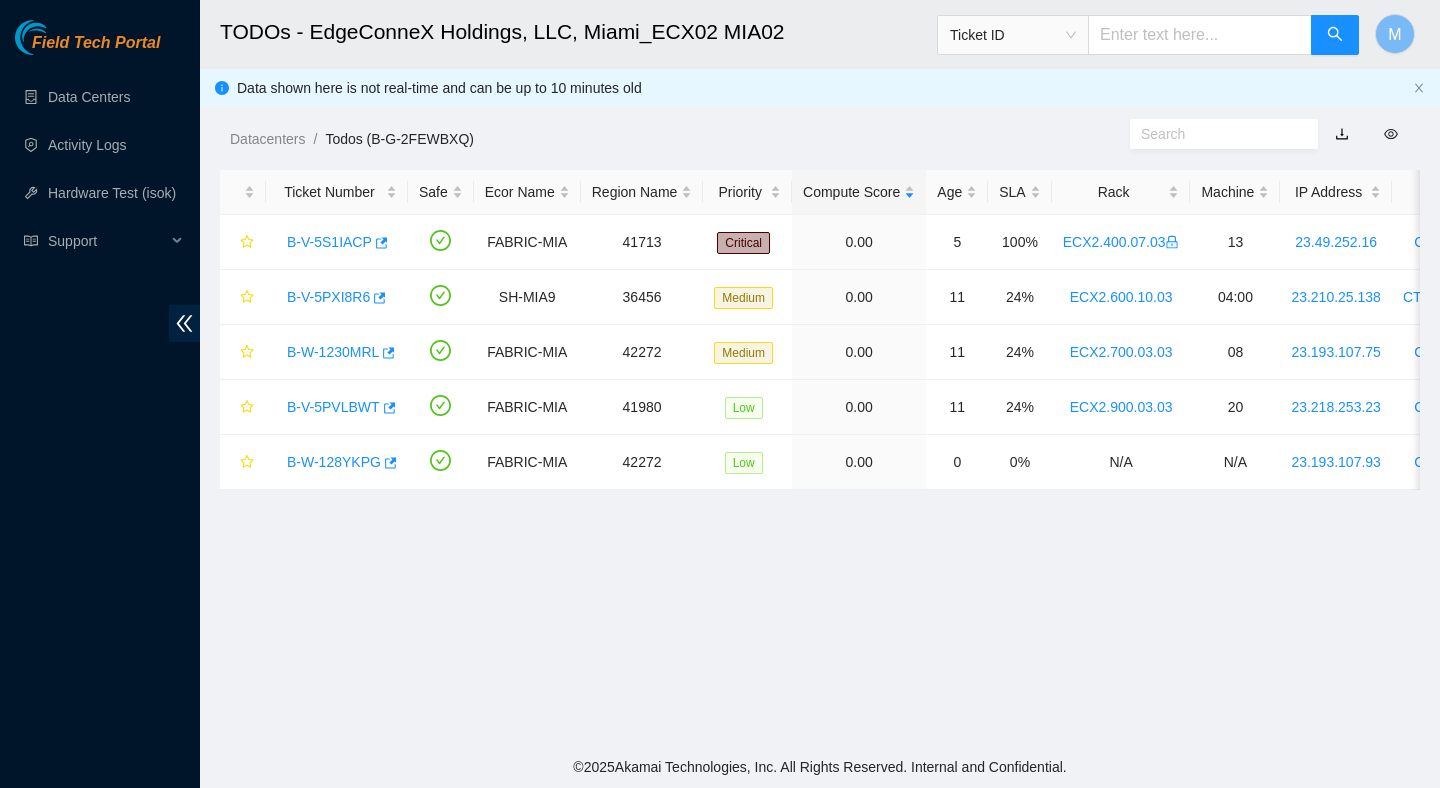 scroll, scrollTop: 502, scrollLeft: 0, axis: vertical 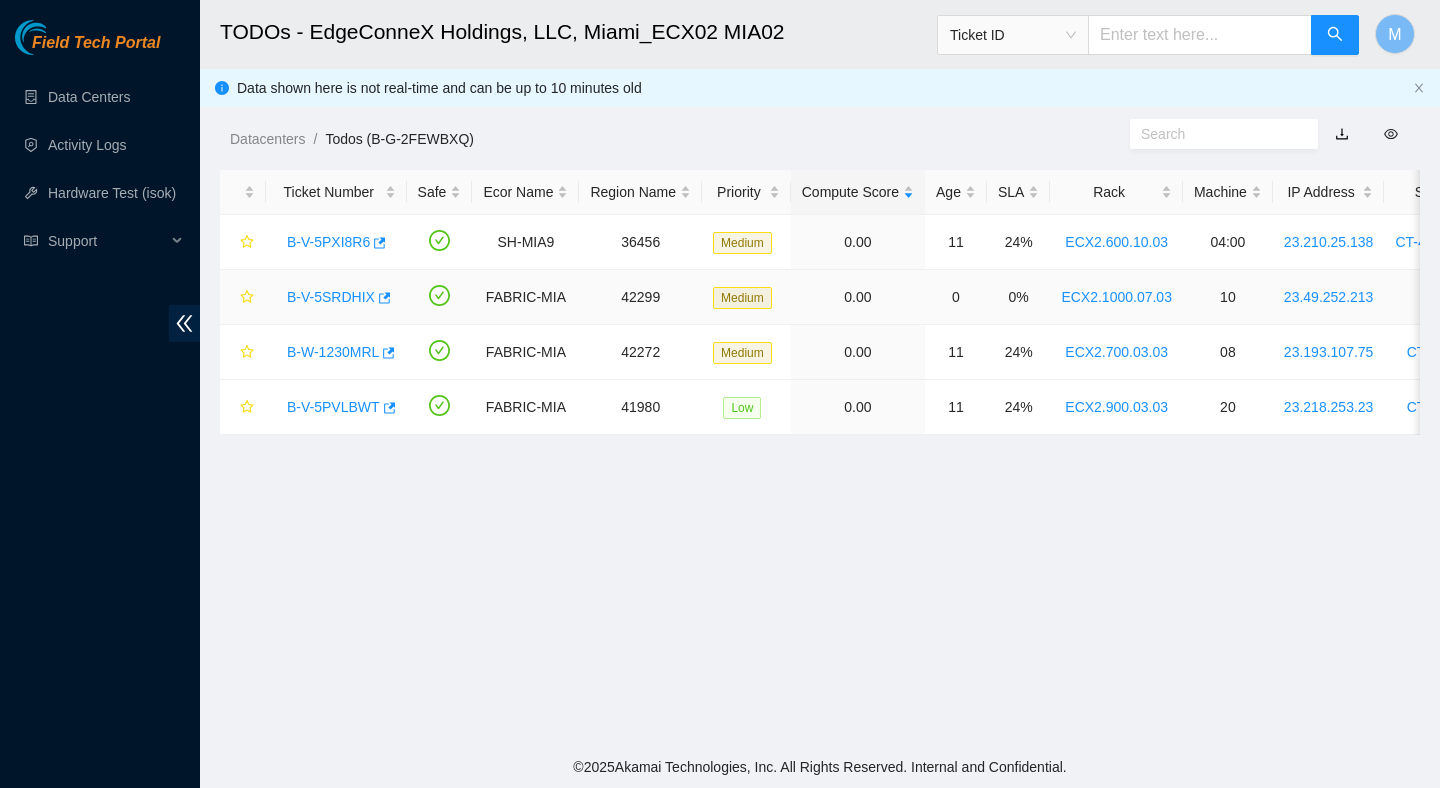 click on "B-V-5SRDHIX" at bounding box center [331, 297] 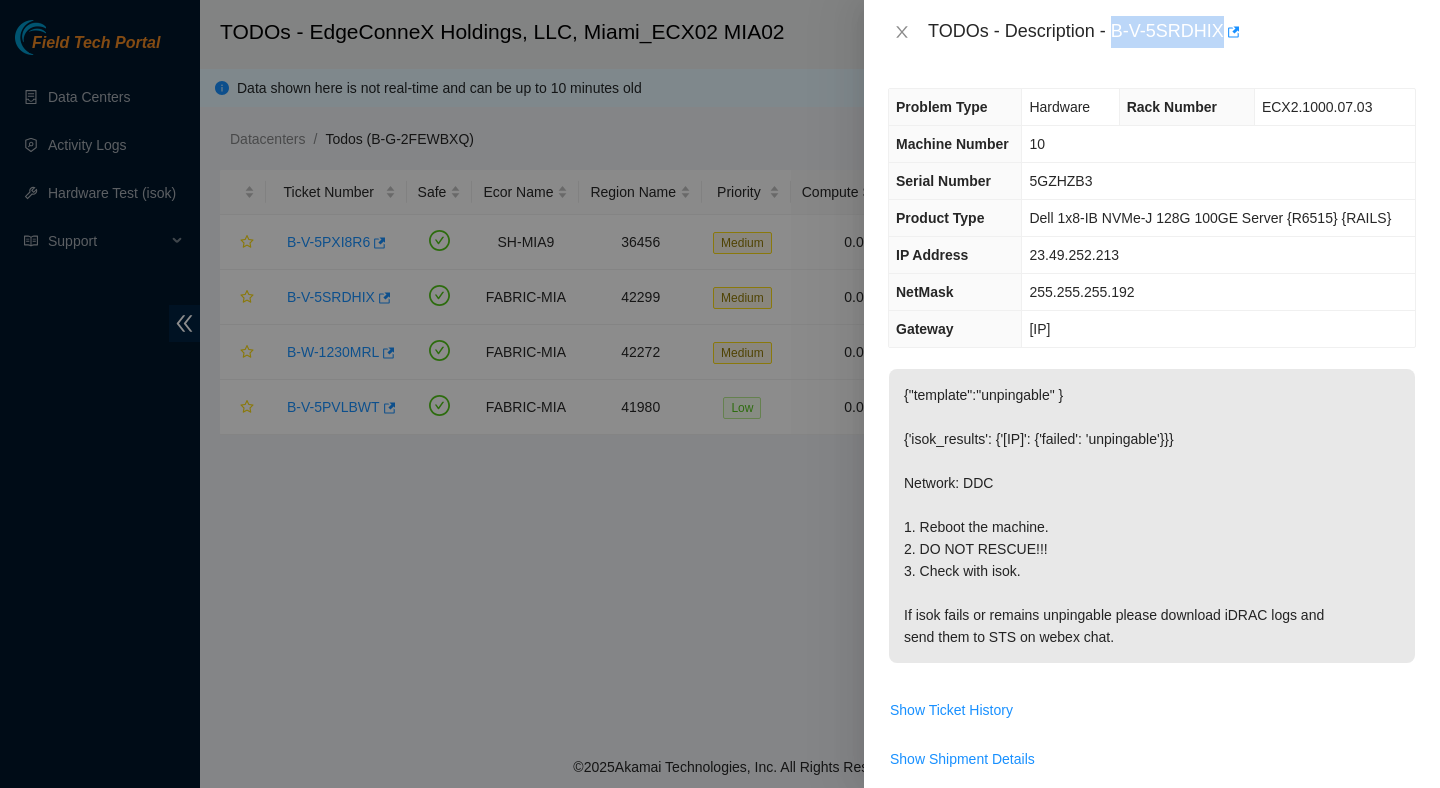 drag, startPoint x: 1119, startPoint y: 34, endPoint x: 1227, endPoint y: 37, distance: 108.04166 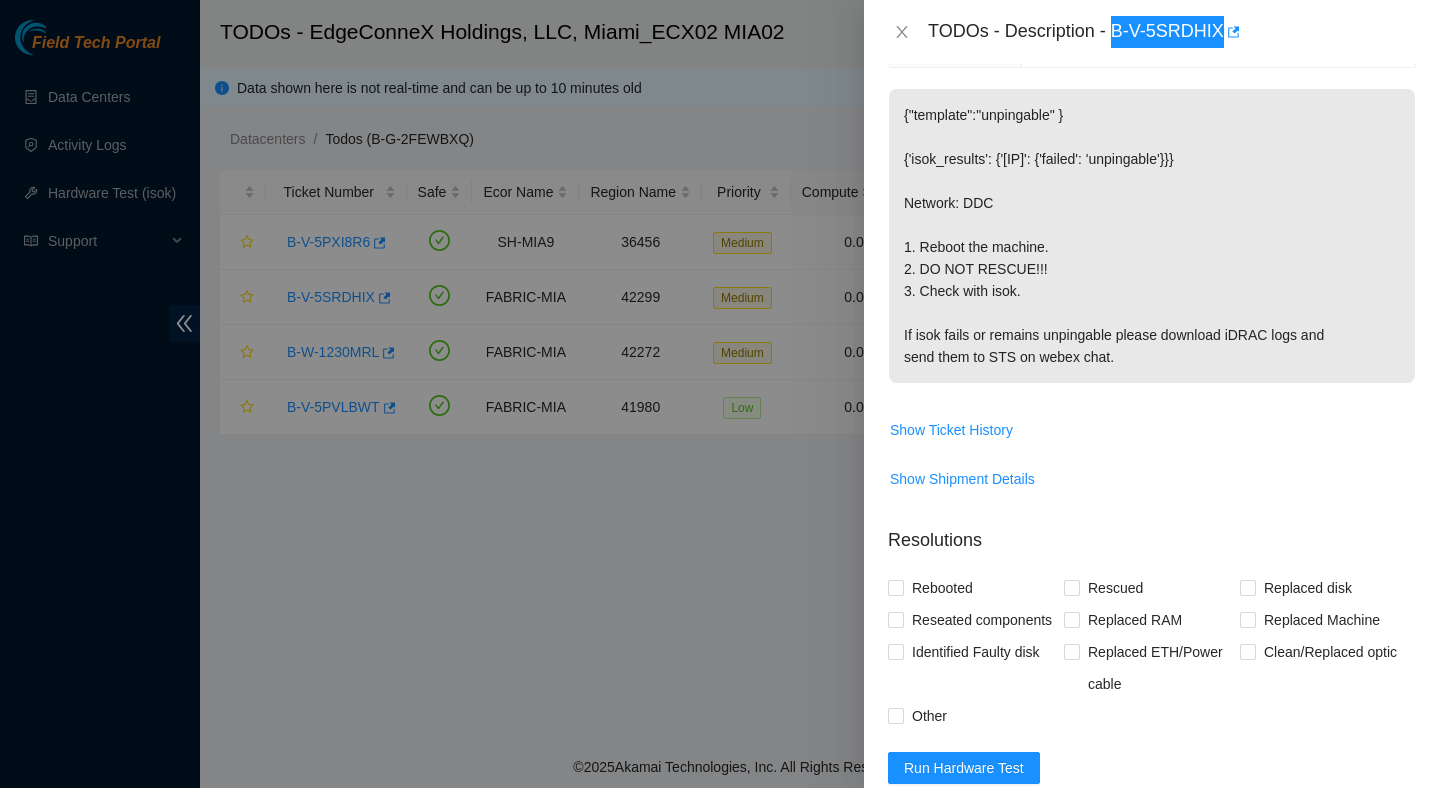 scroll, scrollTop: 532, scrollLeft: 0, axis: vertical 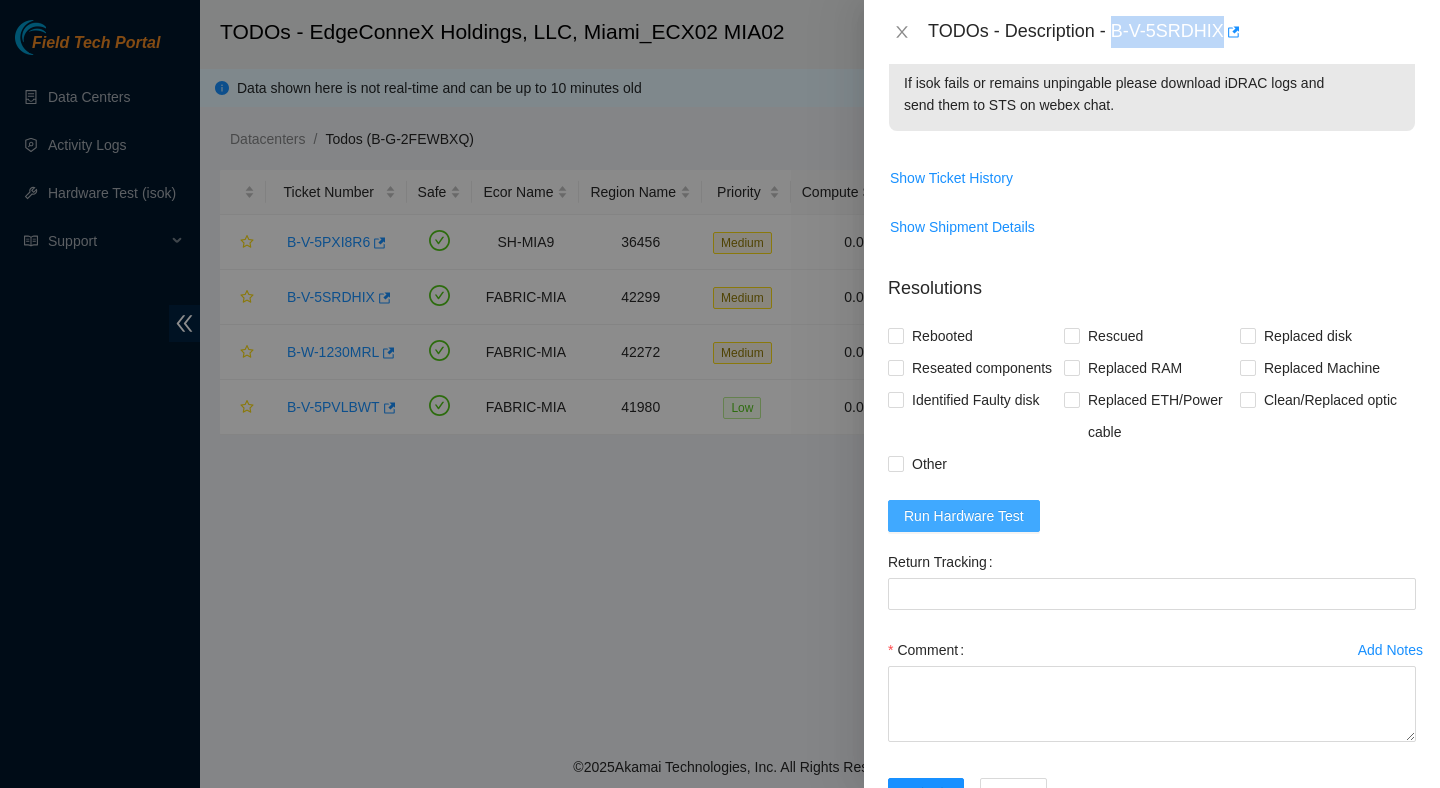 click on "Run Hardware Test" at bounding box center (964, 516) 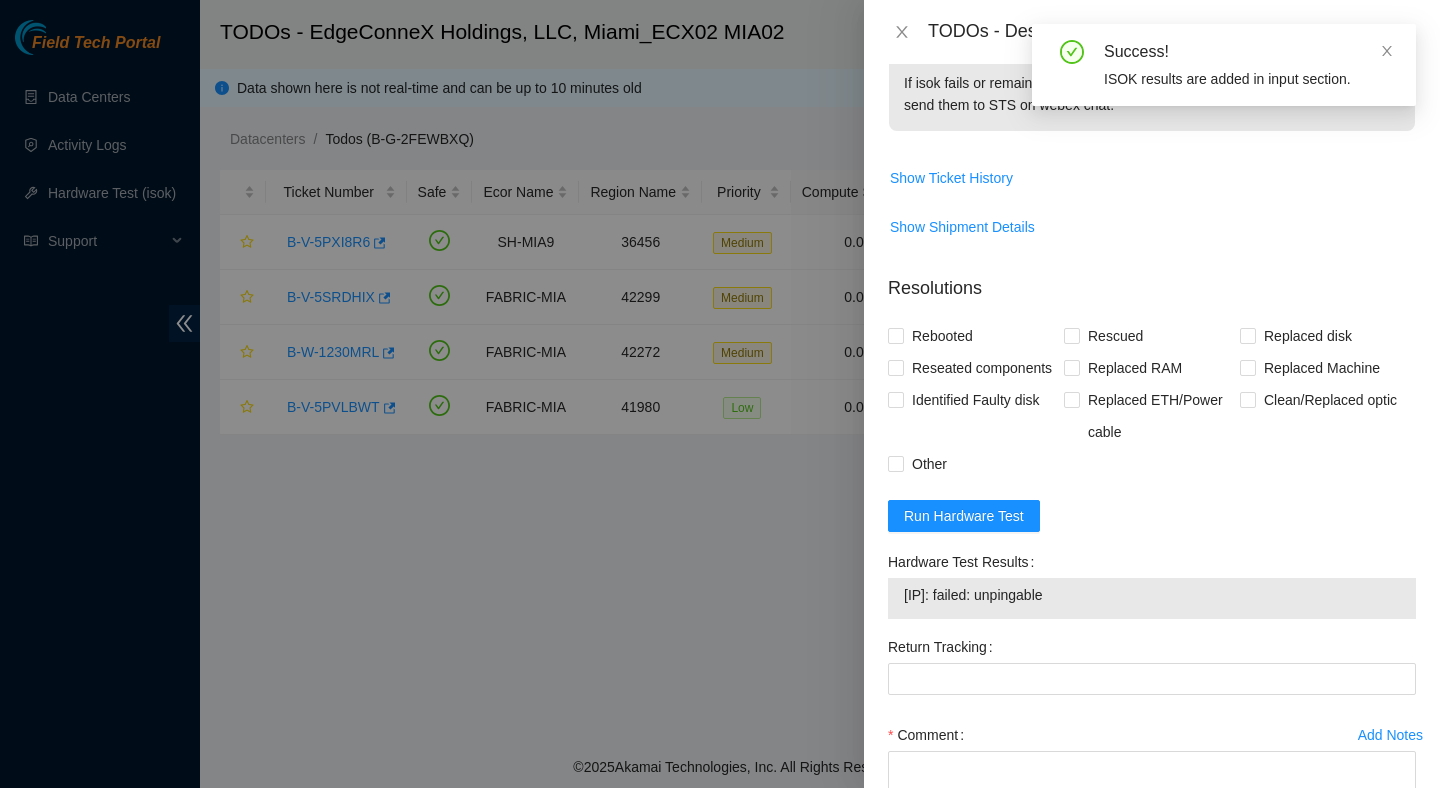 click on "[IP]: failed: unpingable" at bounding box center [1152, 595] 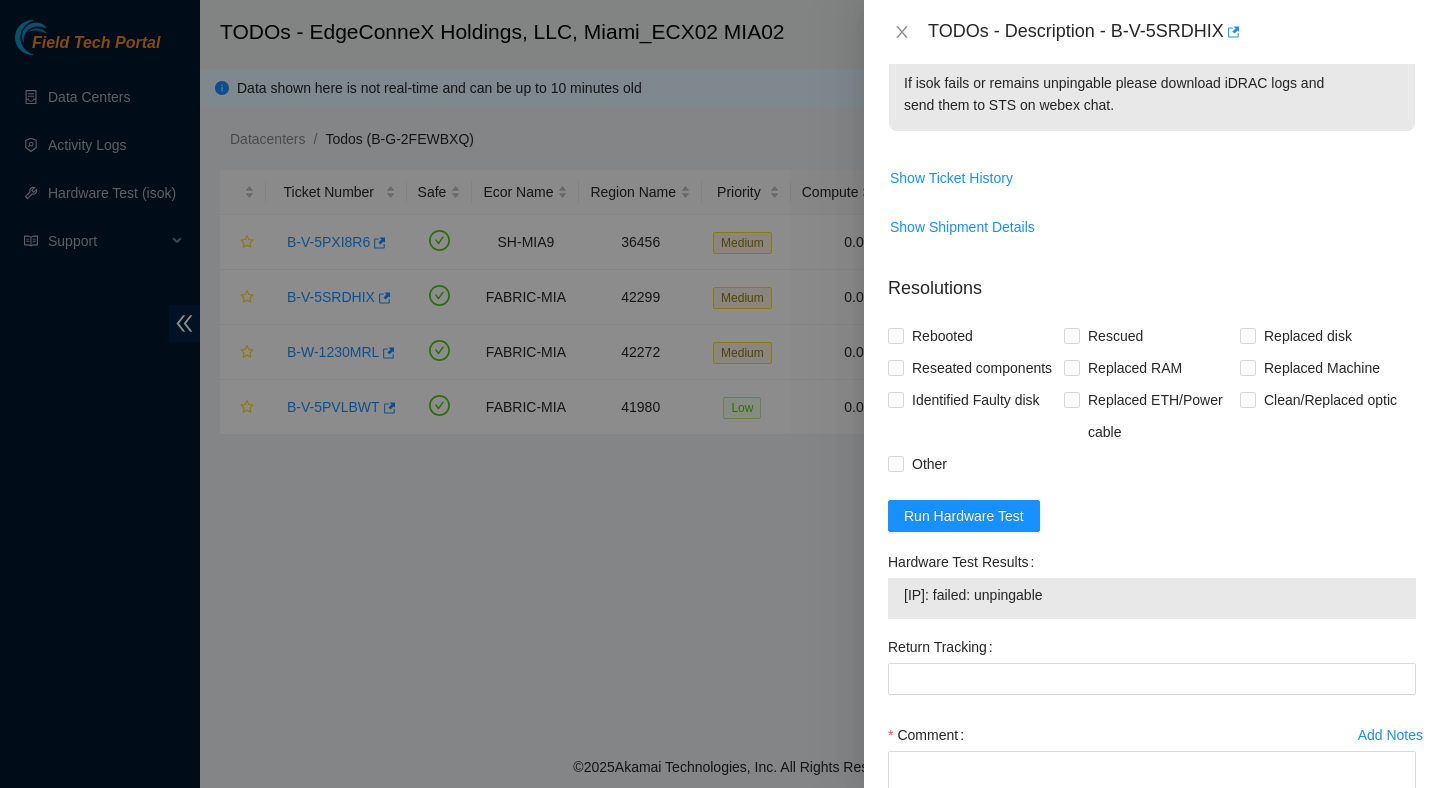 click on "[IP]: failed: unpingable" at bounding box center [1152, 595] 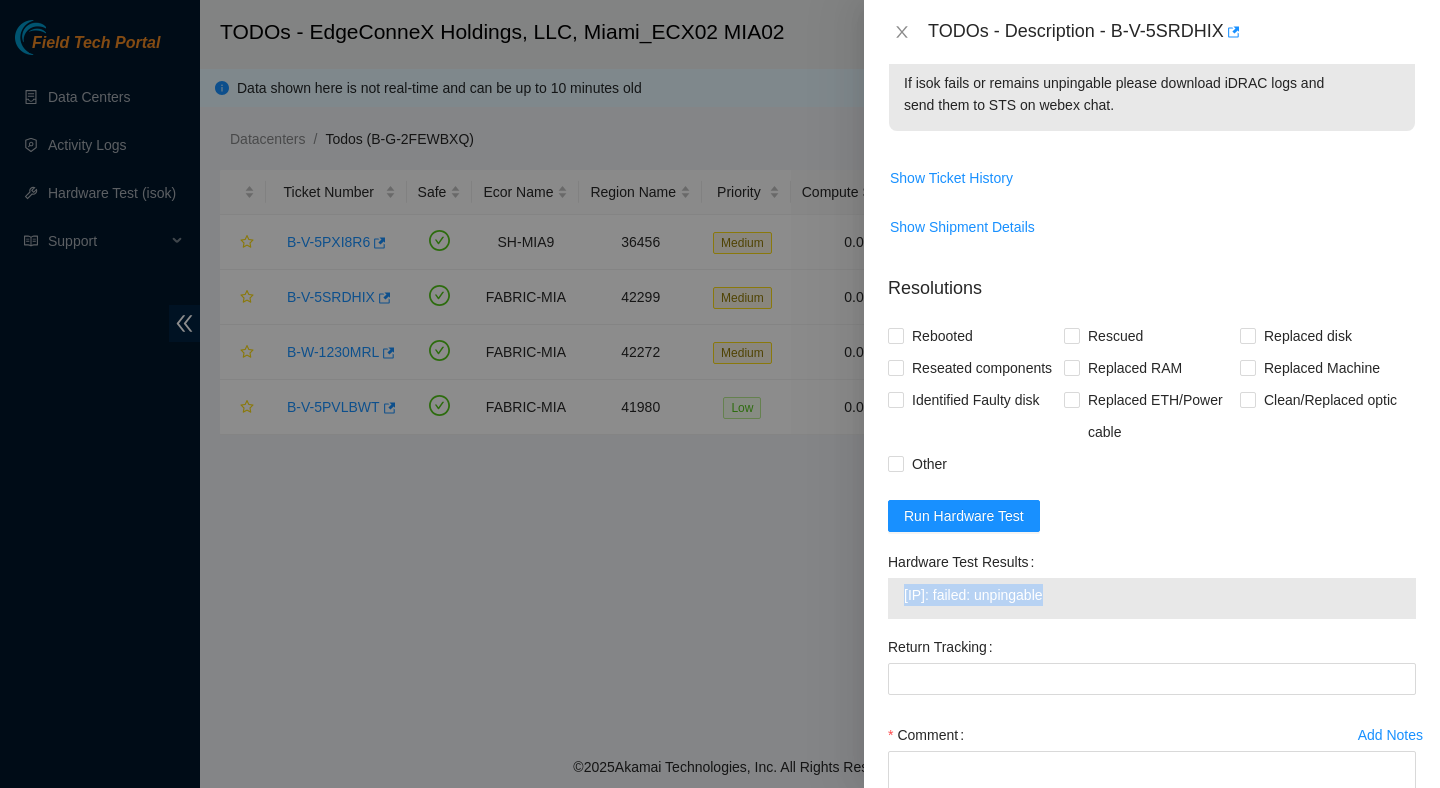 click on "[IP]: failed: unpingable" at bounding box center [1152, 595] 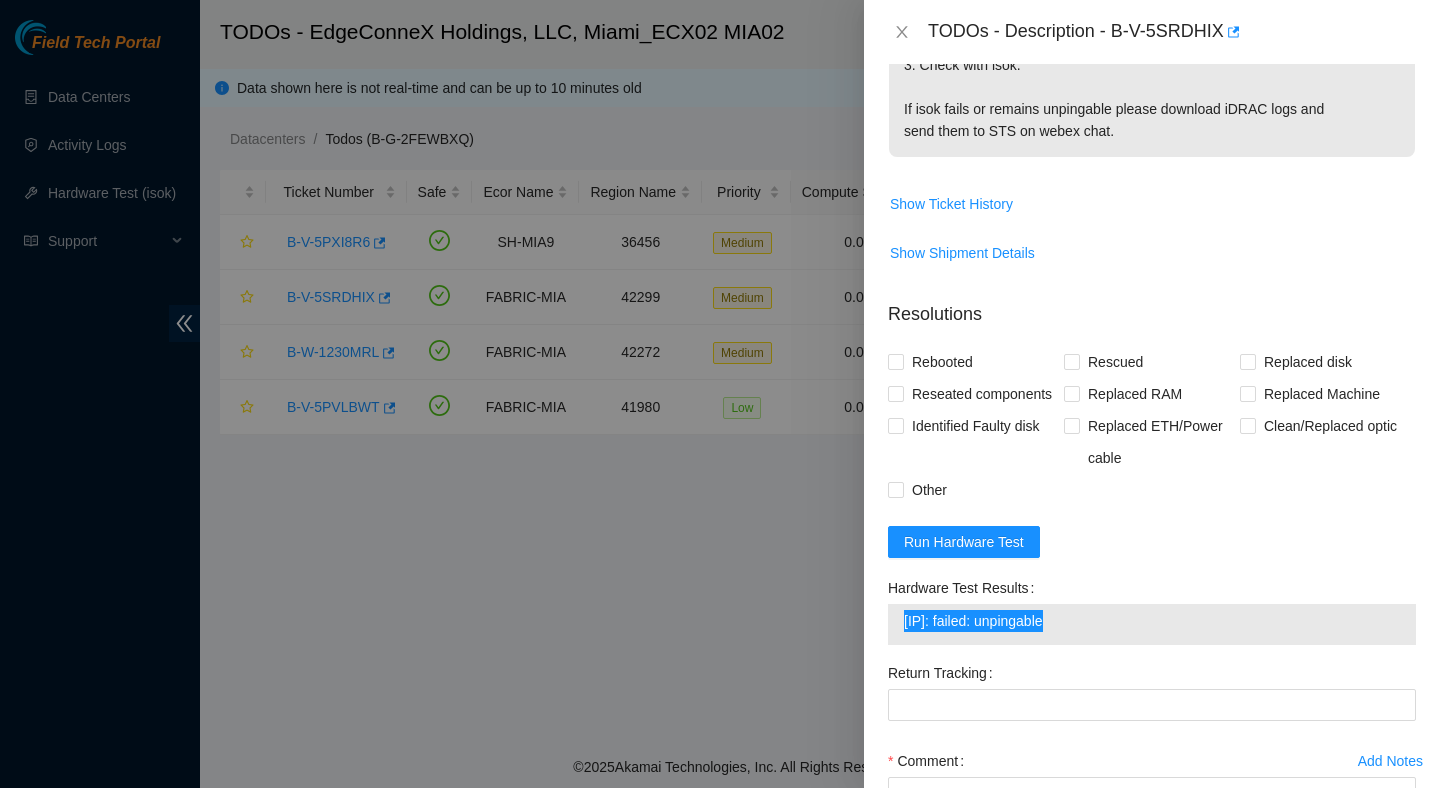 scroll, scrollTop: 534, scrollLeft: 0, axis: vertical 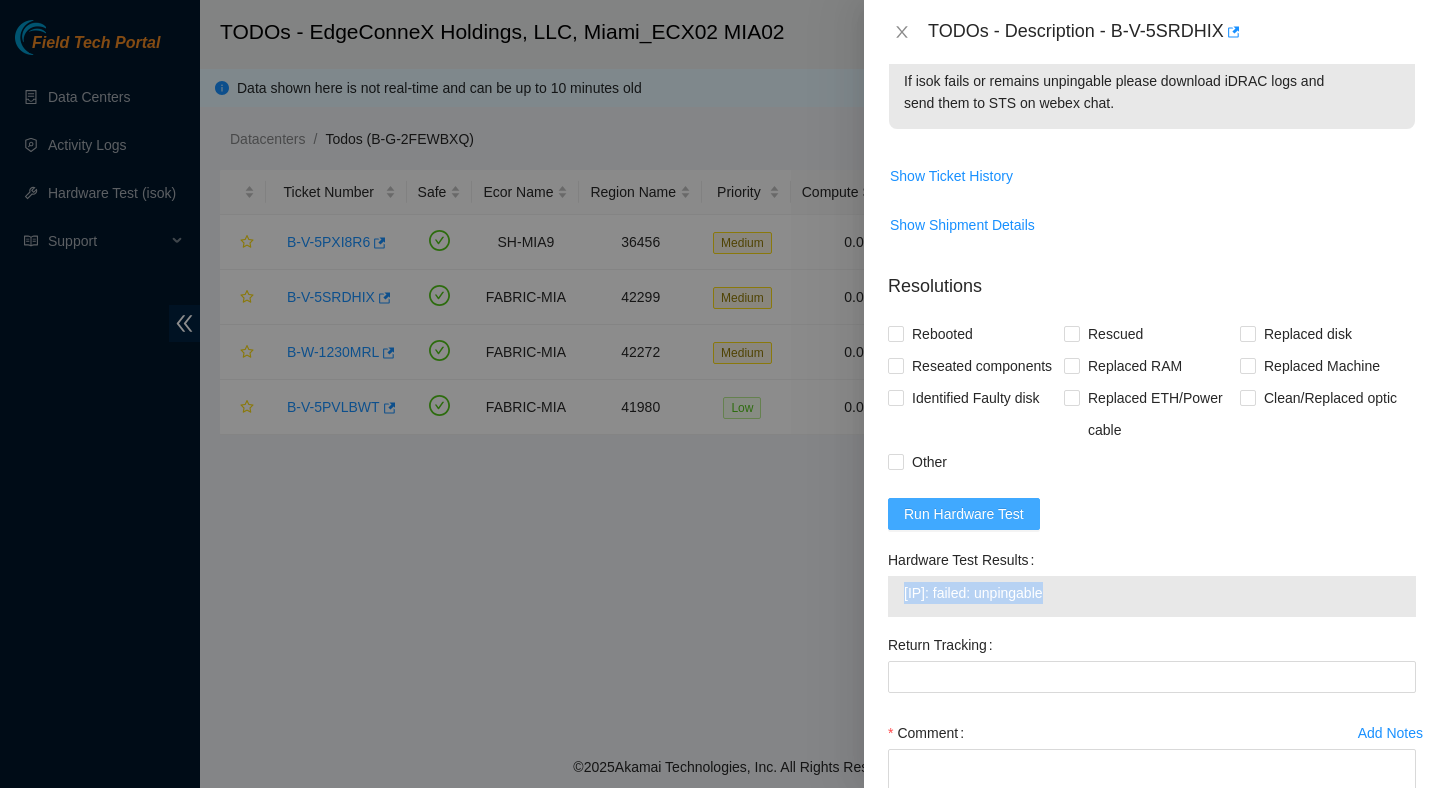 click on "Run Hardware Test" at bounding box center [964, 514] 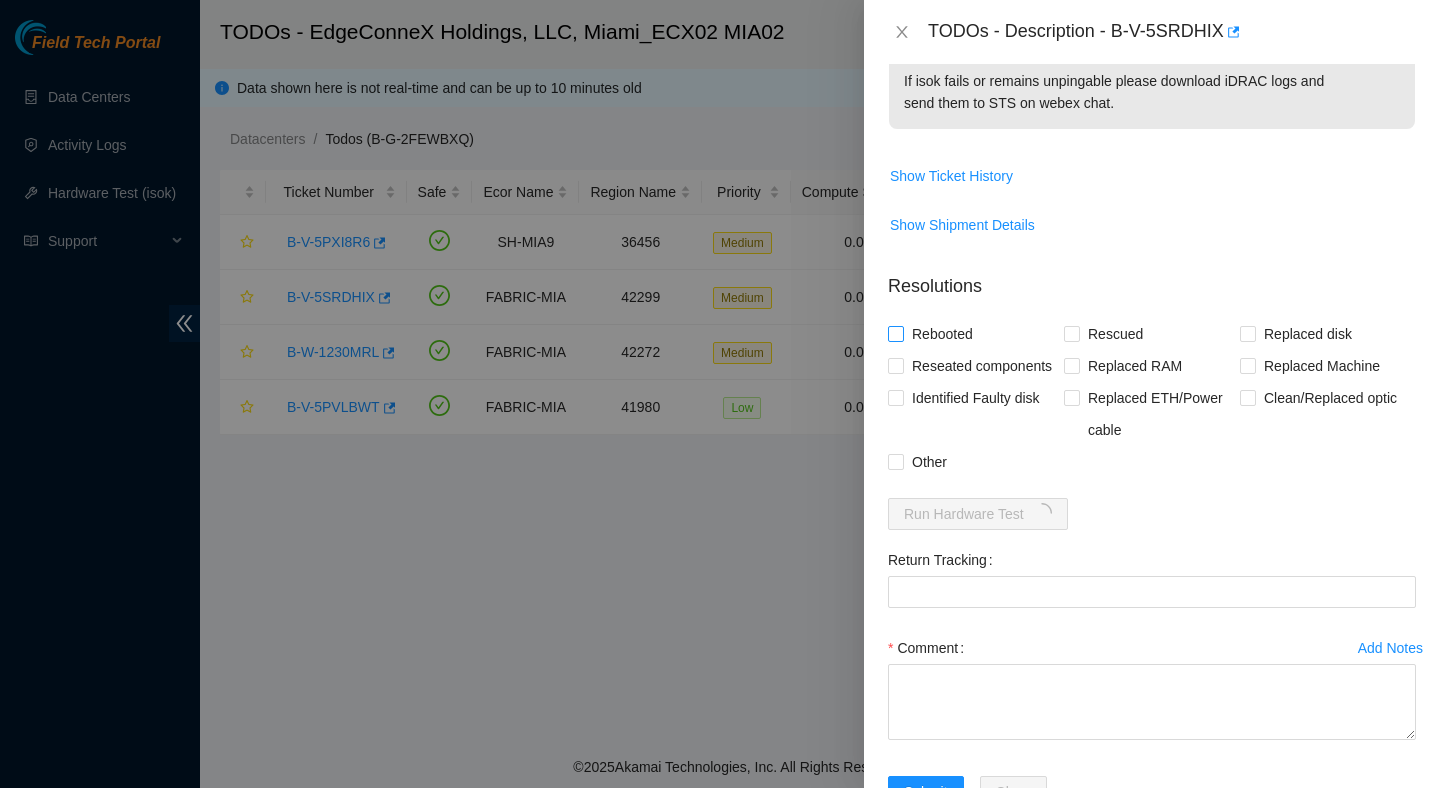 click on "Rebooted" at bounding box center [942, 334] 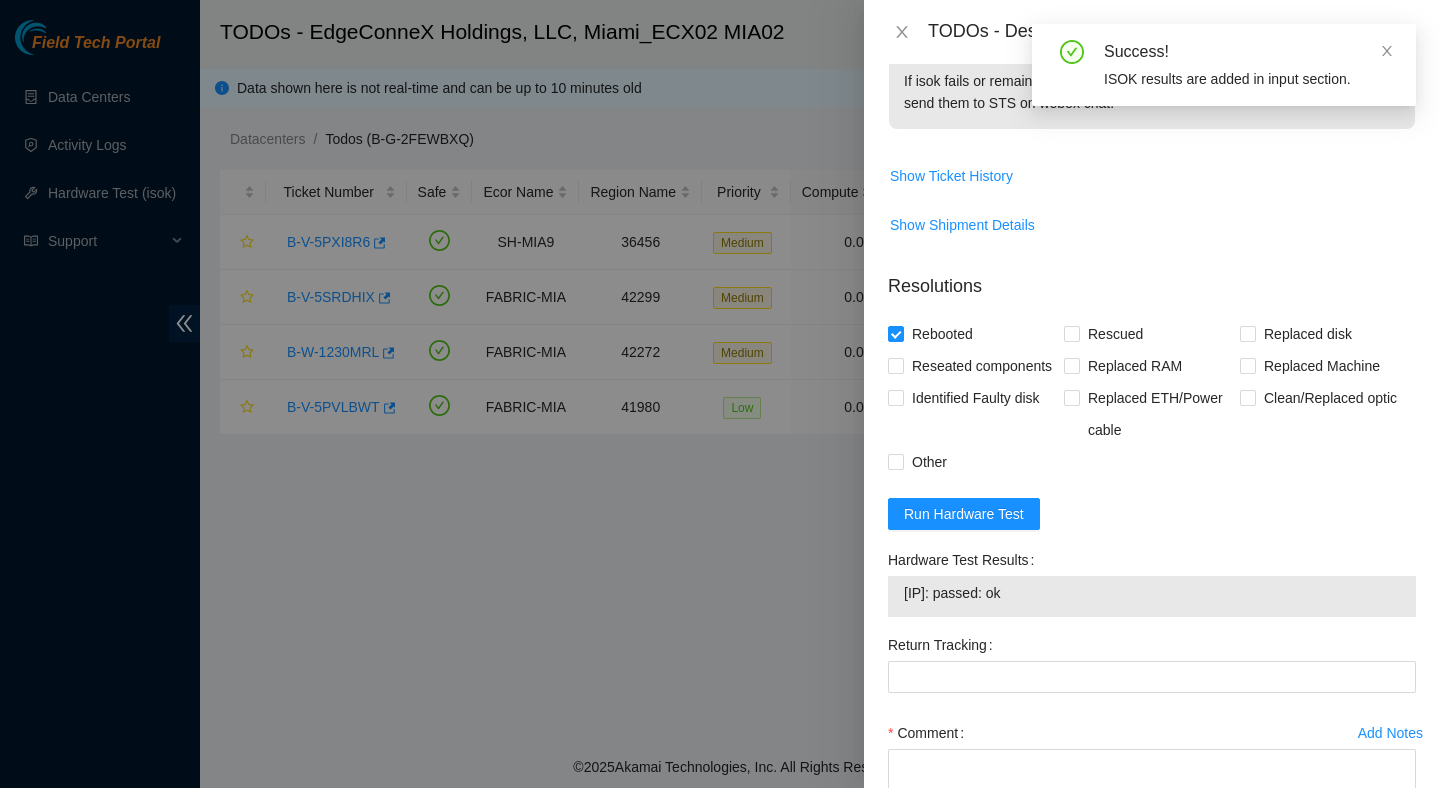 click on "[IP]: passed: ok" at bounding box center (1152, 596) 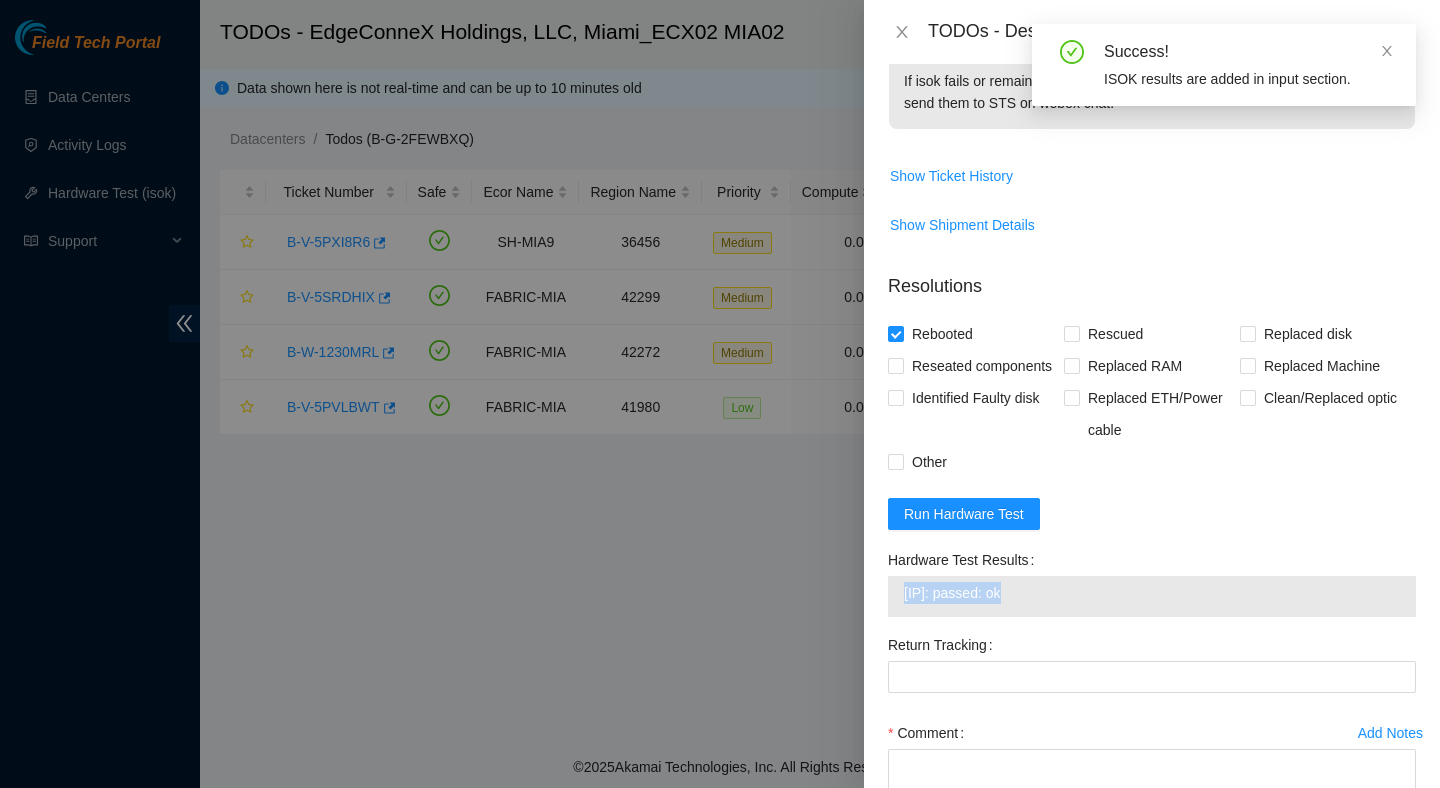 click on "[IP]: passed: ok" at bounding box center [1152, 593] 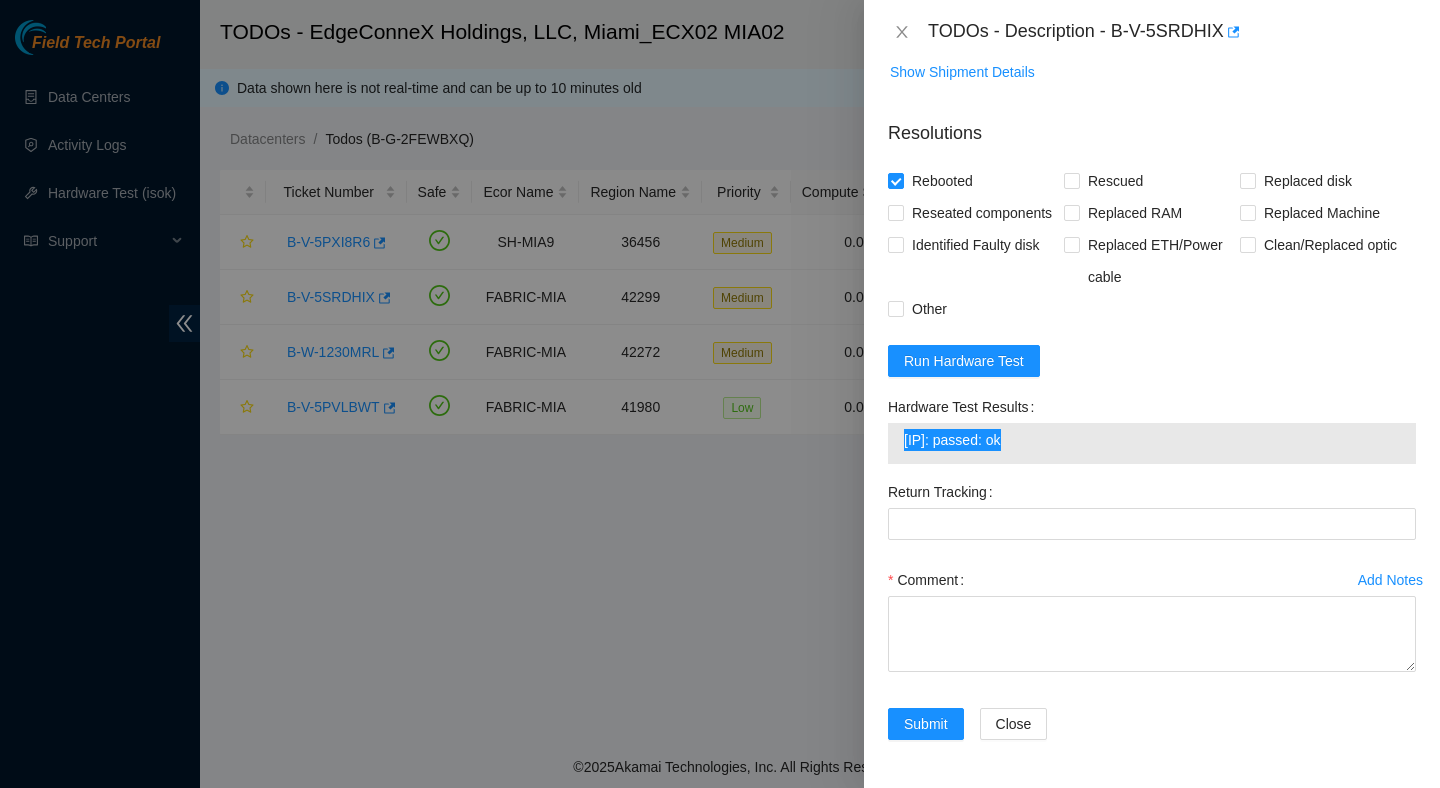 scroll, scrollTop: 719, scrollLeft: 0, axis: vertical 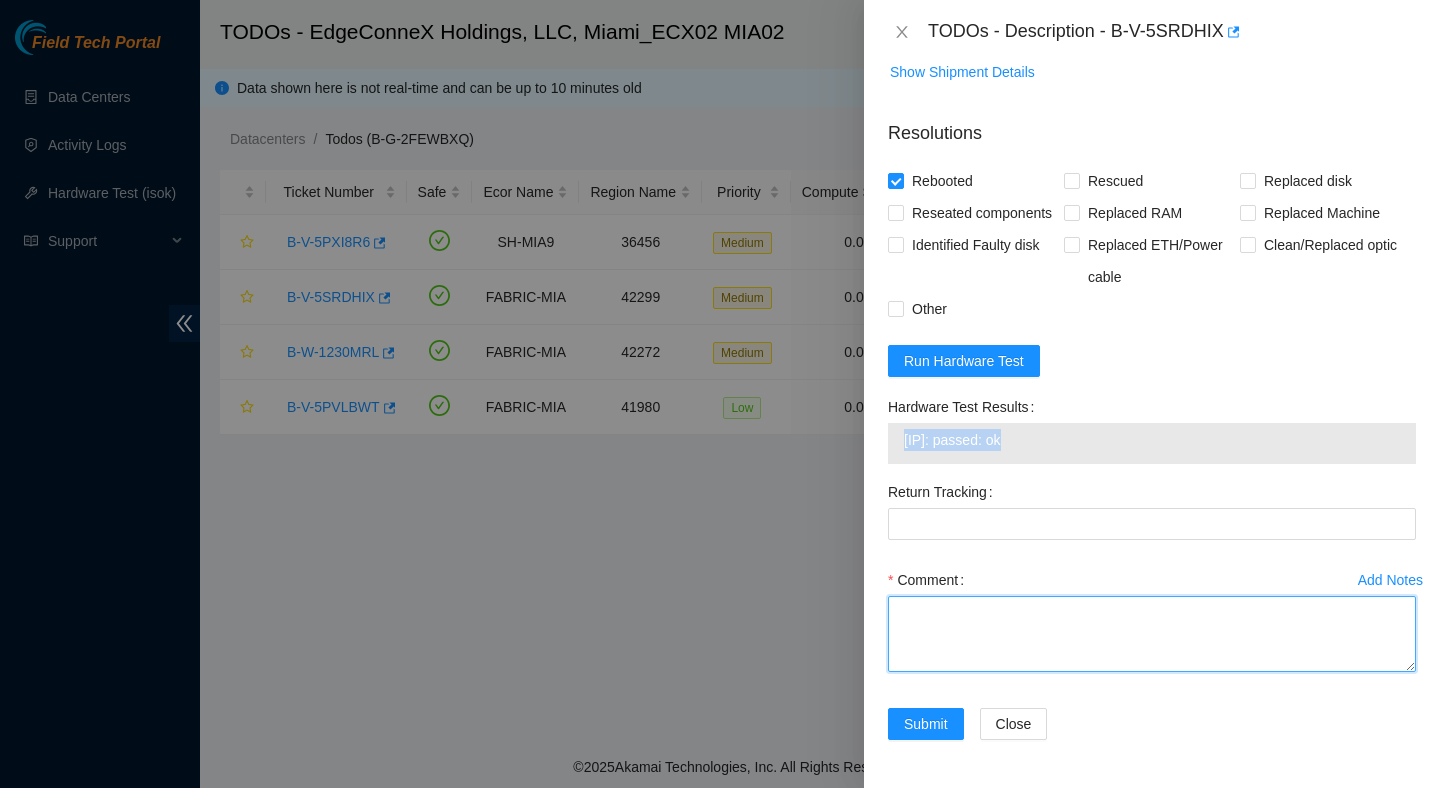 click on "Comment" at bounding box center (1152, 634) 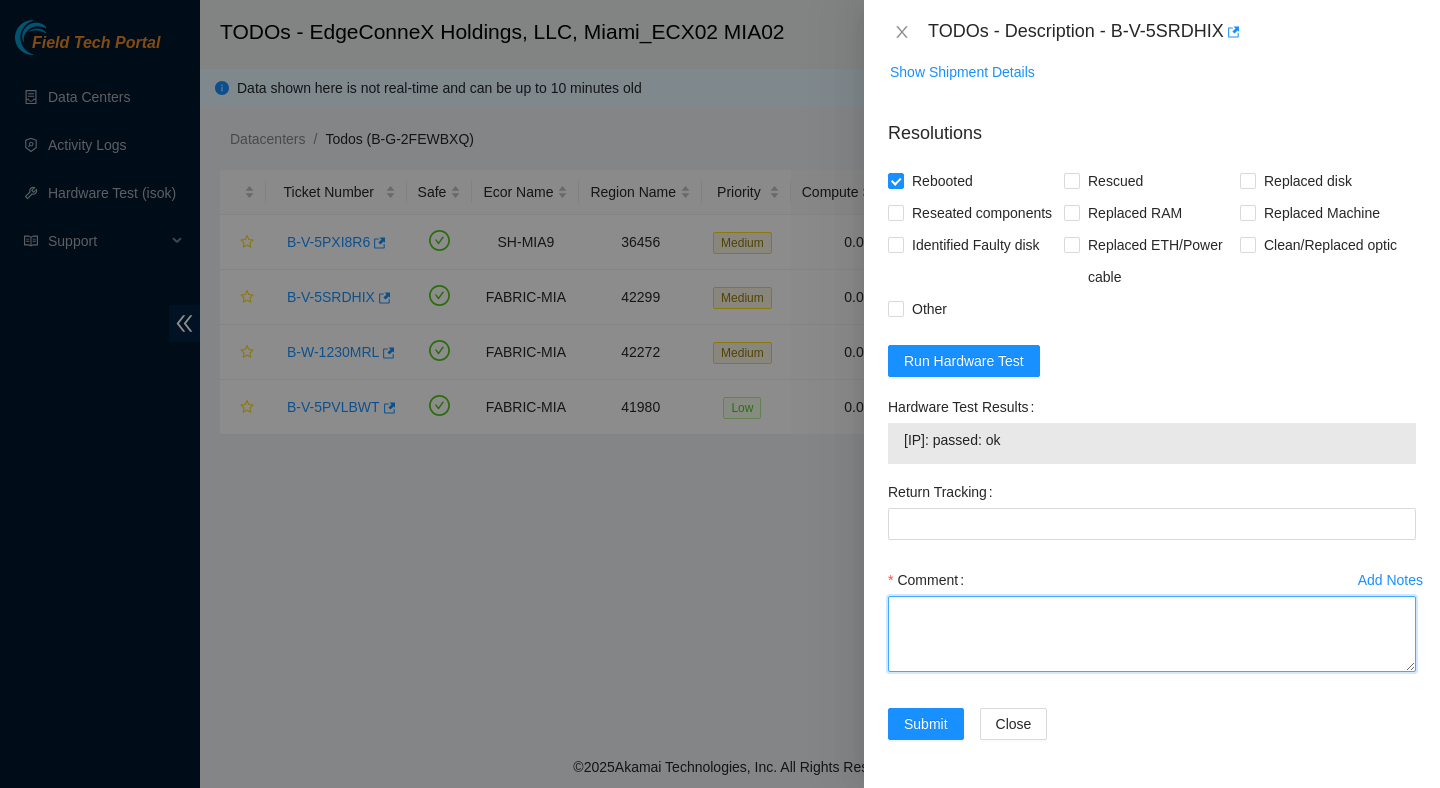 click on "Comment" at bounding box center (1152, 634) 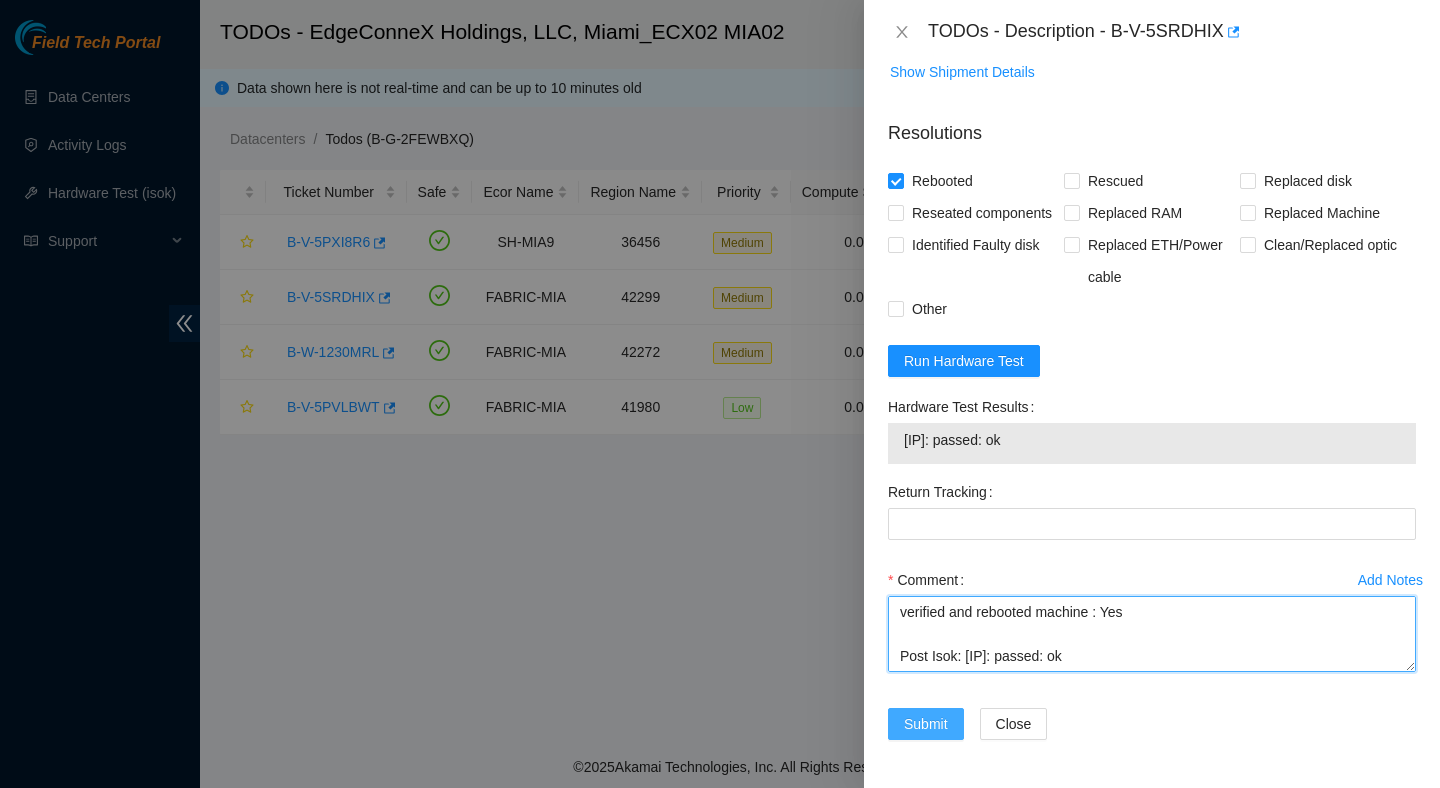 scroll, scrollTop: 154, scrollLeft: 0, axis: vertical 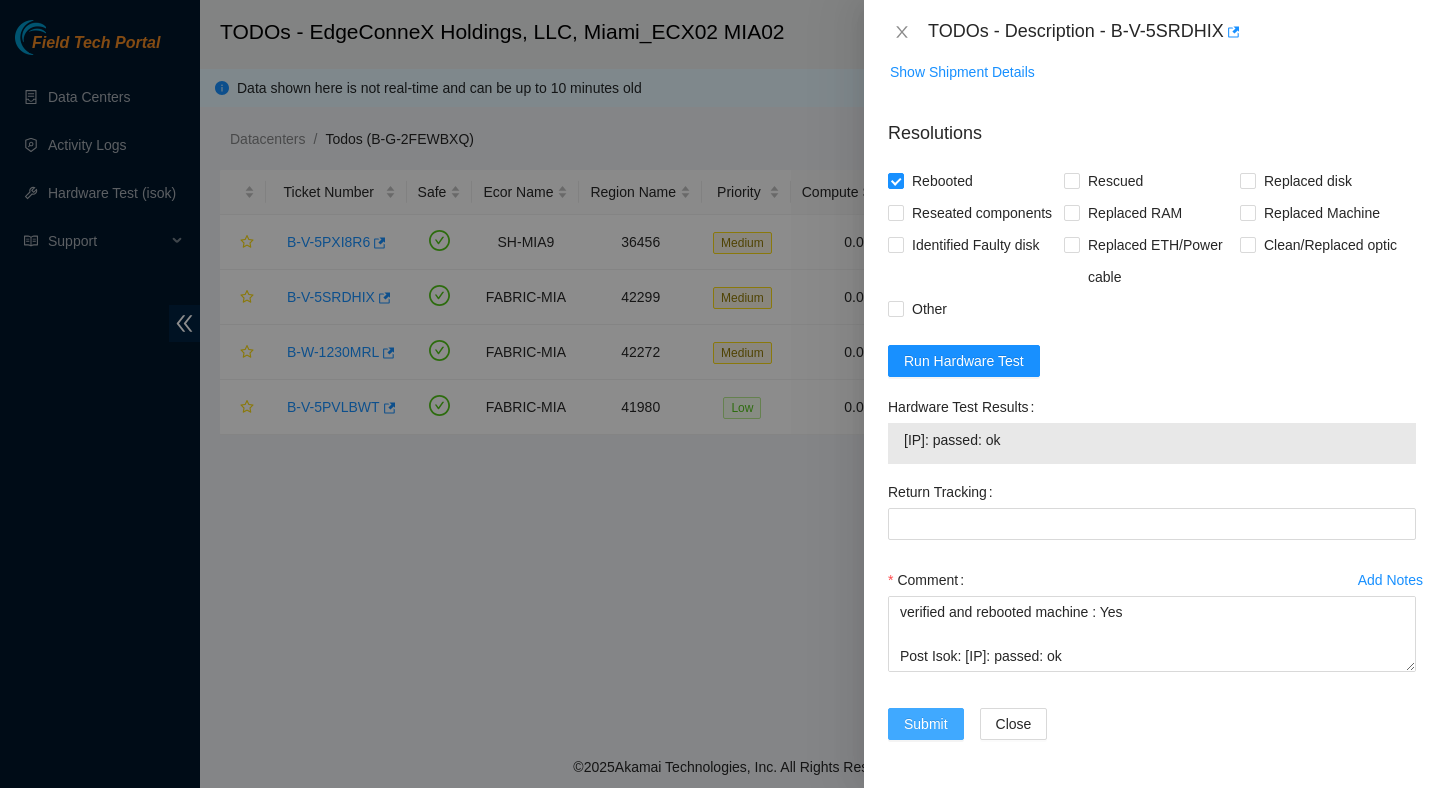 click on "Submit" at bounding box center (926, 724) 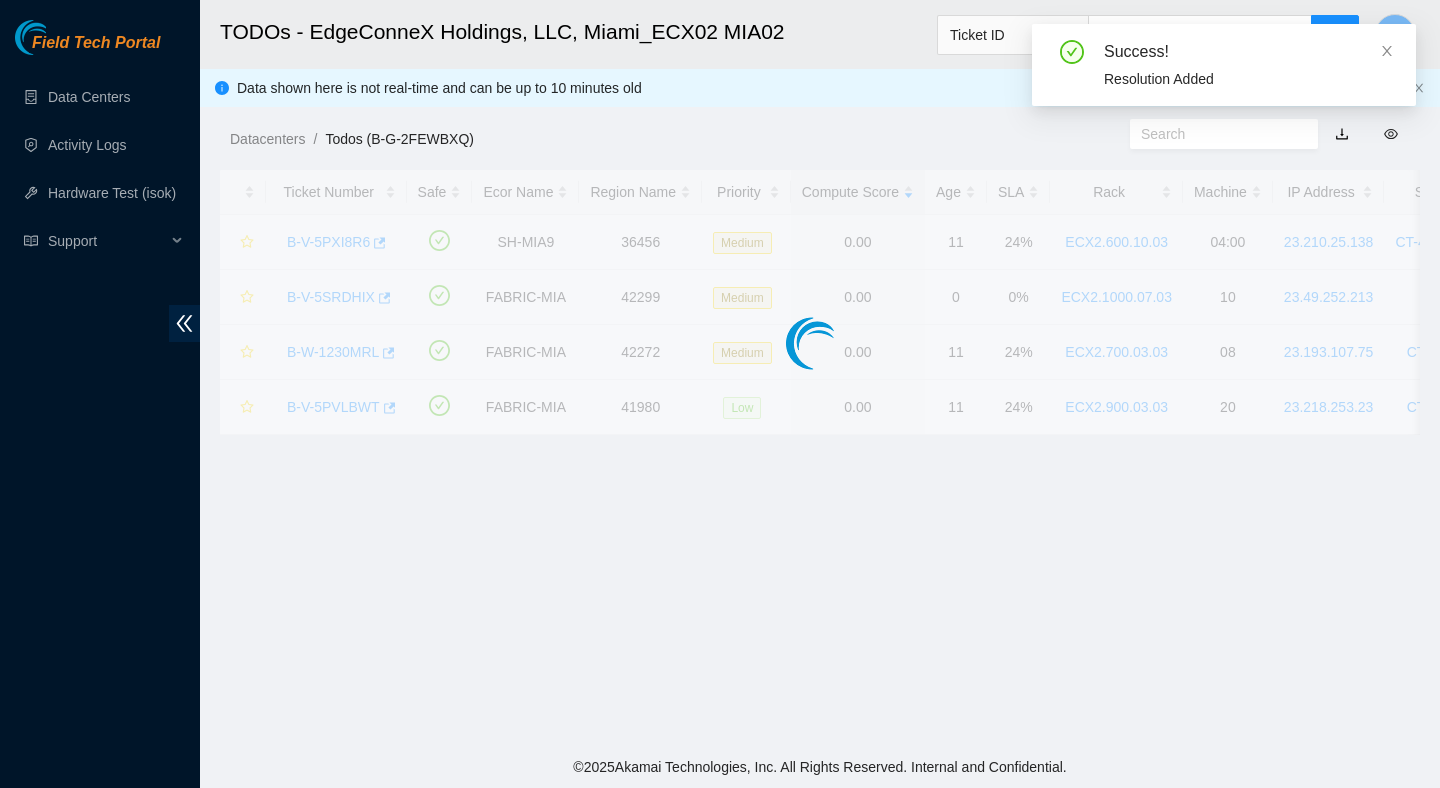 scroll, scrollTop: 502, scrollLeft: 0, axis: vertical 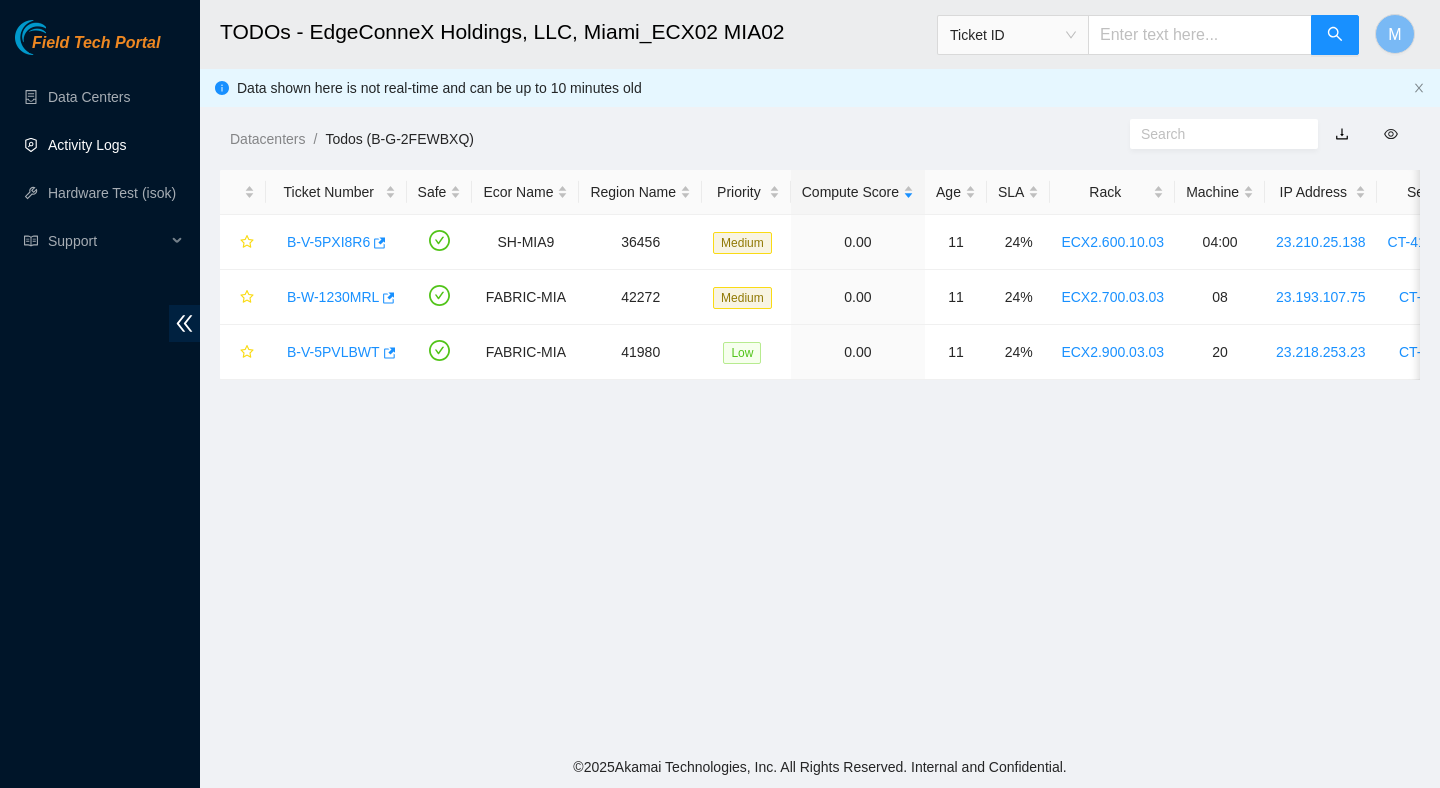 click on "Activity Logs" at bounding box center [87, 145] 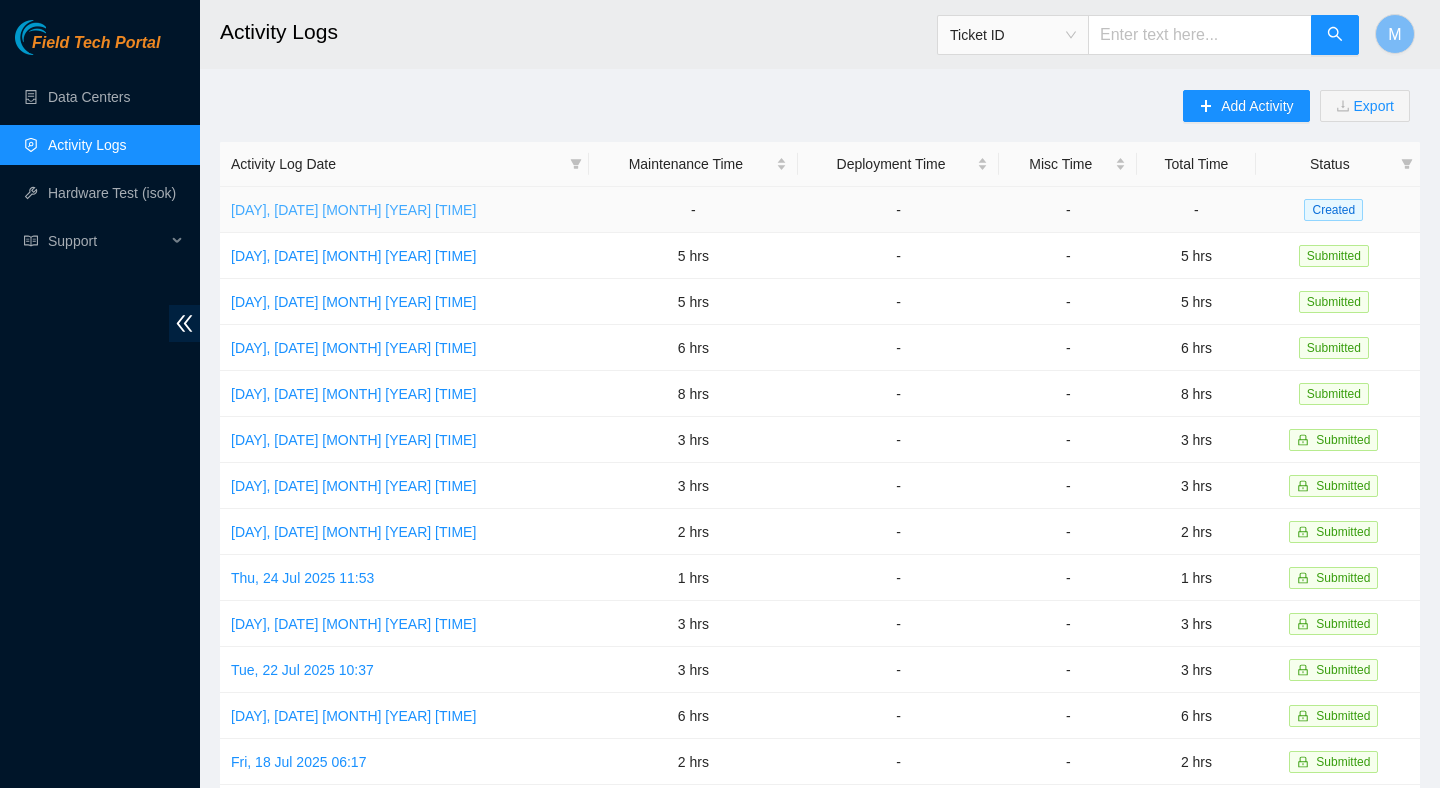 click on "[DAY], [DATE] [MONTH] [YEAR] [TIME]" at bounding box center (353, 210) 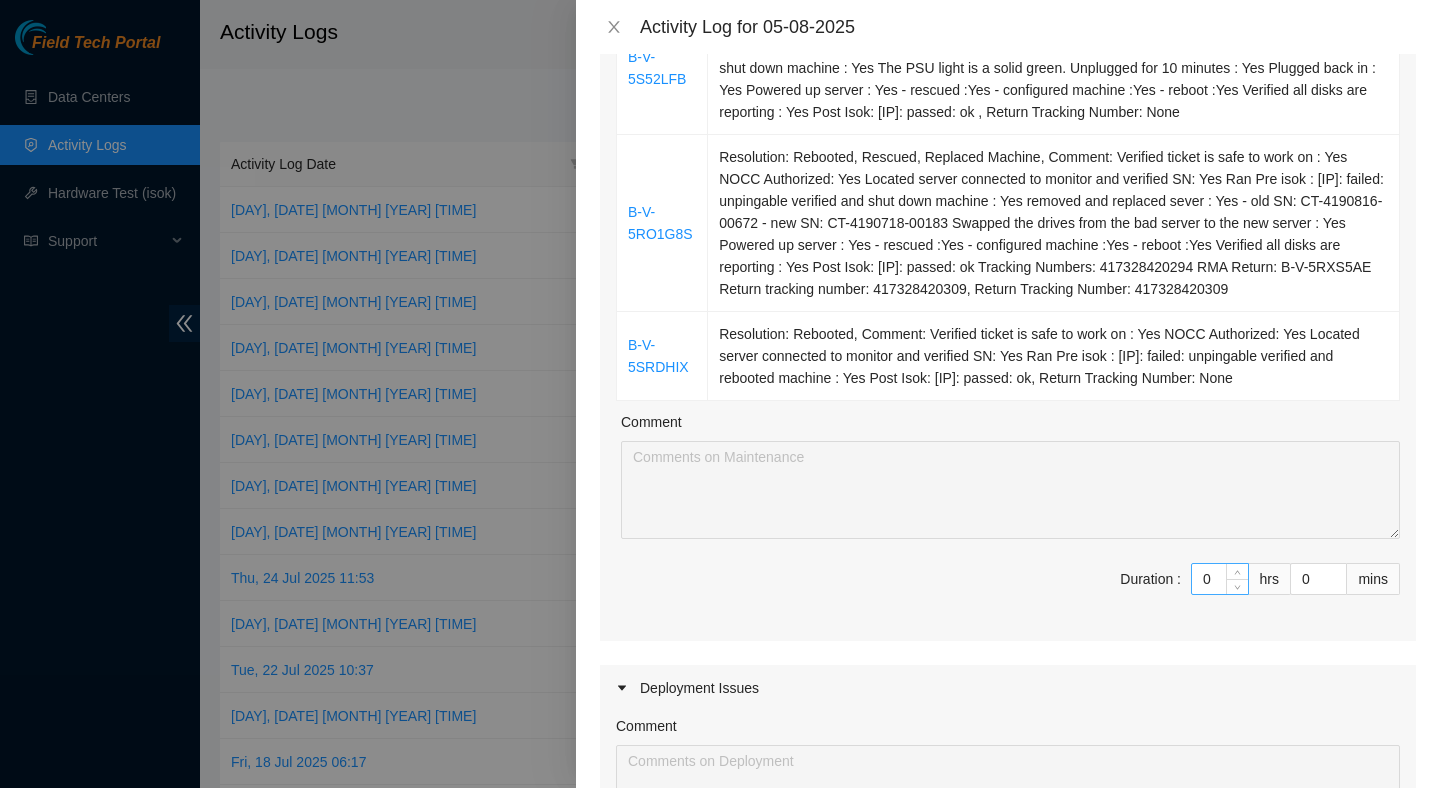 scroll, scrollTop: 361, scrollLeft: 0, axis: vertical 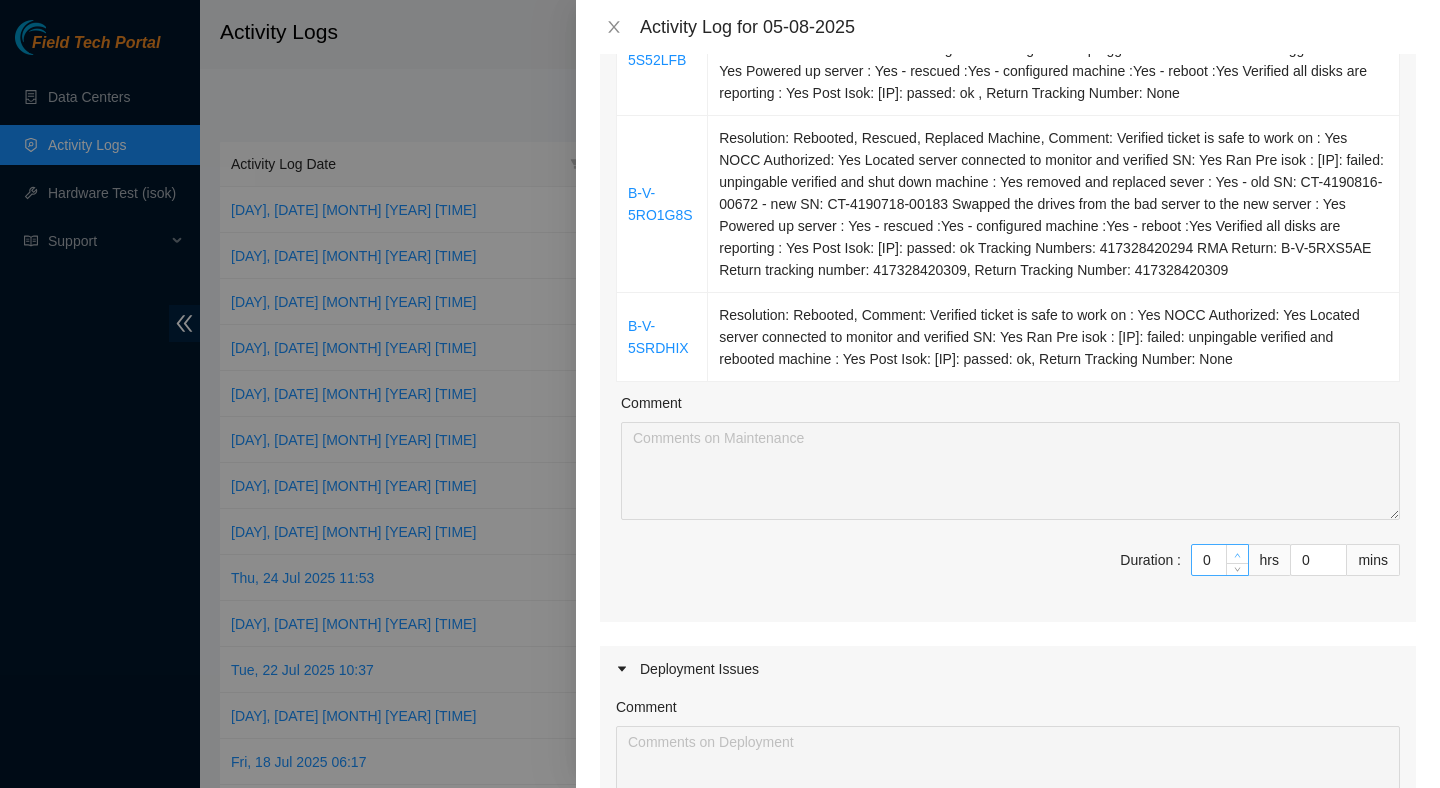 type on "1" 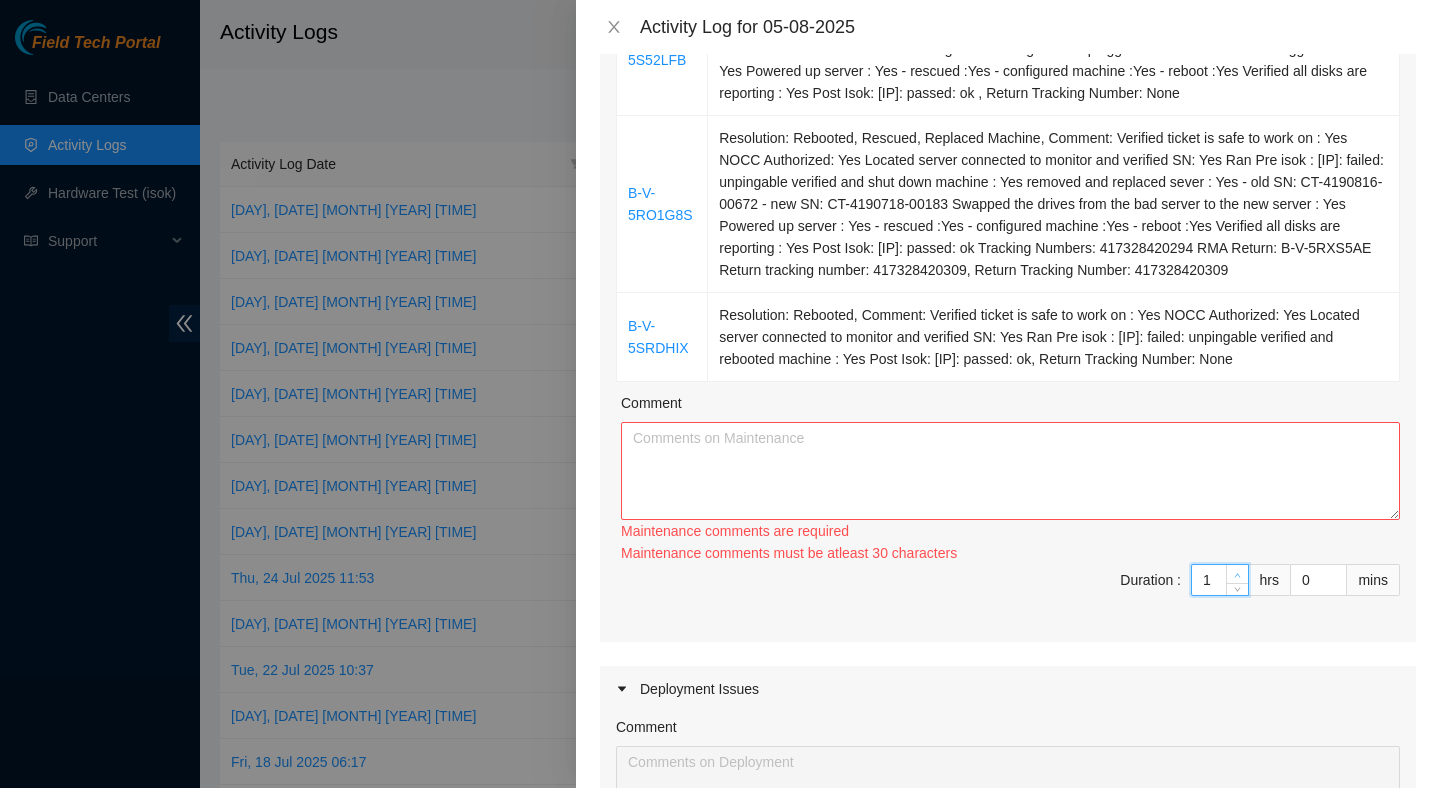 click at bounding box center (1238, 575) 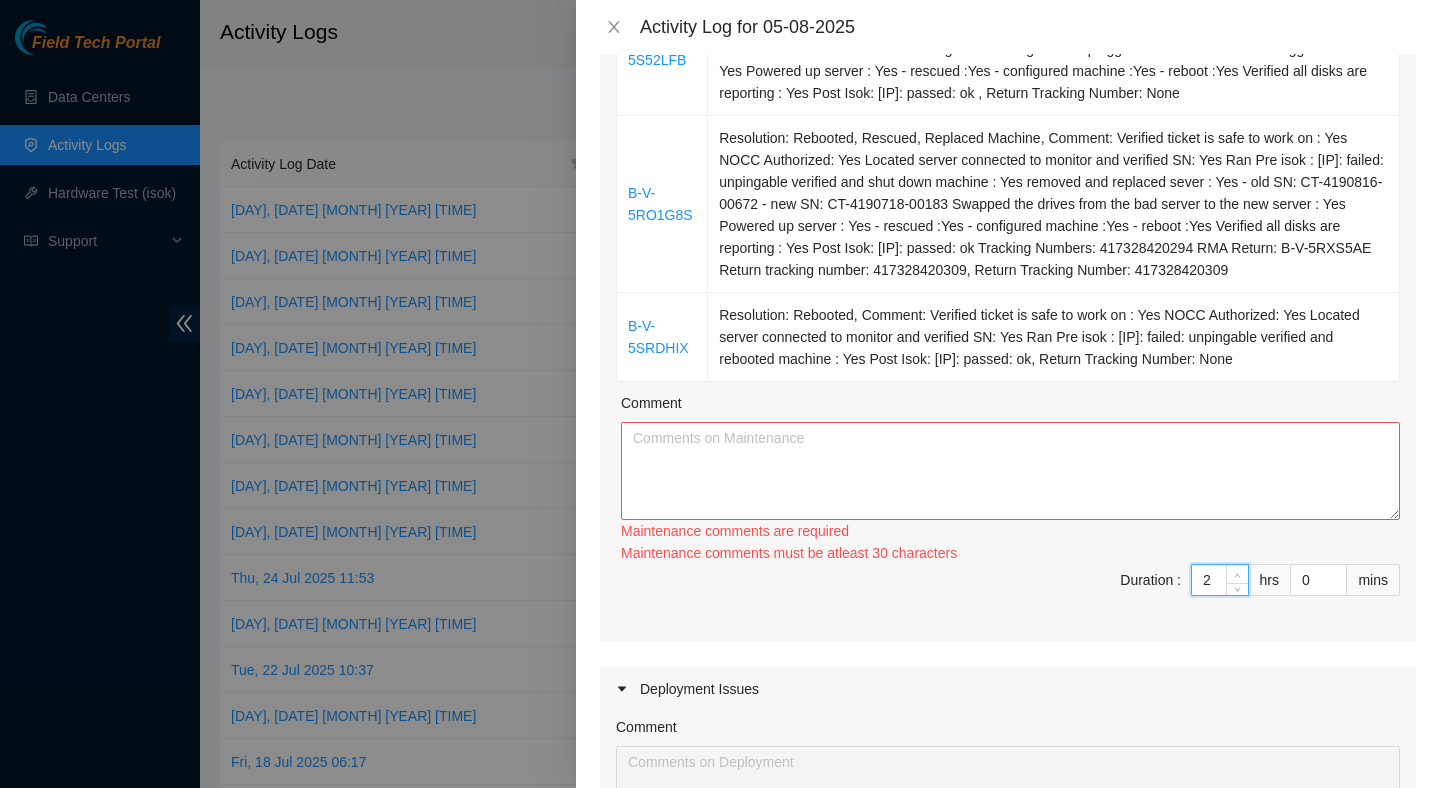 click at bounding box center [1238, 575] 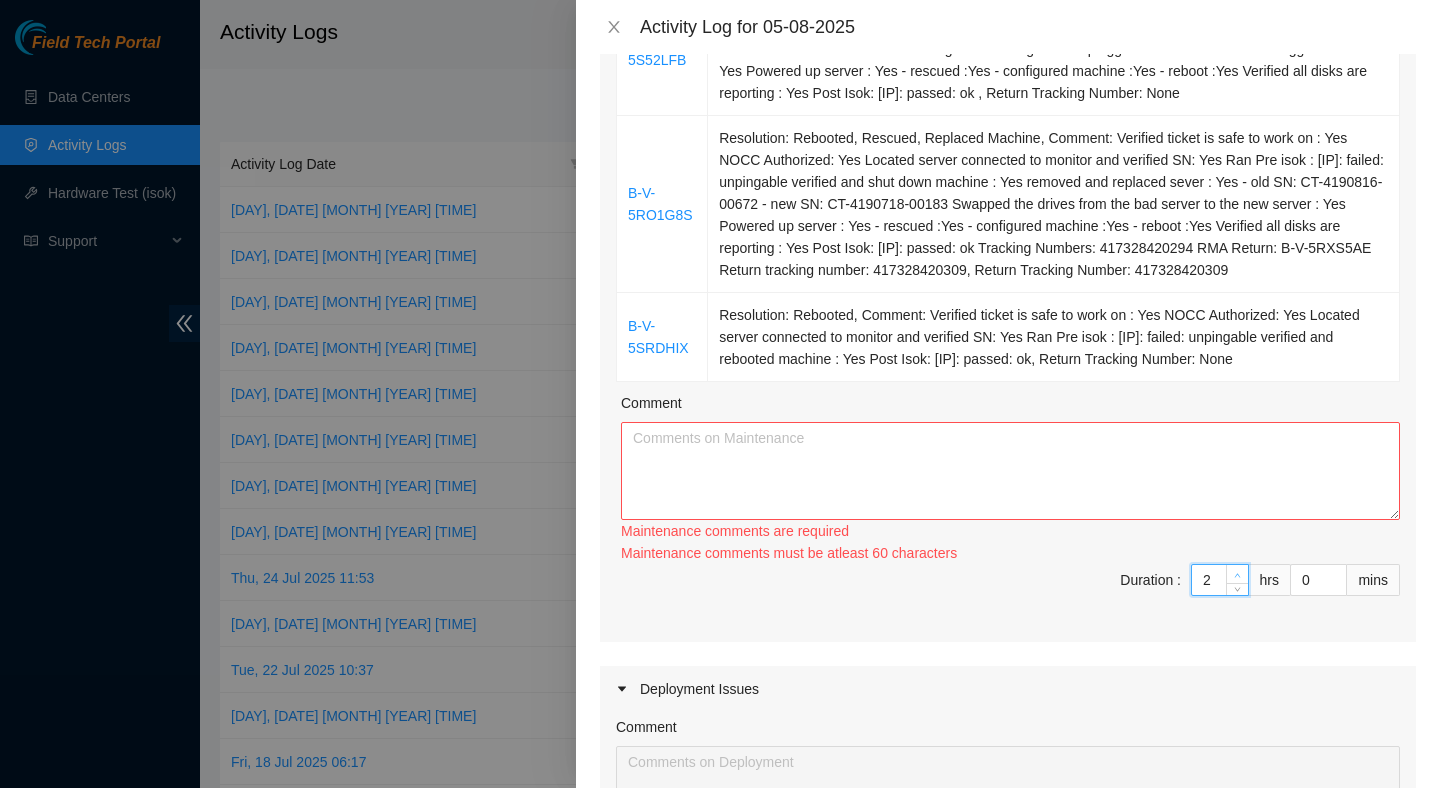 type on "3" 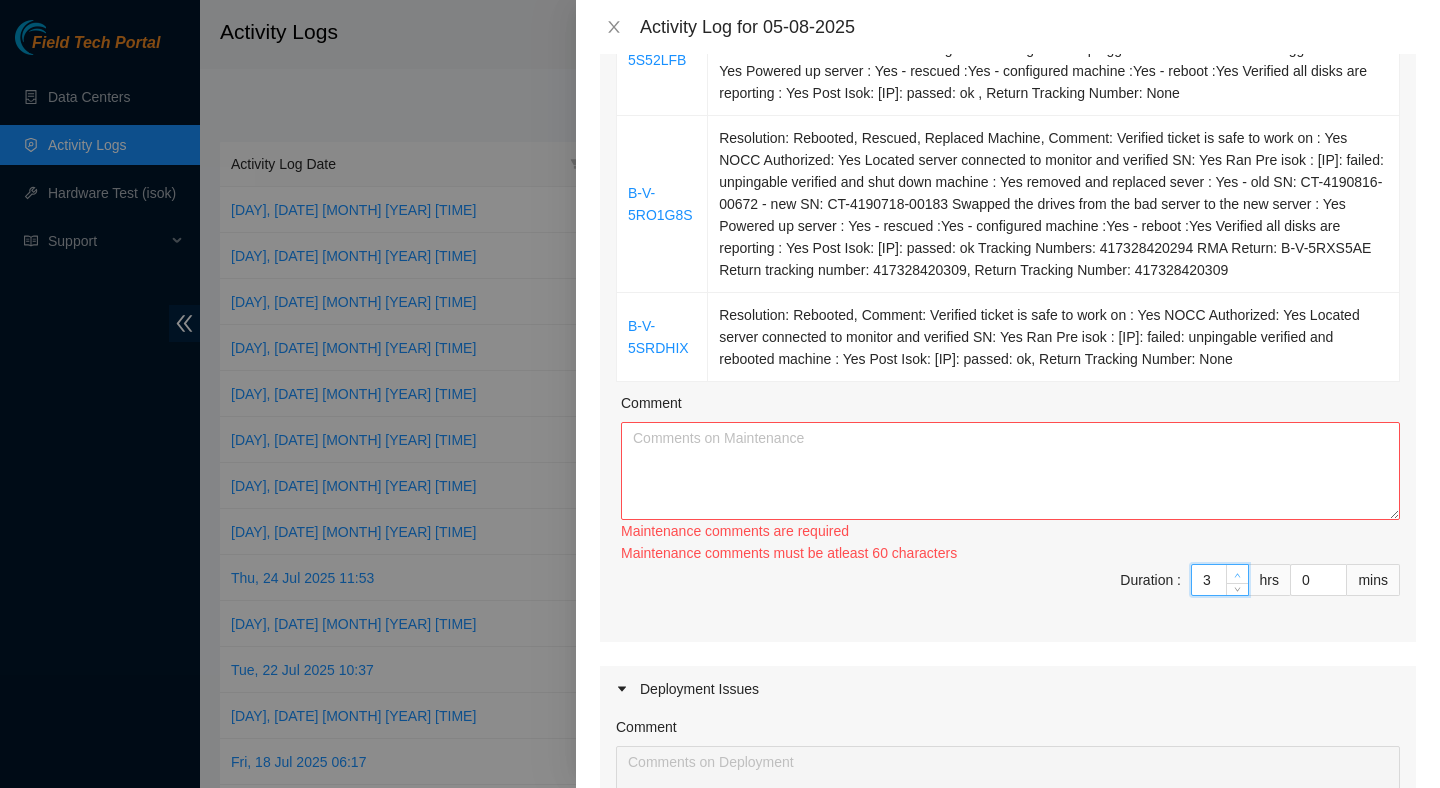 click at bounding box center [1237, 574] 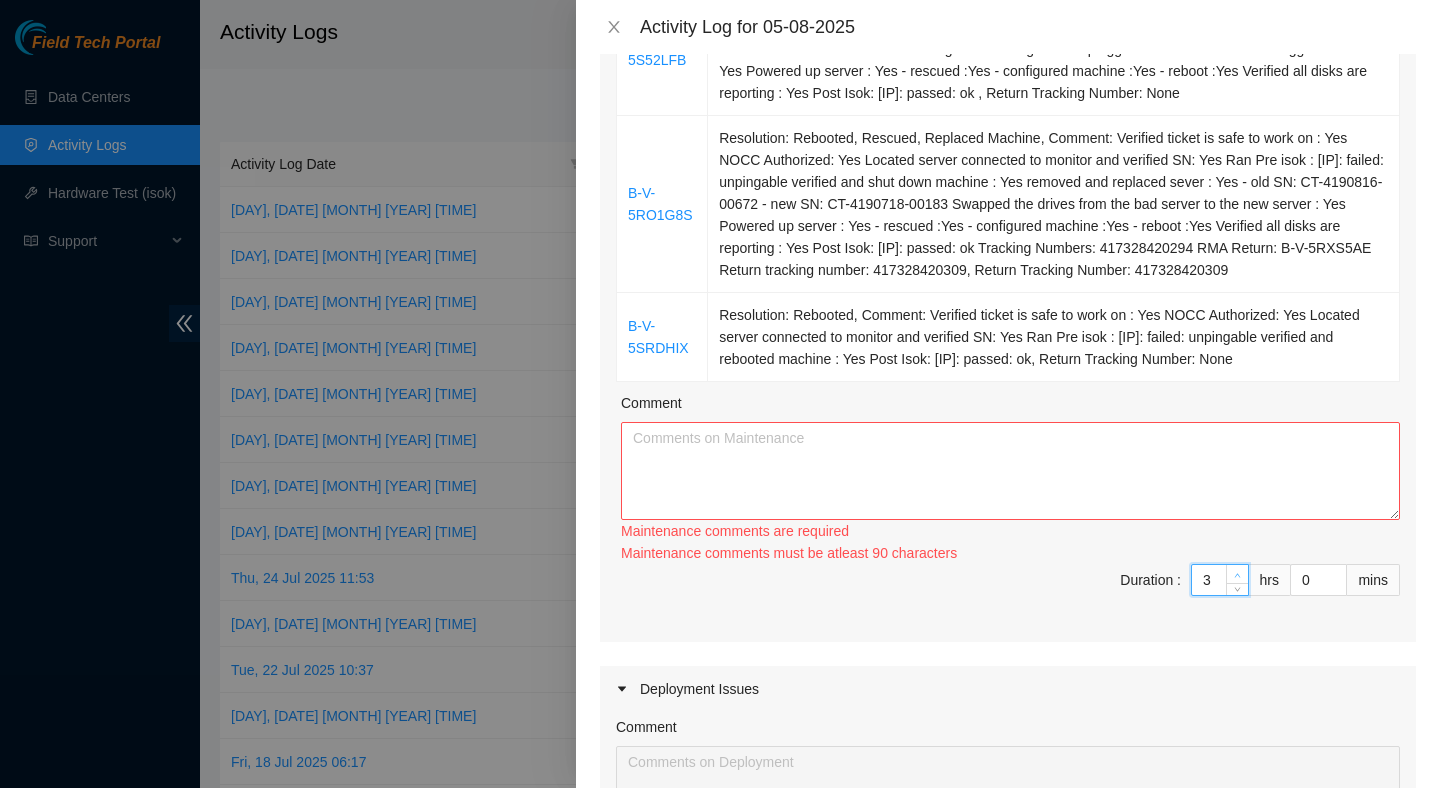 type on "4" 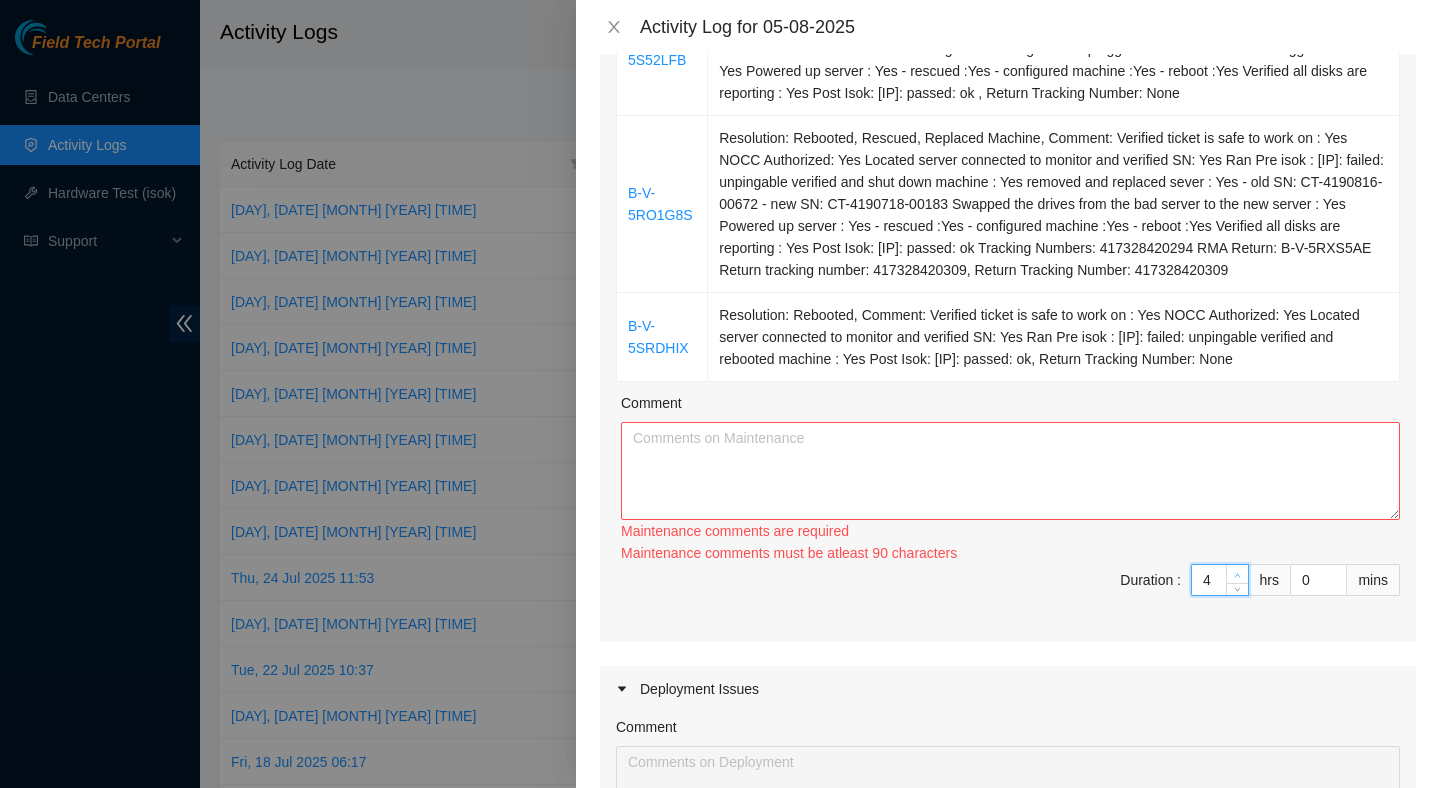click at bounding box center [1238, 575] 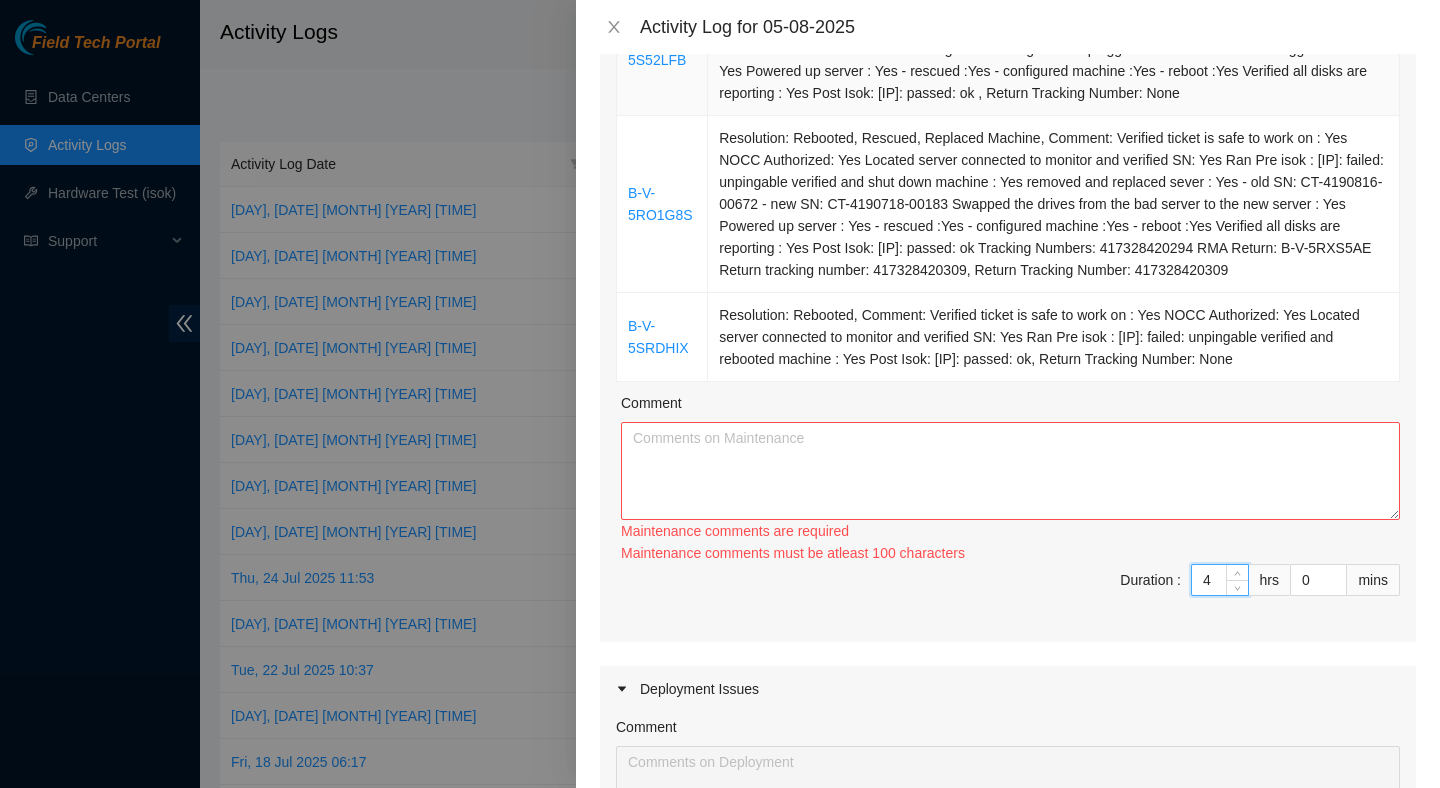 click on "Resolution: Rescued, Rebooted, Comment:
Verified ticket is safe to work on : Yes
NOCC Authorized: Yes
Located server connected to monitor and verified SN: Yes
Ran Pre isok : [IP]: failed: unpingable
verified and shut down machine : Yes
The PSU light is a solid green.
Unplugged for 10 minutes : Yes
Plugged back in : Yes
Powered up server : Yes
- rescued :Yes
- configured machine :Yes
- reboot :Yes
Verified all disks are reporting : Yes
Post Isok: [IP]: passed: ok
, Return Tracking Number: None" at bounding box center (1054, 49) 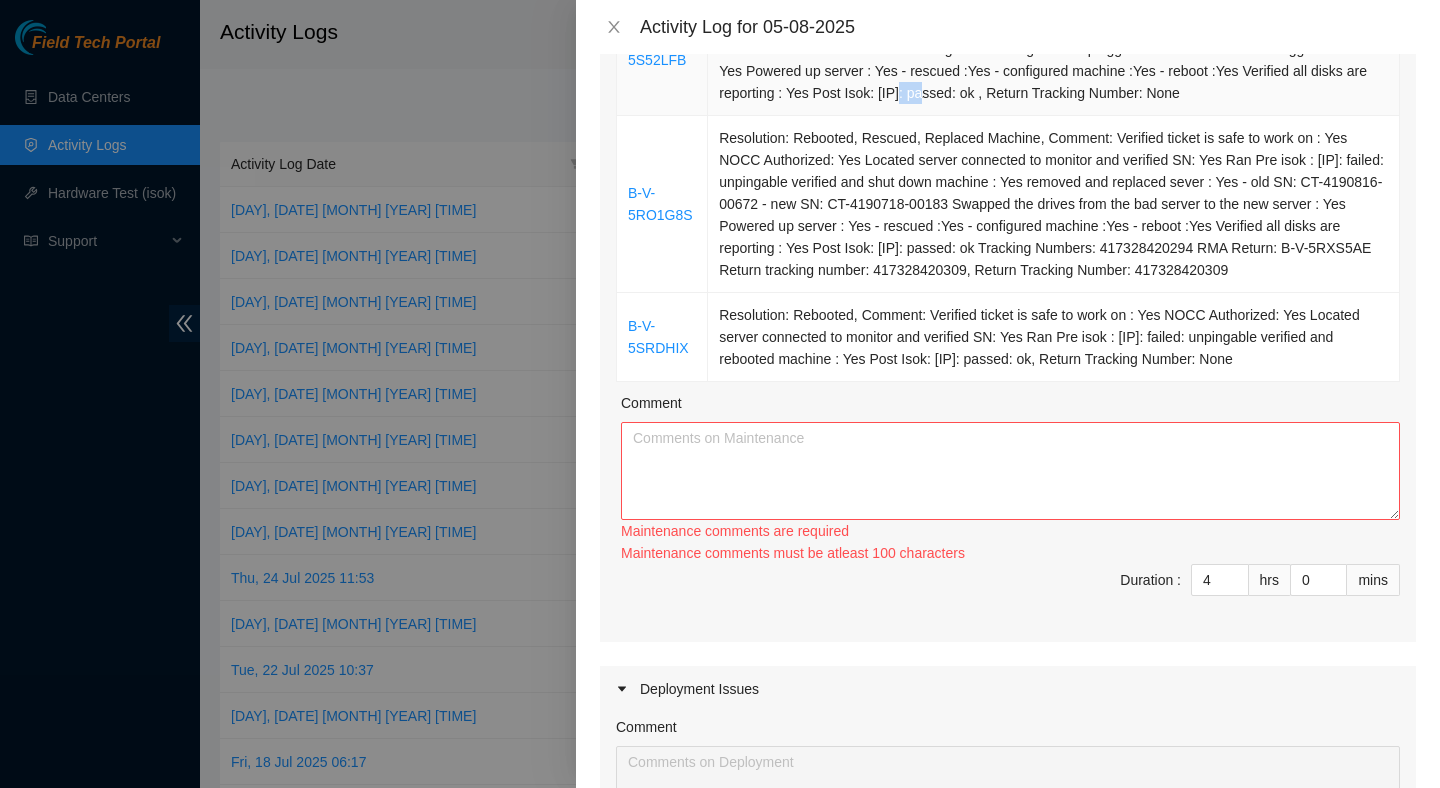 click on "Resolution: Rescued, Rebooted, Comment:
Verified ticket is safe to work on : Yes
NOCC Authorized: Yes
Located server connected to monitor and verified SN: Yes
Ran Pre isok : [IP]: failed: unpingable
verified and shut down machine : Yes
The PSU light is a solid green.
Unplugged for 10 minutes : Yes
Plugged back in : Yes
Powered up server : Yes
- rescued :Yes
- configured machine :Yes
- reboot :Yes
Verified all disks are reporting : Yes
Post Isok: [IP]: passed: ok
, Return Tracking Number: None" at bounding box center (1054, 49) 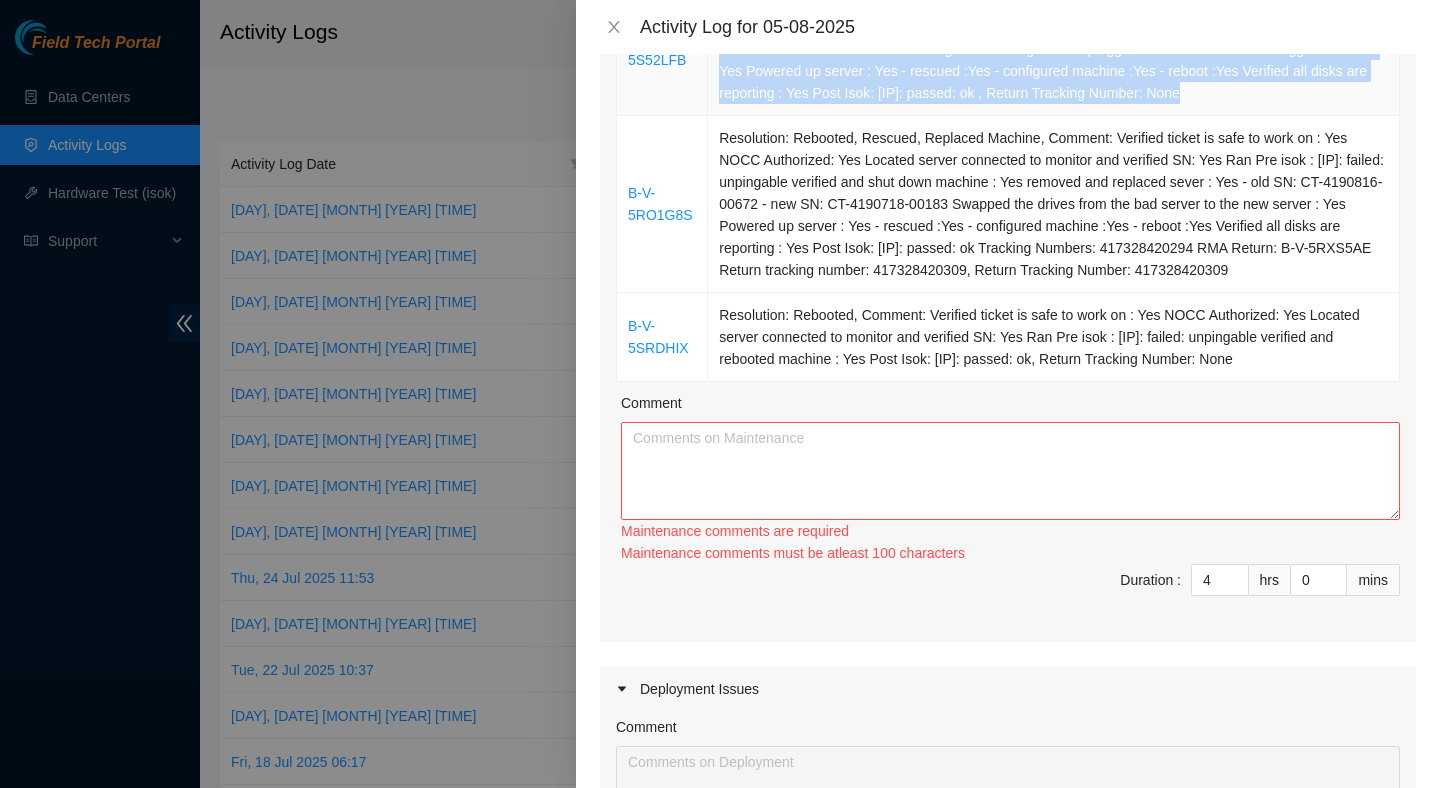 click on "Resolution: Rescued, Rebooted, Comment:
Verified ticket is safe to work on : Yes
NOCC Authorized: Yes
Located server connected to monitor and verified SN: Yes
Ran Pre isok : [IP]: failed: unpingable
verified and shut down machine : Yes
The PSU light is a solid green.
Unplugged for 10 minutes : Yes
Plugged back in : Yes
Powered up server : Yes
- rescued :Yes
- configured machine :Yes
- reboot :Yes
Verified all disks are reporting : Yes
Post Isok: [IP]: passed: ok
, Return Tracking Number: None" at bounding box center (1054, 49) 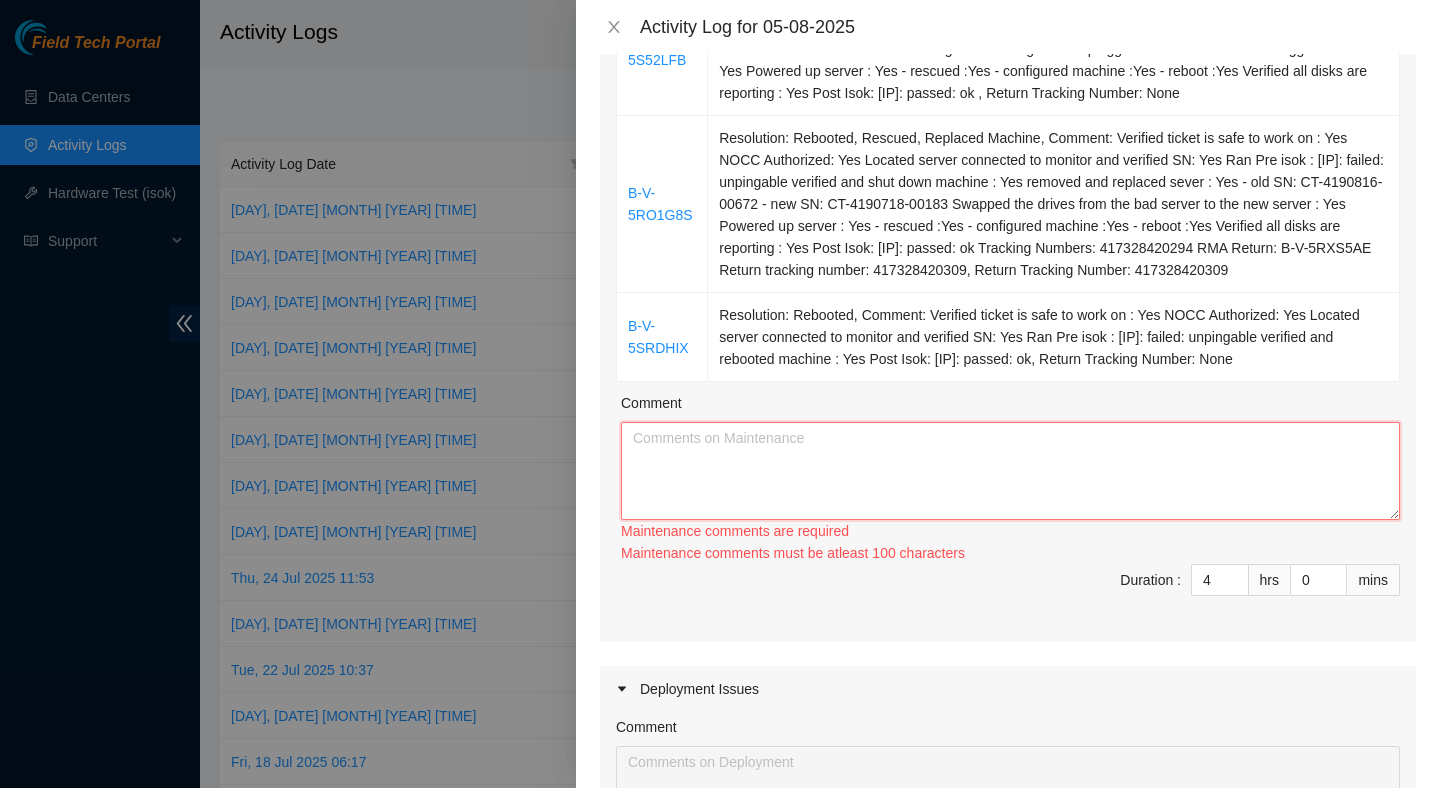 click on "Comment" at bounding box center [1010, 471] 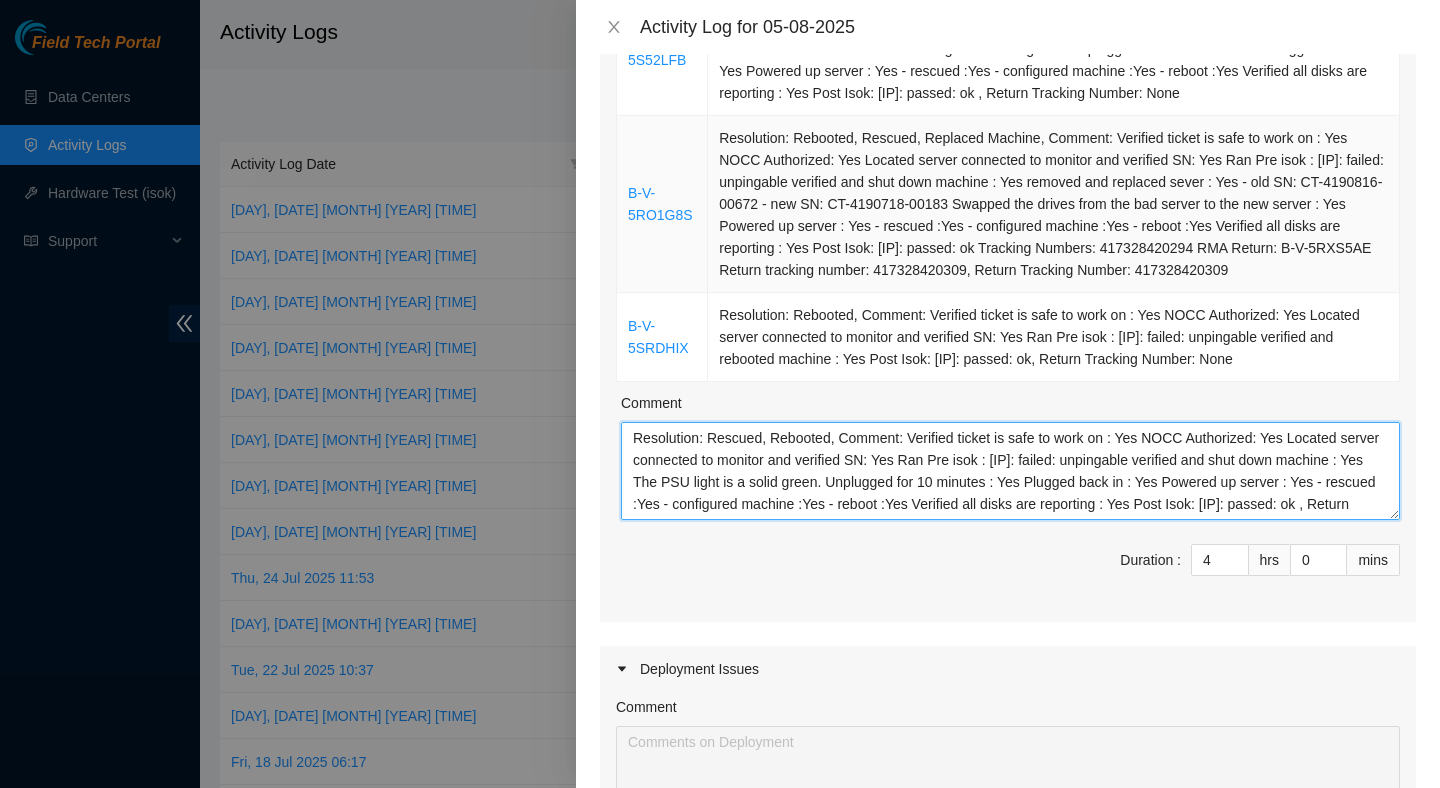 scroll, scrollTop: 37, scrollLeft: 0, axis: vertical 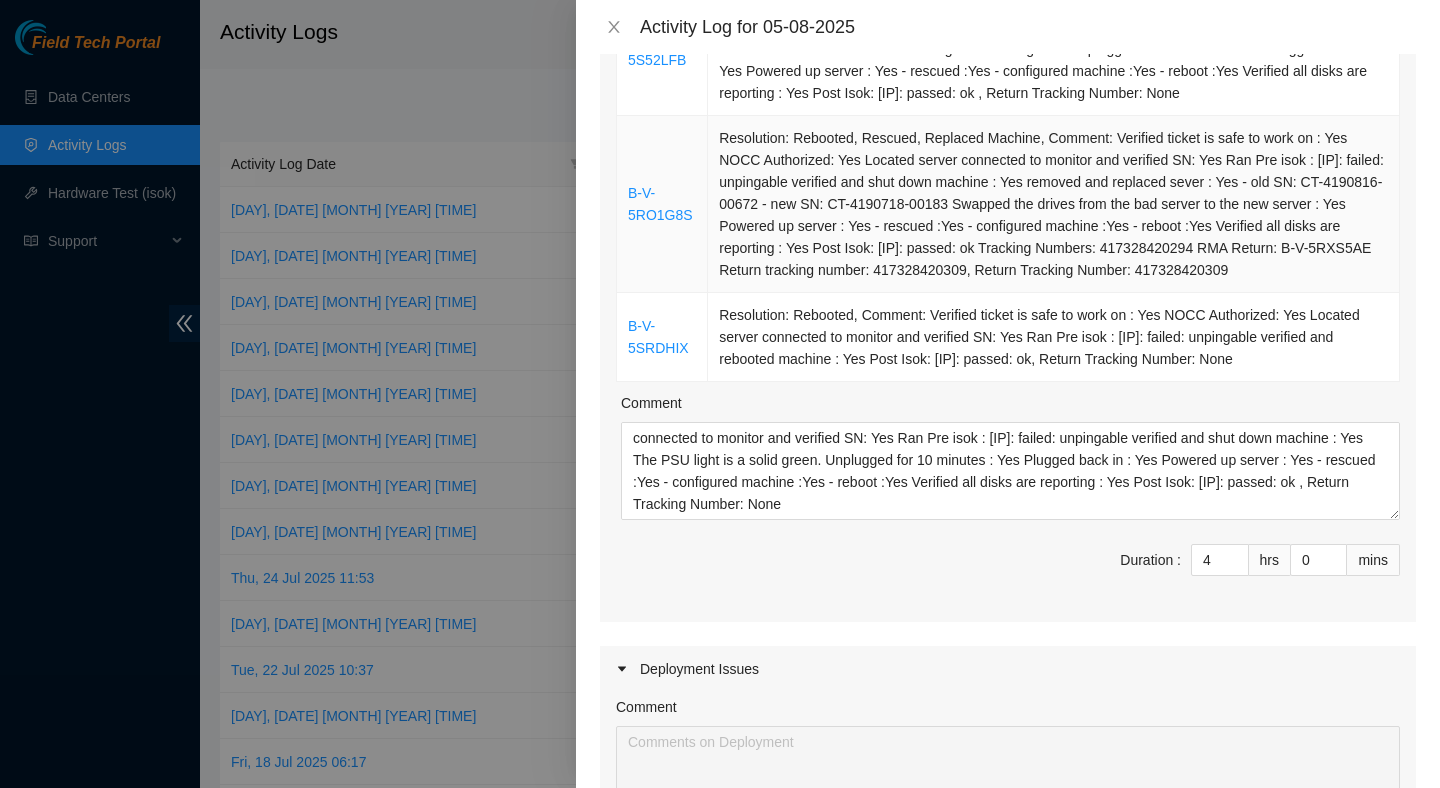 click on "Resolution: Rebooted, Rescued, Replaced Machine, Comment: Verified ticket is safe to work on : Yes
NOCC Authorized: Yes
Located server connected to monitor and verified SN: Yes
Ran Pre isok : [IP]: failed: unpingable
verified and shut down machine : Yes
removed and replaced sever : Yes
- old SN: CT-4190816-00672
- new SN: CT-4190718-00183
Swapped the drives from the bad server to the new server : Yes
Powered up server : Yes
- rescued :Yes
- configured machine :Yes
- reboot :Yes
Verified all disks are reporting : Yes
Post Isok: [IP]: passed: ok
Tracking Numbers: 417328420294
RMA Return: B-V-5RXS5AE
Return tracking number: 417328420309, Return Tracking Number: 417328420309" at bounding box center (1054, 204) 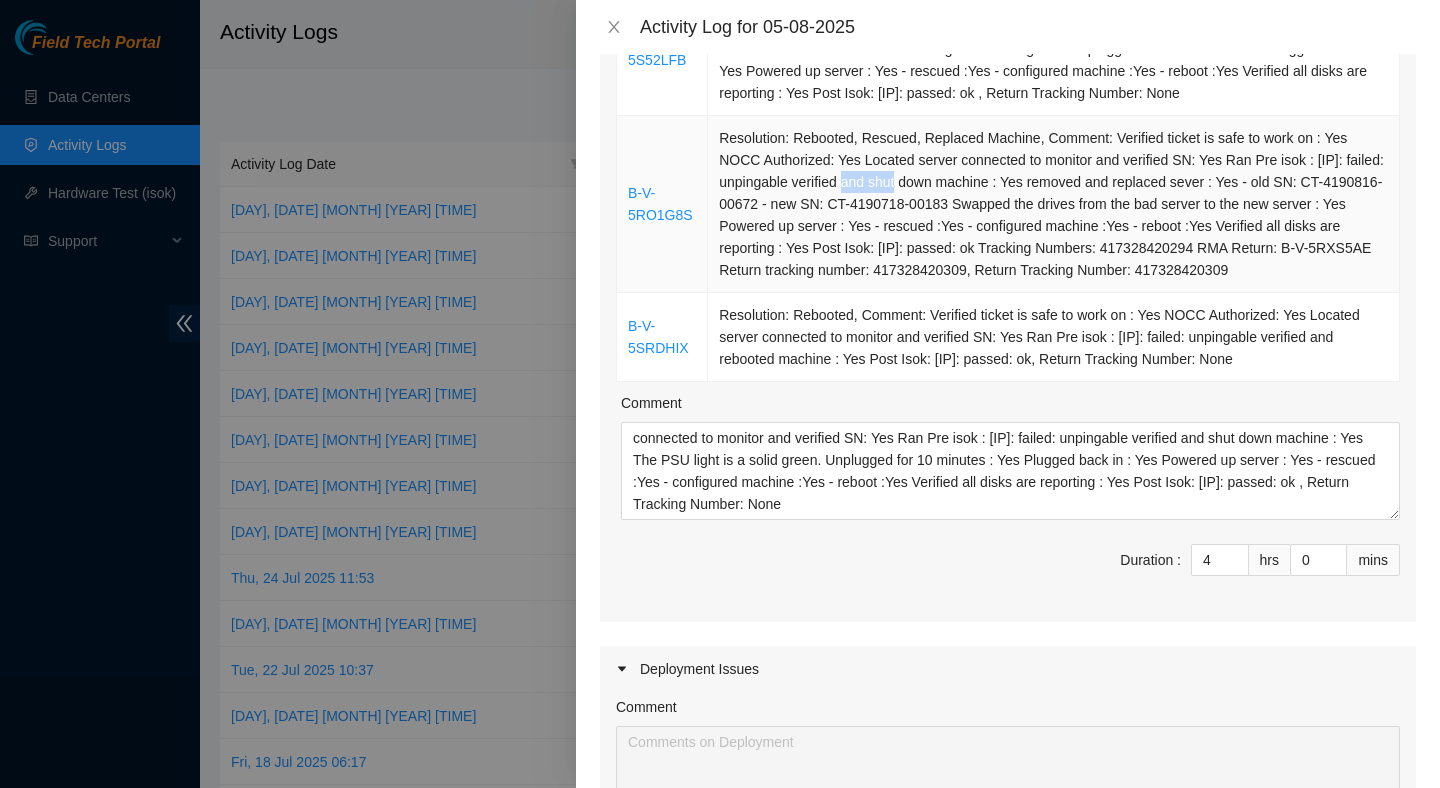 click on "Resolution: Rebooted, Rescued, Replaced Machine, Comment: Verified ticket is safe to work on : Yes
NOCC Authorized: Yes
Located server connected to monitor and verified SN: Yes
Ran Pre isok : [IP]: failed: unpingable
verified and shut down machine : Yes
removed and replaced sever : Yes
- old SN: CT-4190816-00672
- new SN: CT-4190718-00183
Swapped the drives from the bad server to the new server : Yes
Powered up server : Yes
- rescued :Yes
- configured machine :Yes
- reboot :Yes
Verified all disks are reporting : Yes
Post Isok: [IP]: passed: ok
Tracking Numbers: 417328420294
RMA Return: B-V-5RXS5AE
Return tracking number: 417328420309, Return Tracking Number: 417328420309" at bounding box center [1054, 204] 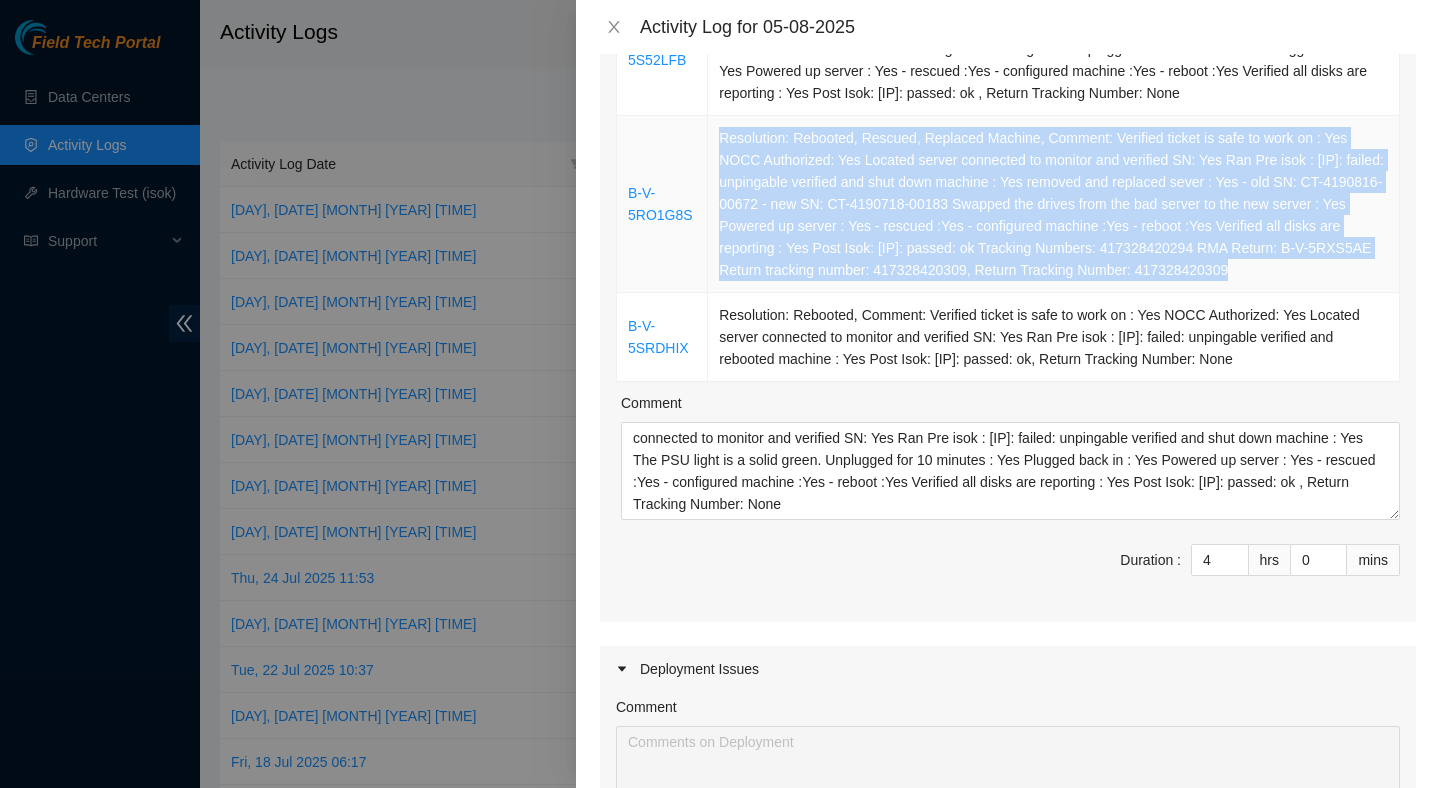 click on "Resolution: Rebooted, Rescued, Replaced Machine, Comment: Verified ticket is safe to work on : Yes
NOCC Authorized: Yes
Located server connected to monitor and verified SN: Yes
Ran Pre isok : [IP]: failed: unpingable
verified and shut down machine : Yes
removed and replaced sever : Yes
- old SN: CT-4190816-00672
- new SN: CT-4190718-00183
Swapped the drives from the bad server to the new server : Yes
Powered up server : Yes
- rescued :Yes
- configured machine :Yes
- reboot :Yes
Verified all disks are reporting : Yes
Post Isok: [IP]: passed: ok
Tracking Numbers: 417328420294
RMA Return: B-V-5RXS5AE
Return tracking number: 417328420309, Return Tracking Number: 417328420309" at bounding box center [1054, 204] 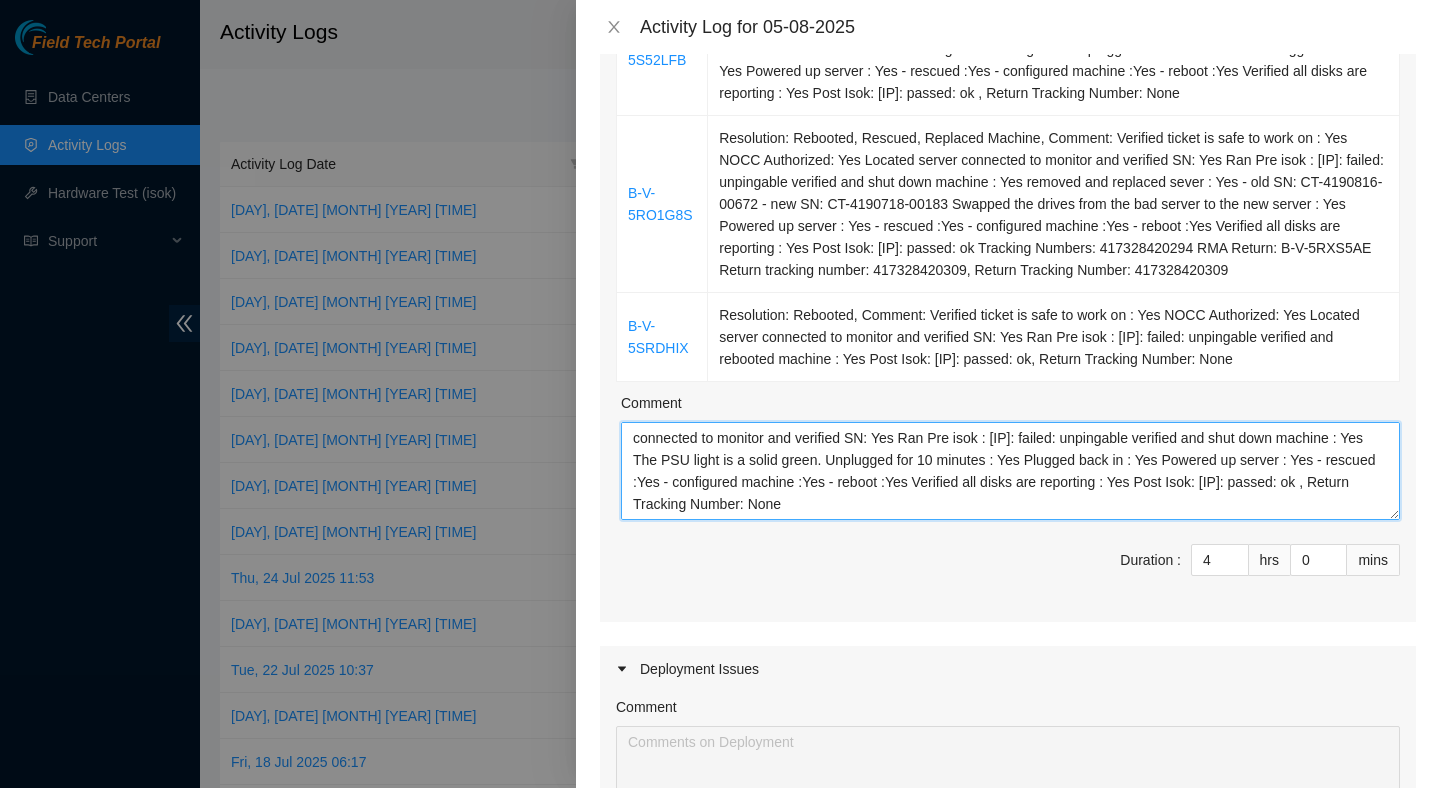 click on "Resolution: Rescued, Rebooted, Comment: Verified ticket is safe to work on : Yes NOCC Authorized: Yes Located server connected to monitor and verified SN: Yes Ran Pre isok : [IP]: failed: unpingable verified and shut down machine : Yes The PSU light is a solid green. Unplugged for 10 minutes : Yes Plugged back in : Yes Powered up server : Yes - rescued :Yes - configured machine :Yes - reboot :Yes Verified all disks are reporting : Yes Post Isok: [IP]: passed: ok , Return Tracking Number: None" at bounding box center [1010, 471] 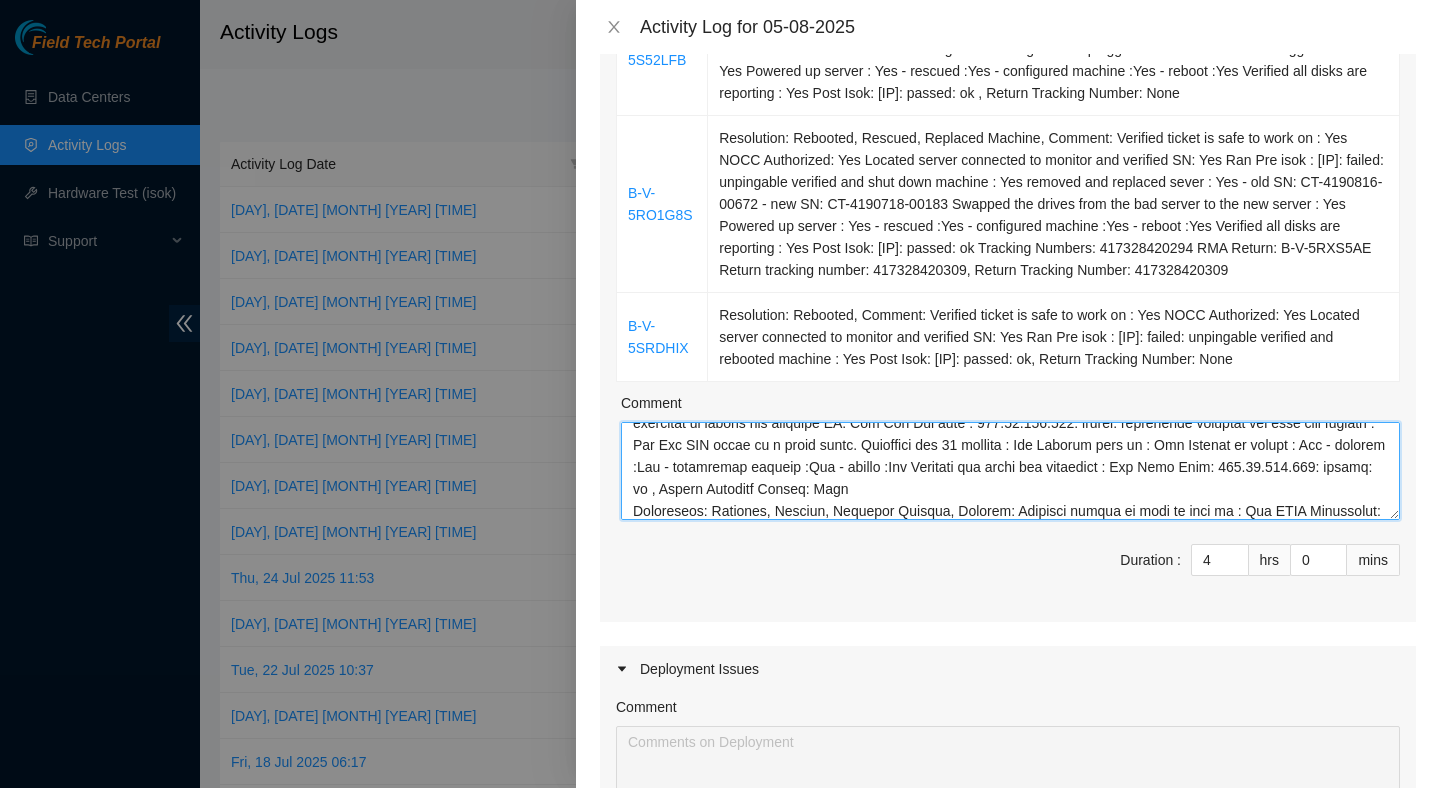 scroll, scrollTop: 191, scrollLeft: 0, axis: vertical 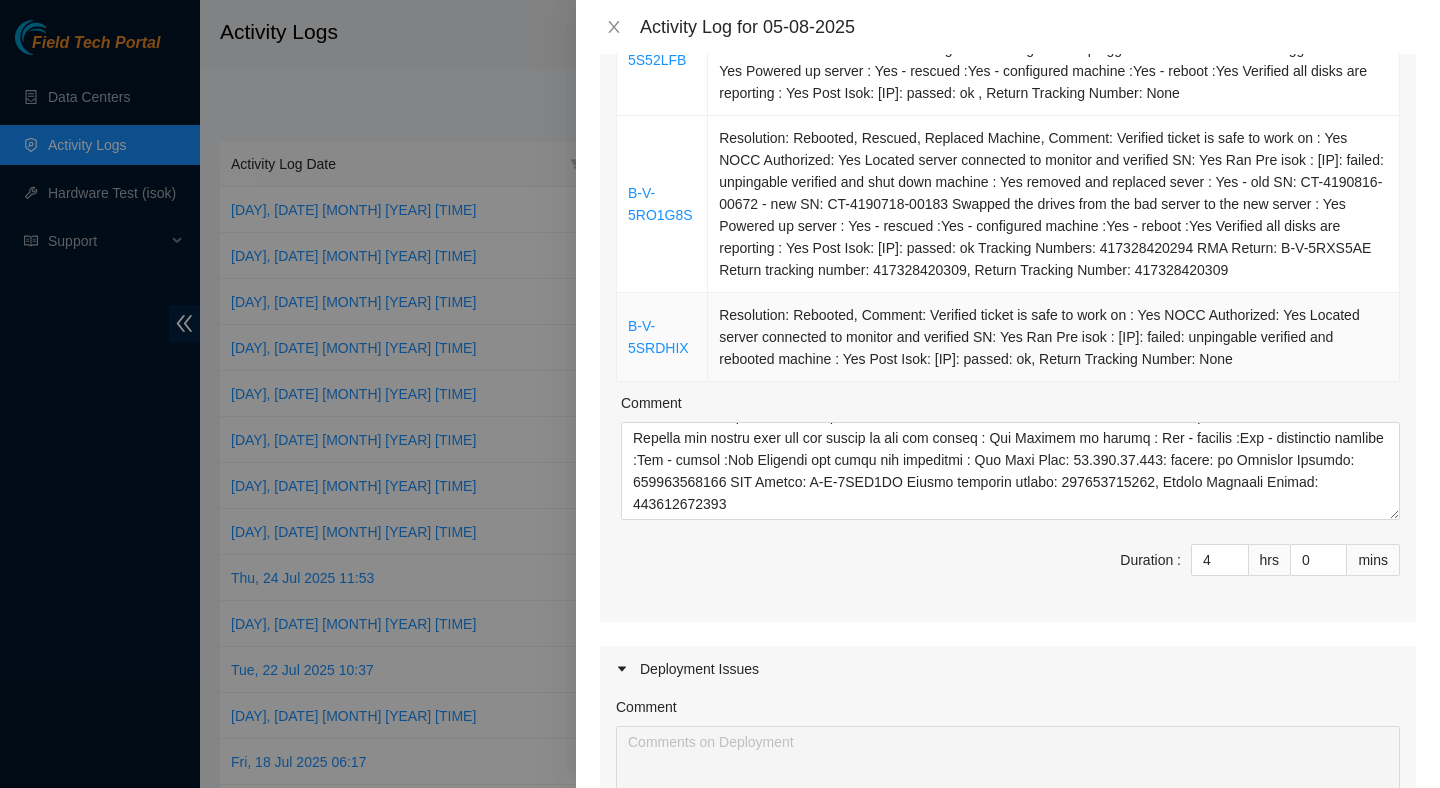 click on "Resolution: Rebooted, Comment:
Verified ticket is safe to work on : Yes
NOCC Authorized: Yes
Located server connected to monitor and verified SN: Yes
Ran Pre isok : [IP]: failed: unpingable
verified and rebooted machine : Yes
Post Isok: [IP]: passed: ok, Return Tracking Number: None" at bounding box center (1054, 337) 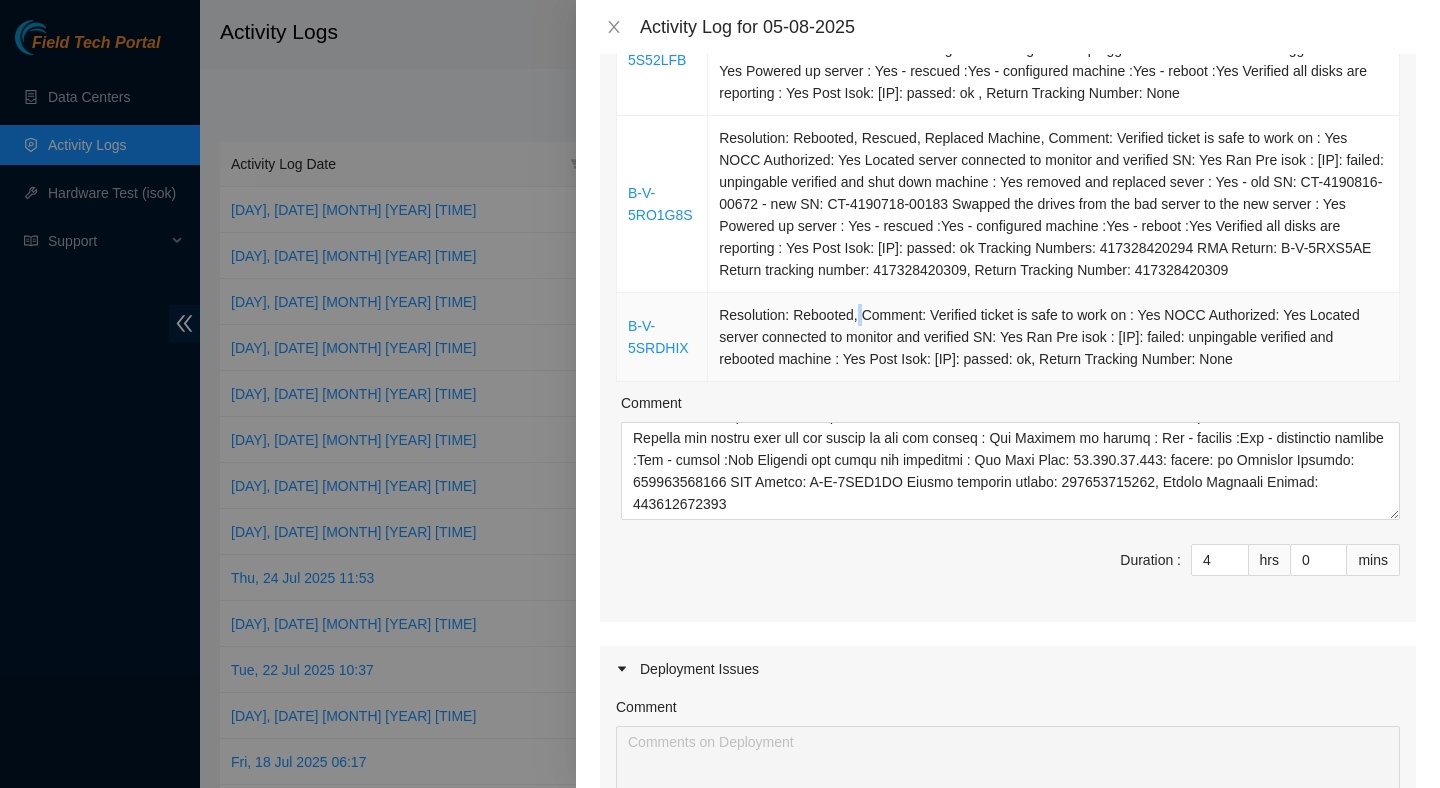 click on "Resolution: Rebooted, Comment:
Verified ticket is safe to work on : Yes
NOCC Authorized: Yes
Located server connected to monitor and verified SN: Yes
Ran Pre isok : [IP]: failed: unpingable
verified and rebooted machine : Yes
Post Isok: [IP]: passed: ok, Return Tracking Number: None" at bounding box center (1054, 337) 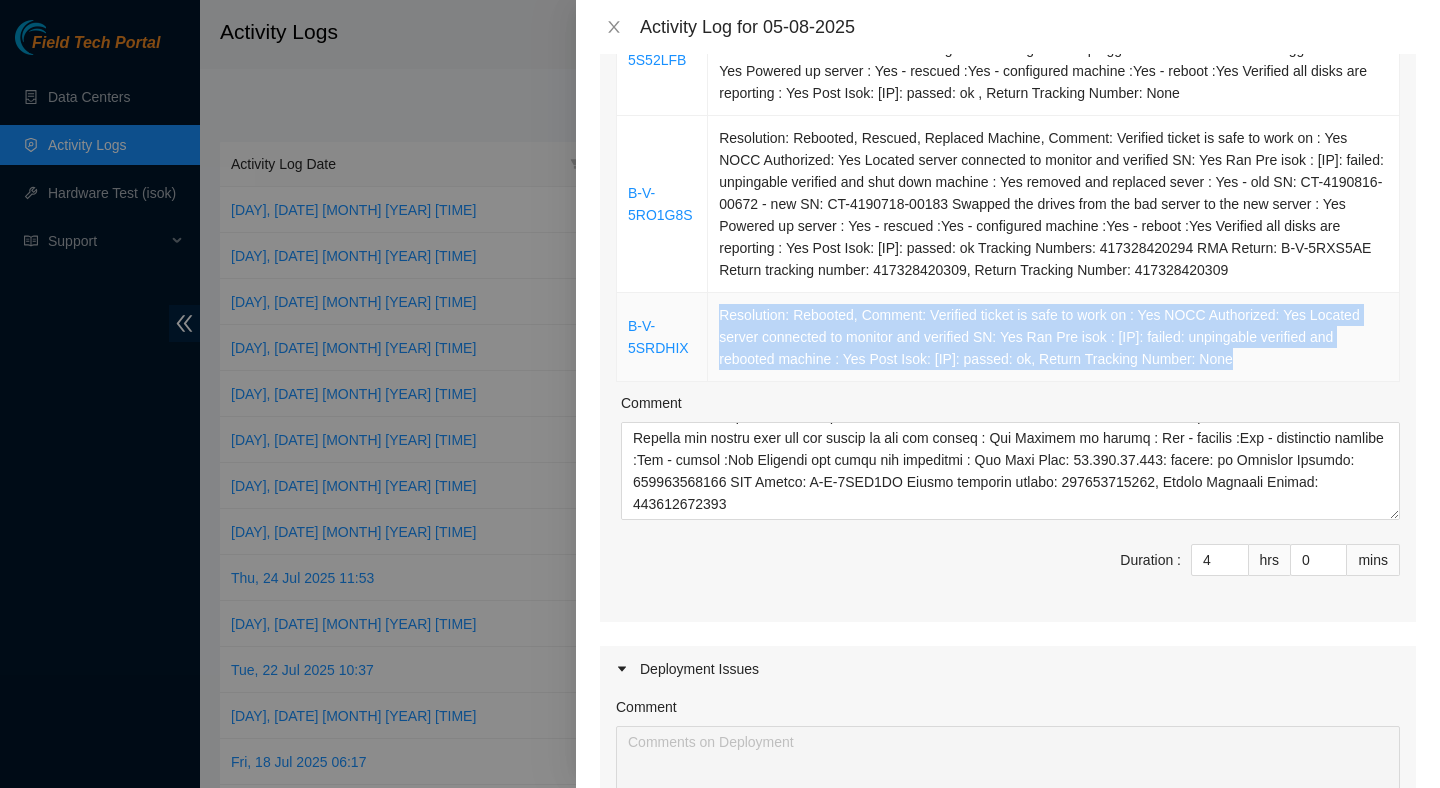 click on "Resolution: Rebooted, Comment:
Verified ticket is safe to work on : Yes
NOCC Authorized: Yes
Located server connected to monitor and verified SN: Yes
Ran Pre isok : [IP]: failed: unpingable
verified and rebooted machine : Yes
Post Isok: [IP]: passed: ok, Return Tracking Number: None" at bounding box center (1054, 337) 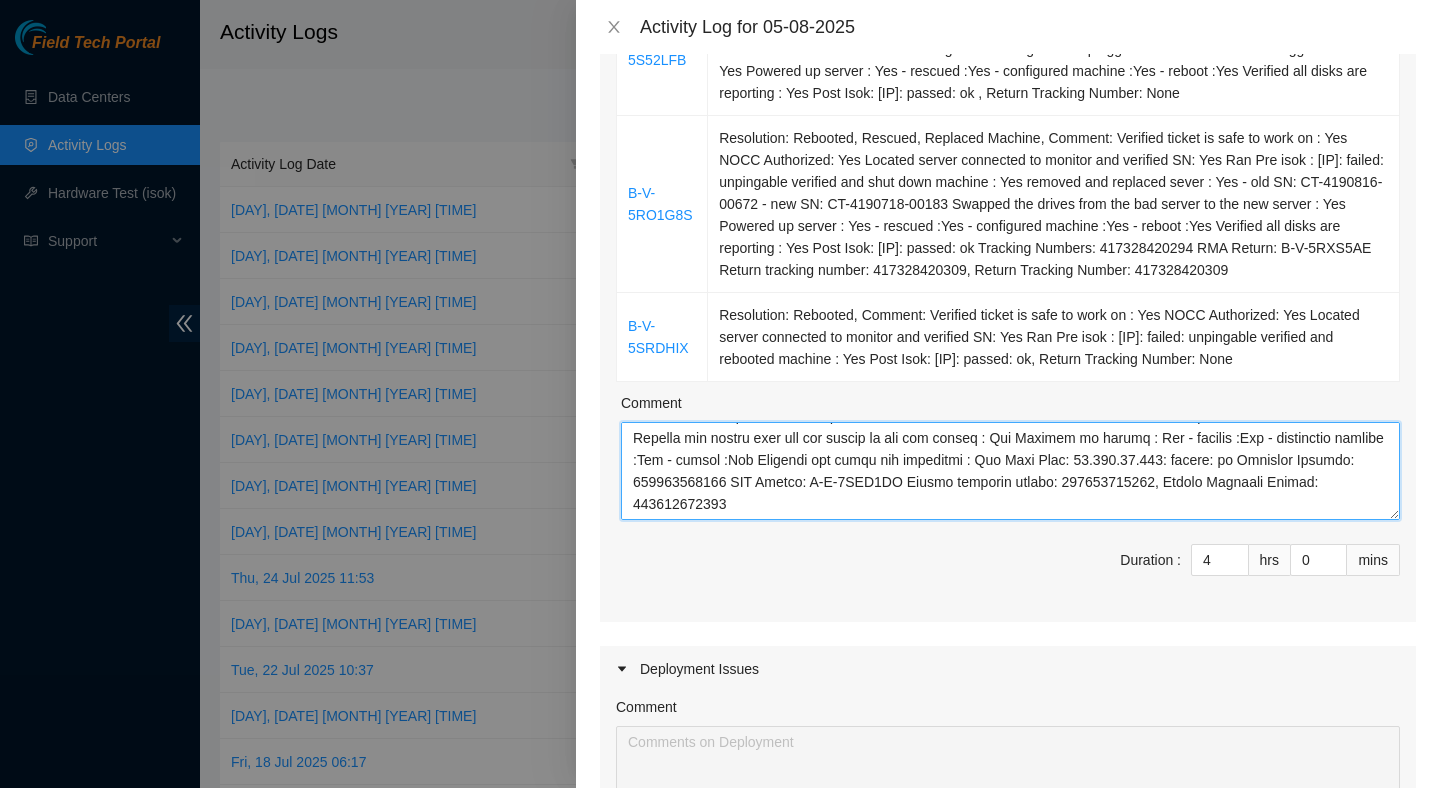click on "Comment" at bounding box center (1010, 471) 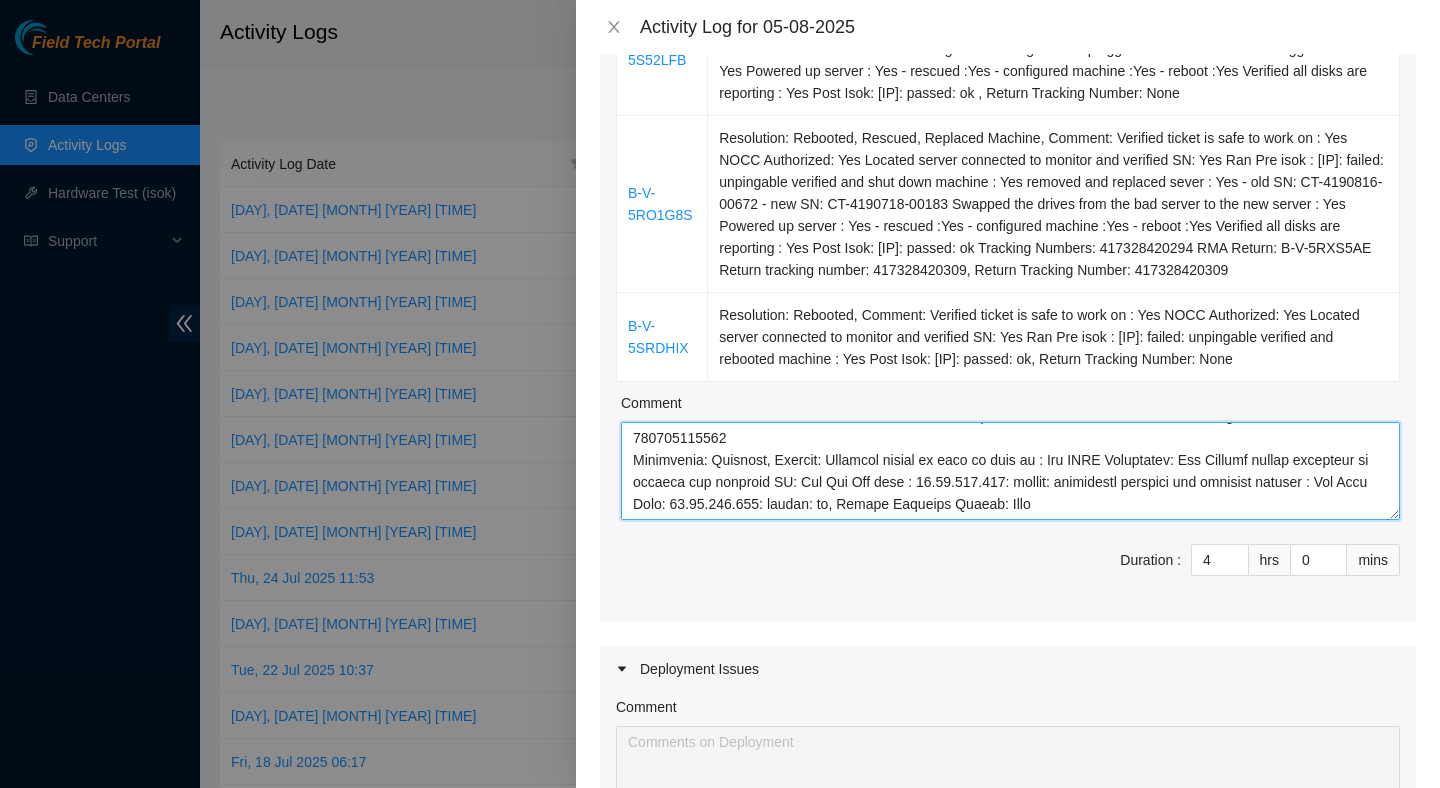 scroll, scrollTop: 264, scrollLeft: 0, axis: vertical 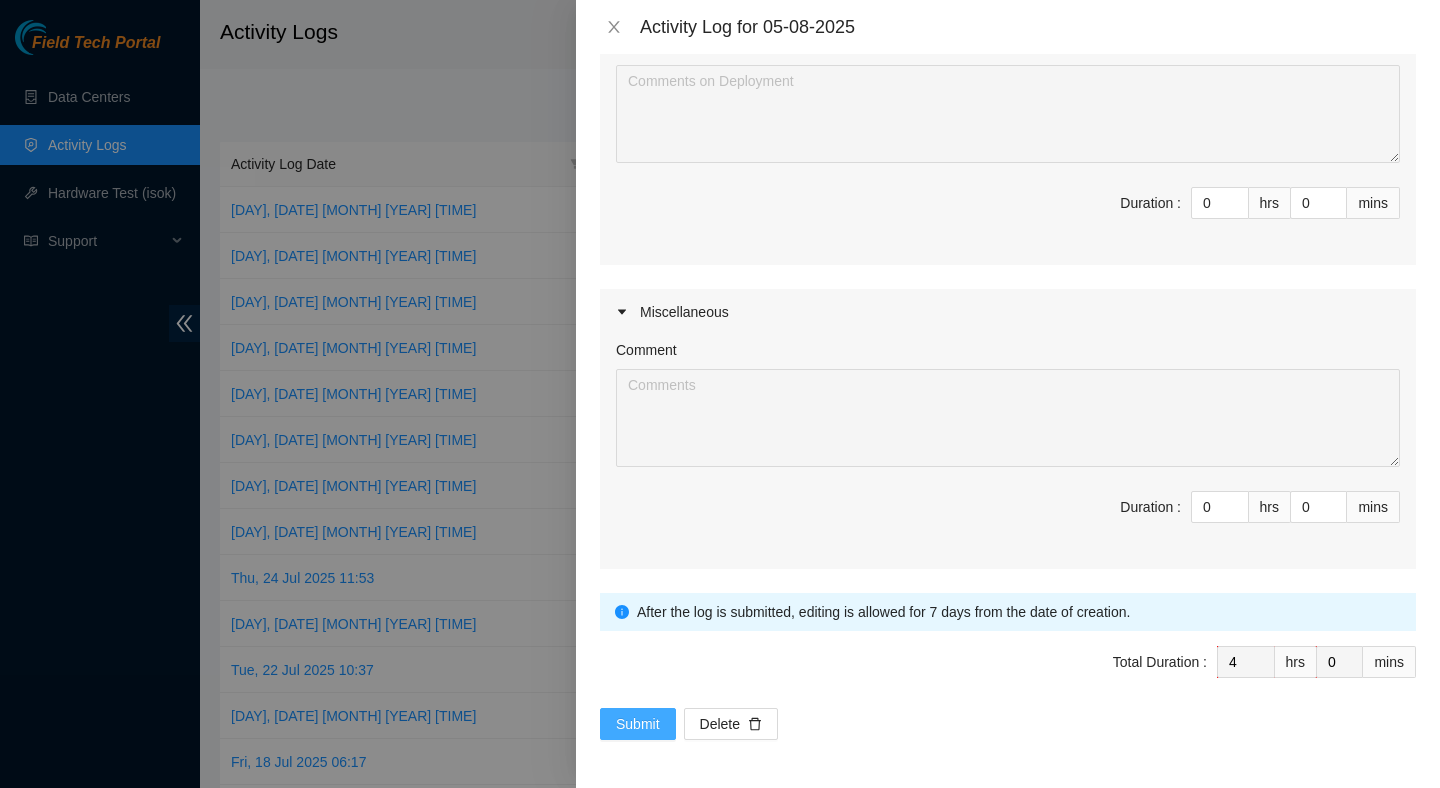 type on "Resolution: Rescued, Rebooted, Comment: Verified ticket is safe to work on : Yes NOCC Authorized: Yes Located server connected to monitor and verified SN: Yes Ran Pre isok : [IP]: failed: unpingable verified and shut down machine : Yes The PSU light is a solid green. Unplugged for 10 minutes : Yes Plugged back in : Yes Powered up server : Yes - rescued :Yes - configured machine :Yes - reboot :Yes Verified all disks are reporting : Yes Post Isok: [IP]: passed: ok , Return Tracking Number: None
Resolution: Rebooted, Rescued, Replaced Machine, Comment: Verified ticket is safe to work on : Yes NOCC Authorized: Yes Located server connected to monitor and verified SN: Yes Ran Pre isok : [IP]: failed: unpingable verified and shut down machine : Yes removed and replaced sever : Yes - old SN: CT-4190816-00672 - new SN: CT-4190718-00183 Swapped the drives from the bad server to the new server : Yes Powered up server : Yes - rescued :Yes - configured machine :Yes - reboot :Yes Verified al..." 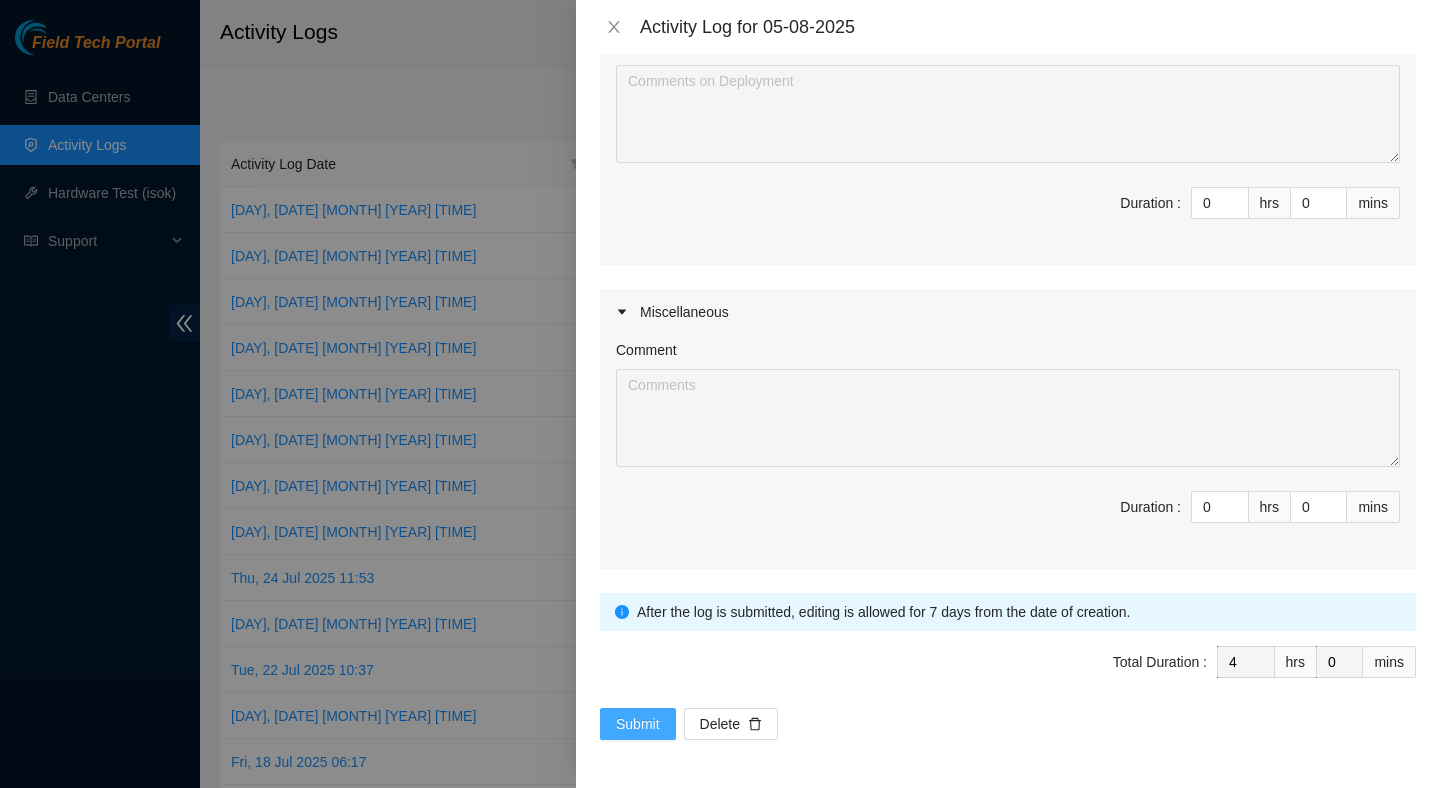 click on "Submit" at bounding box center (638, 724) 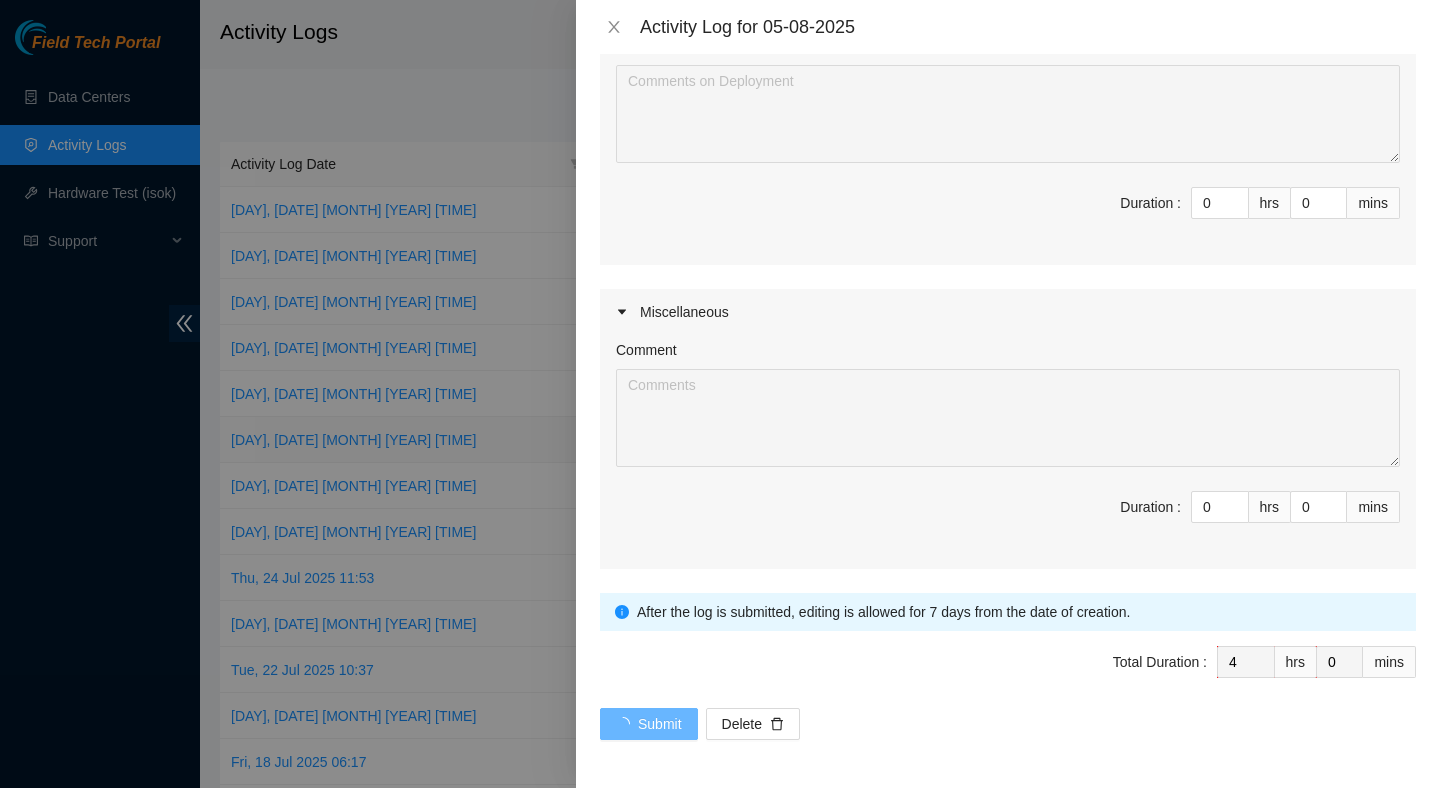 scroll, scrollTop: 0, scrollLeft: 0, axis: both 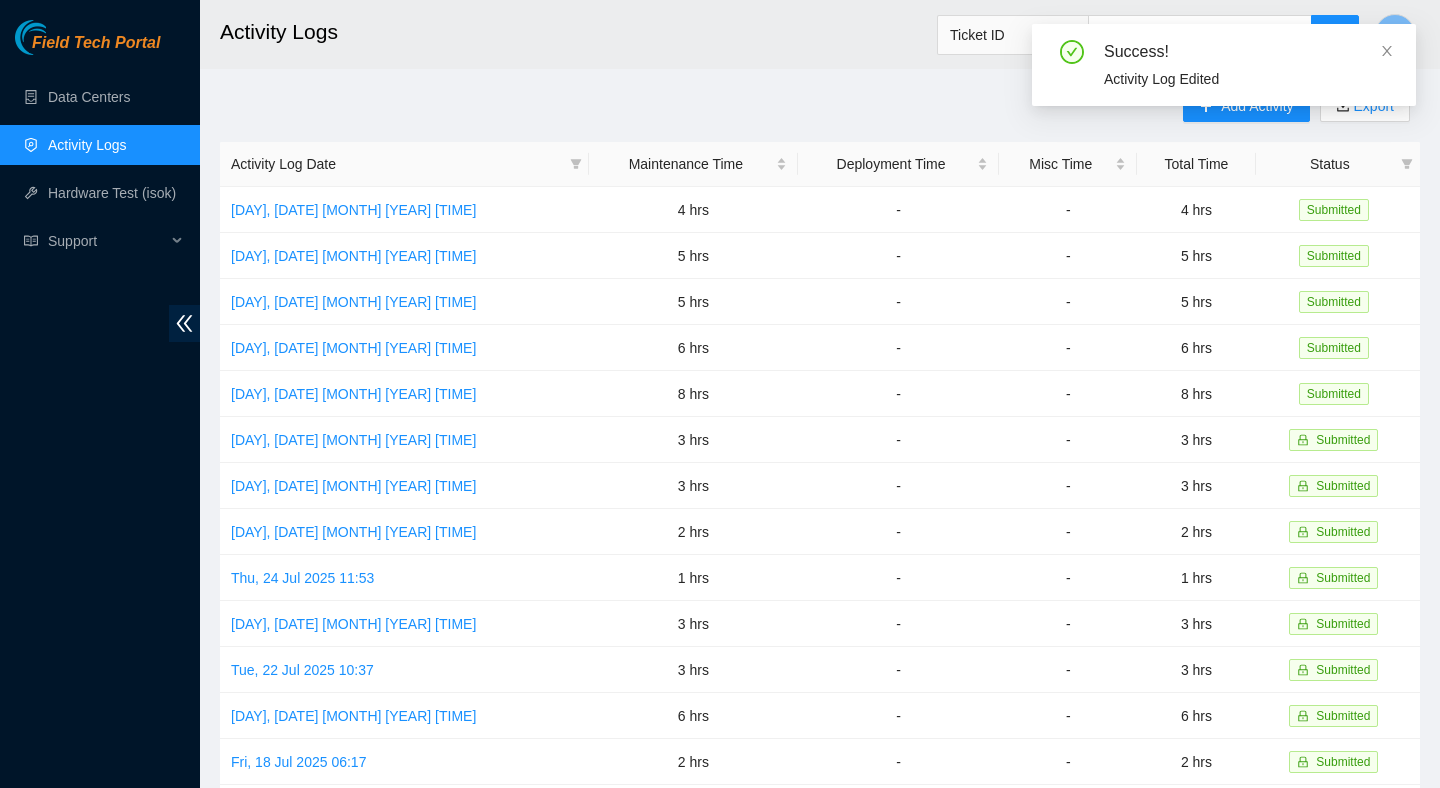 click on "Activity Log Date" at bounding box center [404, 164] 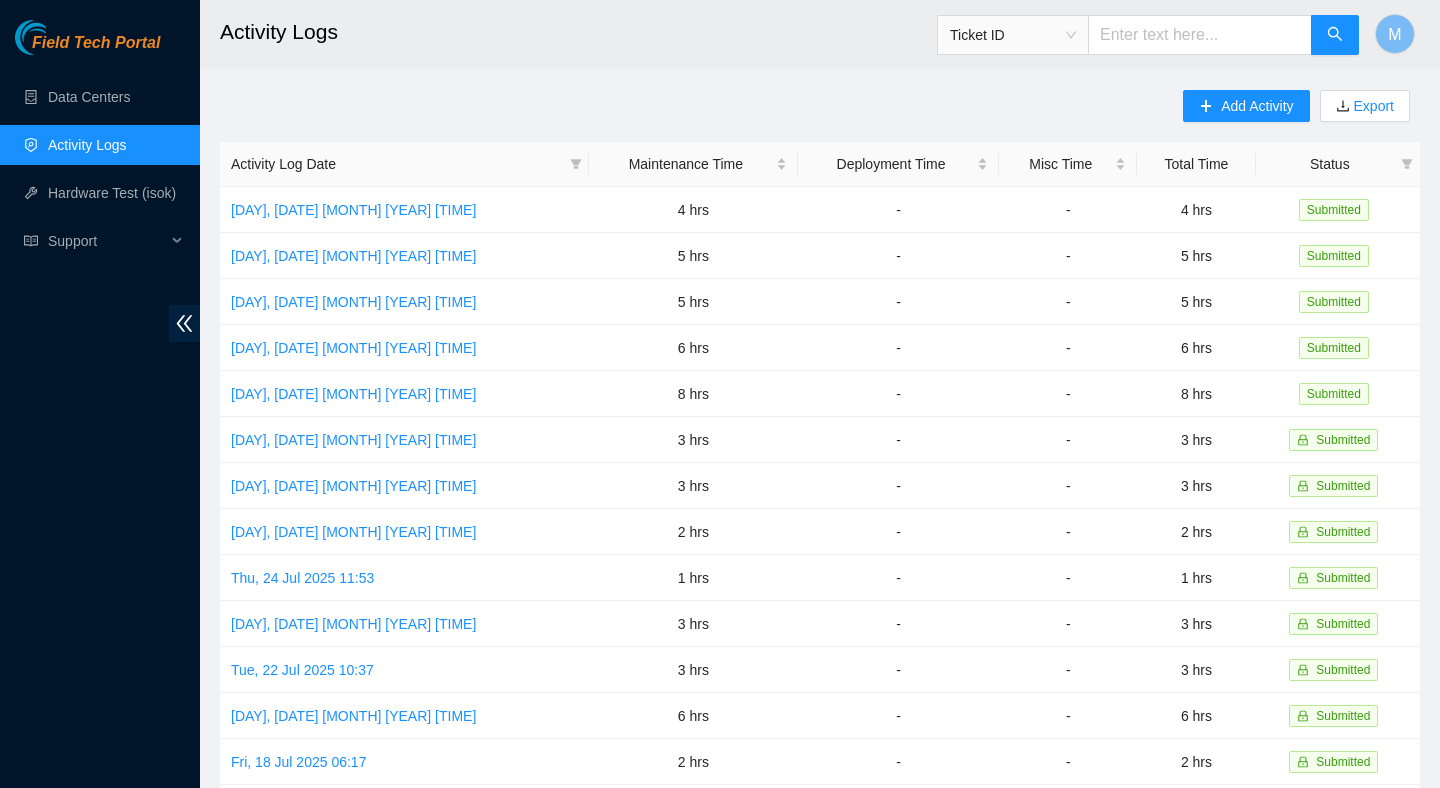 click on "Activity Logs    Ticket ID M Add Activity Export Activity Log Date Maintenance Time Deployment Time Misc Time Total Time Status             [DAY], [DATE] [MONTH] [YEAR] [TIME] 4 hrs  - - 4 hrs  Submitted [DAY], [DATE] [MONTH] [YEAR] [TIME] 5 hrs  - - 5 hrs  Submitted [DAY], [DATE] [MONTH] [YEAR] [TIME] 5 hrs  - - 5 hrs  Submitted [DAY], [DATE] [MONTH] [YEAR] [TIME] 6 hrs  - - 6 hrs  Submitted [DAY], [DATE] [MONTH] [YEAR] [TIME] 8 hrs  - - 8 hrs  Submitted [DAY], [DATE] [MONTH] [YEAR] [TIME] 3 hrs  - - 3 hrs  Submitted [DAY], [DATE] [MONTH] [YEAR] [TIME] 3 hrs  - - 3 hrs  Submitted [DAY], [DATE] [MONTH] [YEAR] [TIME] 2 hrs  - - 2 hrs  Submitted [DAY], [DATE] [MONTH] [YEAR] [TIME] 1 hrs  - - 1 hrs  Submitted [DAY], [DATE] [MONTH] [YEAR] [TIME] 3 hrs  - - 3 hrs  Submitted [DAY], [DATE] [MONTH] [YEAR] [TIME] 3 hrs  - - 3 hrs  Submitted [DAY], [DATE] [MONTH] [YEAR] [TIME] 6 hrs  - - 6 hrs  Submitted [DAY], [DATE] [MONTH] [YEAR] [TIME] 2 hrs  - - 2 hrs  Submitted [DAY], [DATE] [MONTH] [YEAR] [TIME] 1 hrs  - - 1 hrs  Submitted [DAY], [DATE] [MONTH] [YEAR] [TIME] 2 hrs  - - 2 hrs  Submitted [DAY], [DATE] [MONTH] [YEAR] [TIME] 2 hrs  - - 2 hrs  Submitted [DAY], [DATE] [MONTH] [YEAR] [TIME] 4 hrs  - - 4 hrs  Submitted 5 hrs" at bounding box center (820, 595) 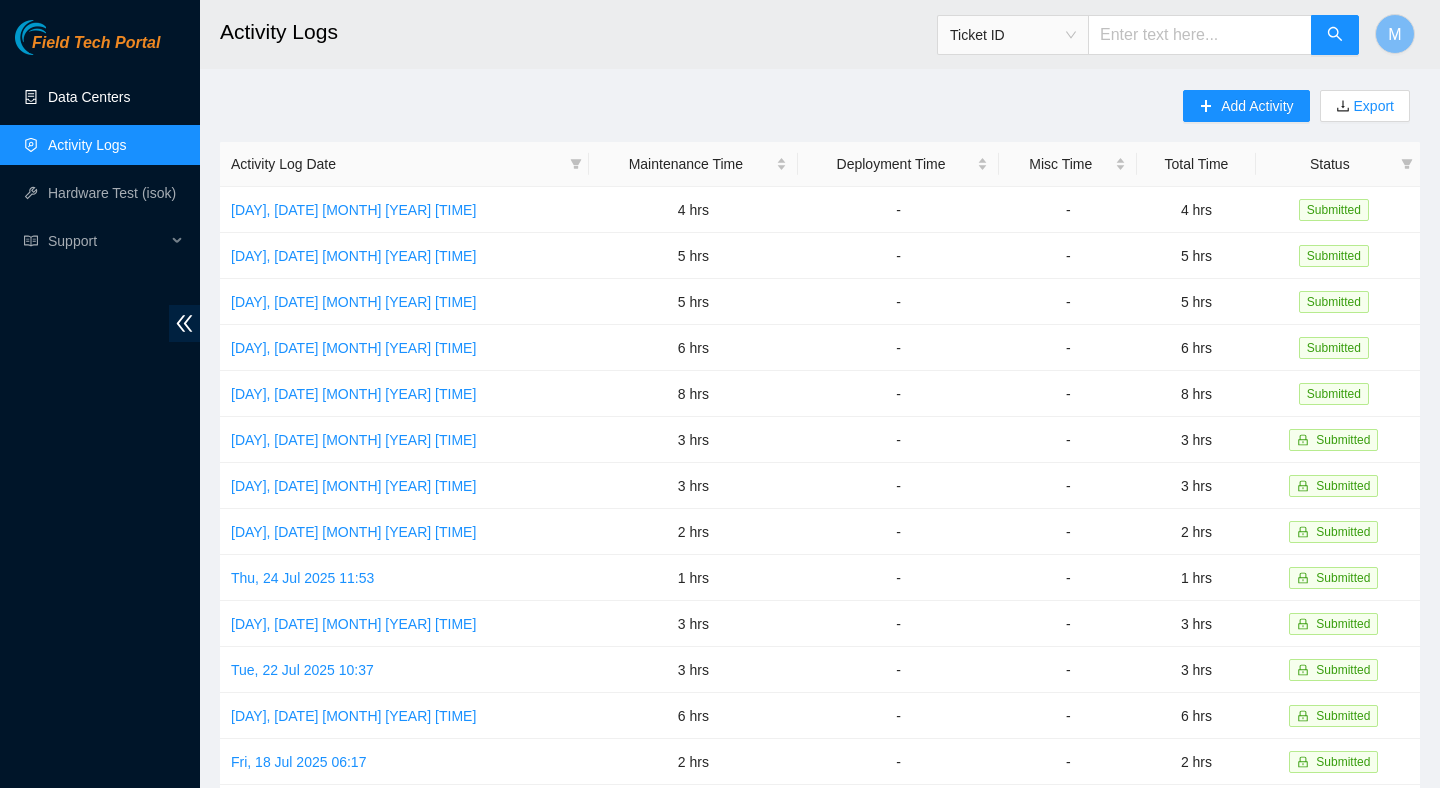 click on "Data Centers" at bounding box center (89, 97) 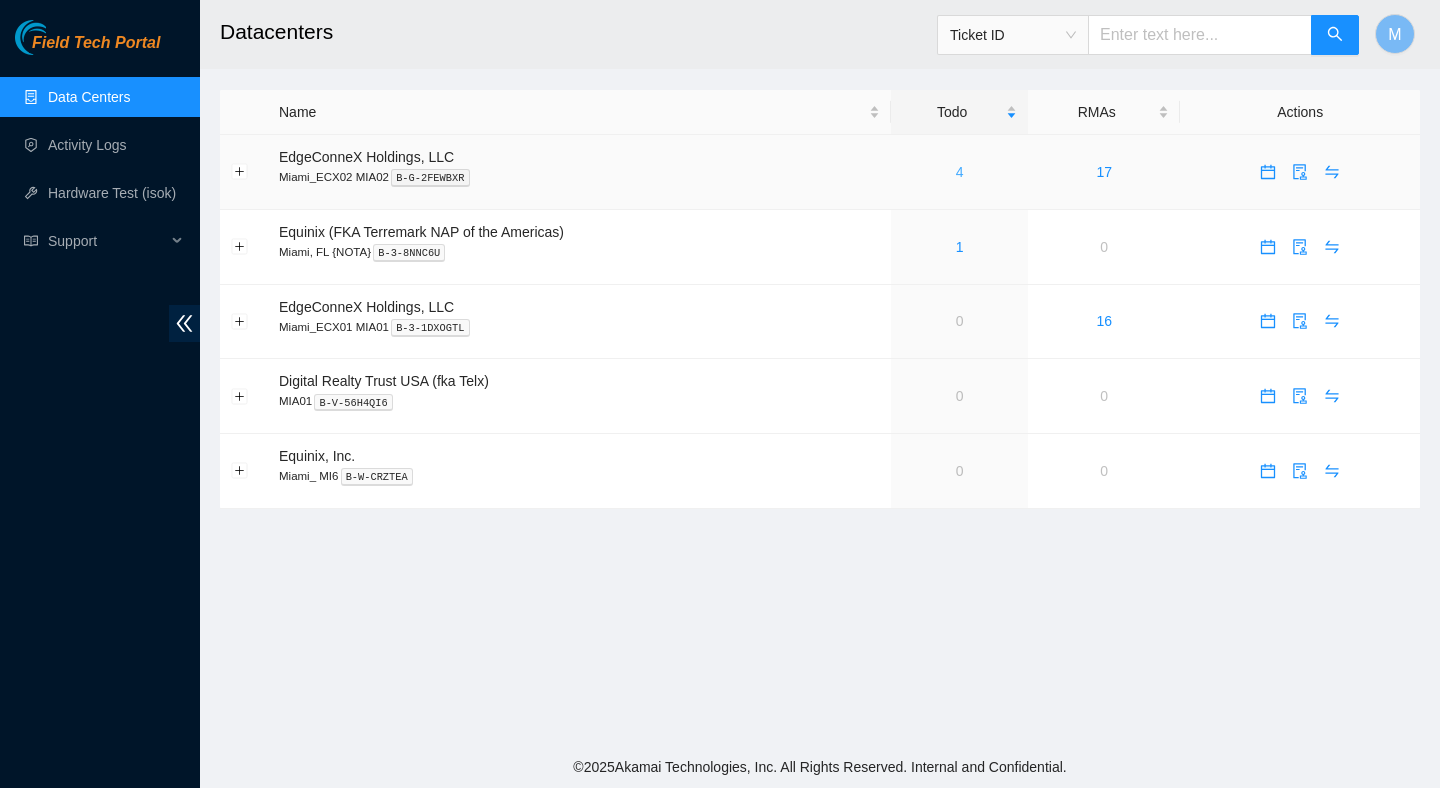 click on "4" at bounding box center [960, 172] 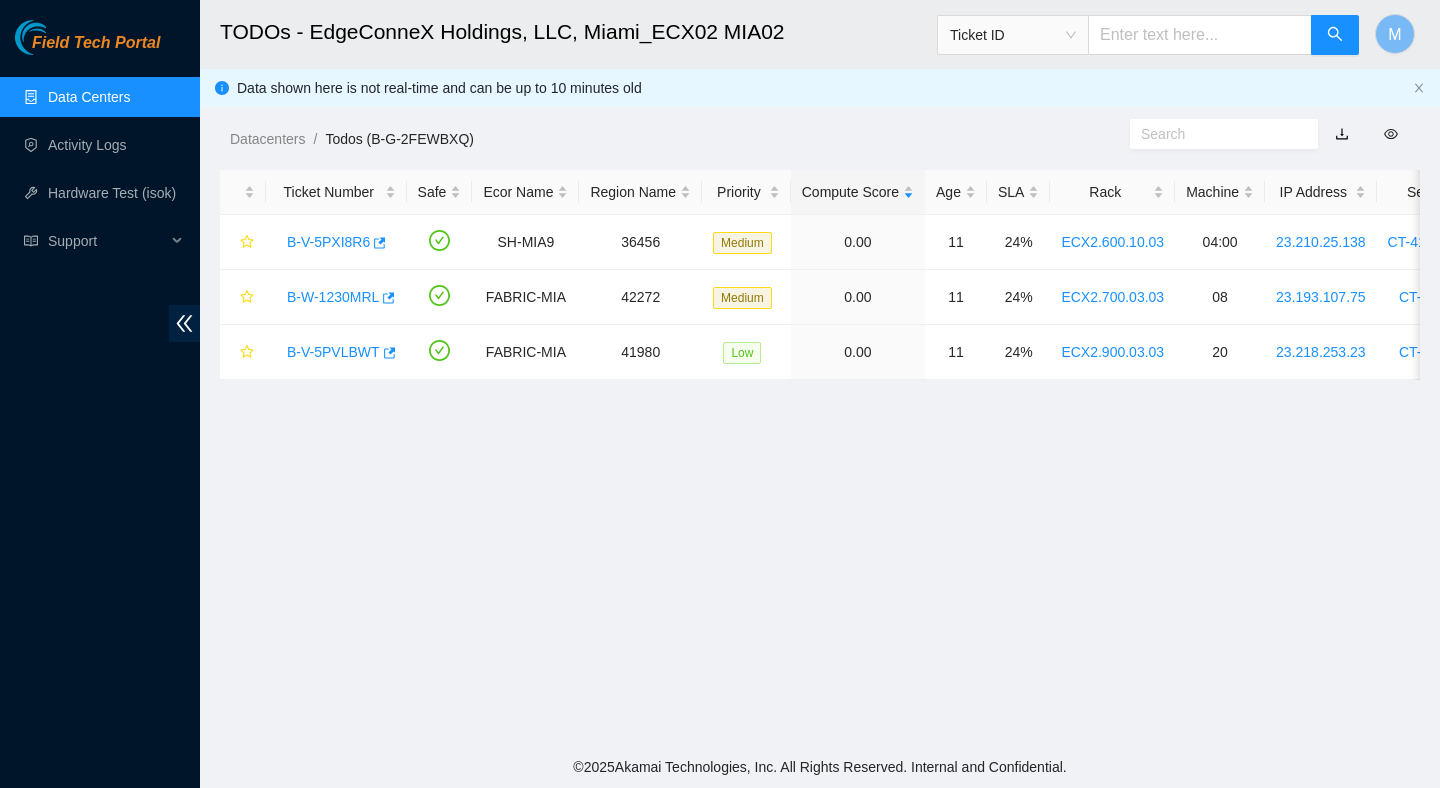 click on "TODOs - EdgeConneX Holdings, LLC, Miami_ECX02 MIA02    Ticket ID M Data shown here is not real-time and can be up to 10 minutes old Datacenters / Todos (B-G-2FEWBXQ) / Ticket Number Safe Ecor Name Region Name Priority Compute Score Age SLA Rack Machine IP Address Serial Number Server Type                                                                                                                                                                                                                                                                                                                                                                                                                                                                                                                                                                                                                                                                                                                                                                                                                                                                                                                                                                                                                                                                                                                                                                                                                                                                                                                                                                                                                                                                                                                                                                                                                                             ሰMRL FABRIC-MIA 42272 Medium 0.00 11 24%  ECX2.700.03.03    08 [IP] CT-4190716-00124 Ciara 1.5x18-X7 LCS 64G Server {Rev F}   B-V-5PVLBWT FABRIC-MIA 41980 Low 0.00 11 24%  ECX2.900.03.03    20 [IP] CT-4201229-00568 Ciara 1x7-X7p NVME-J 96G 100GE Server {Rev C1}{Sanyo}" at bounding box center (820, 373) 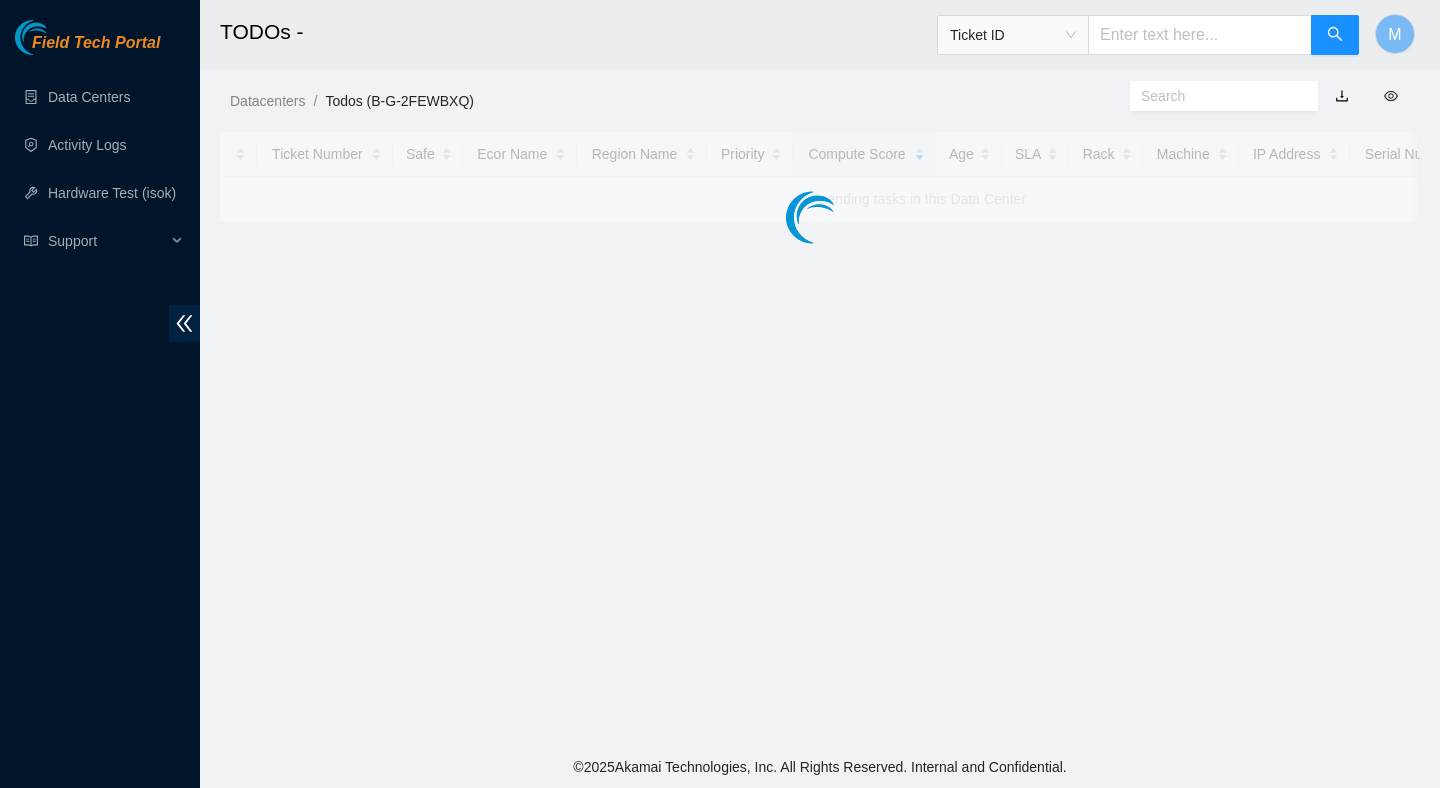 scroll, scrollTop: 0, scrollLeft: 0, axis: both 